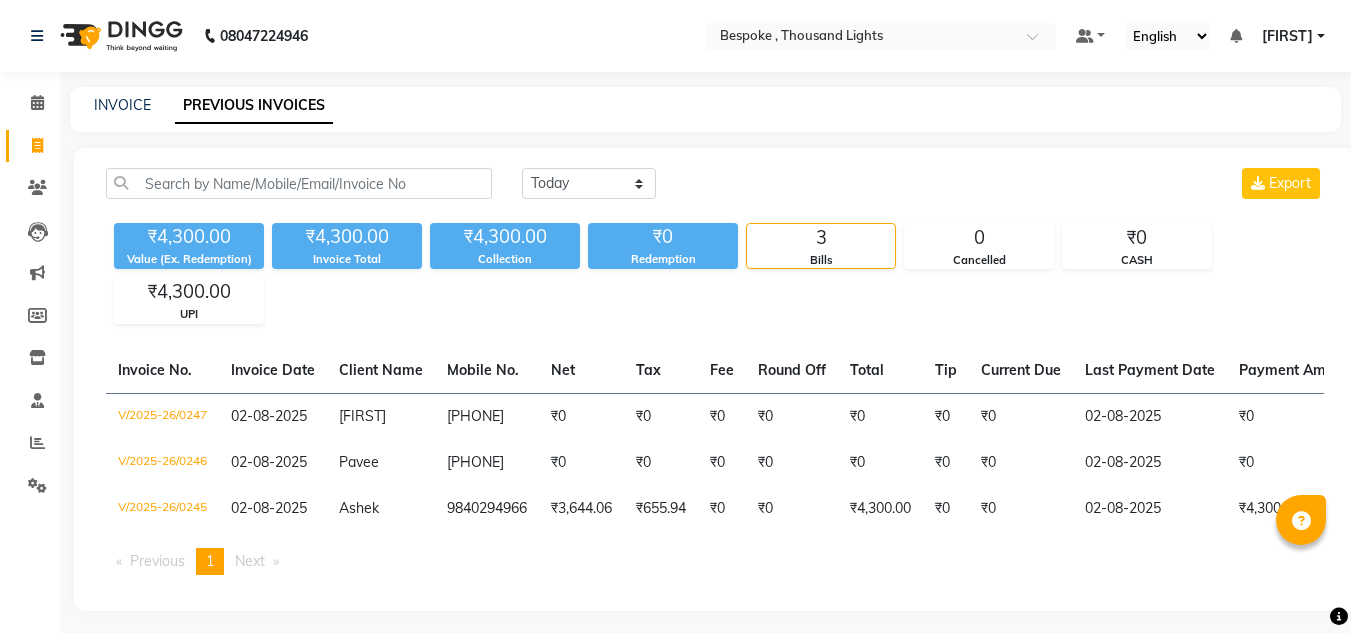 scroll, scrollTop: 0, scrollLeft: 0, axis: both 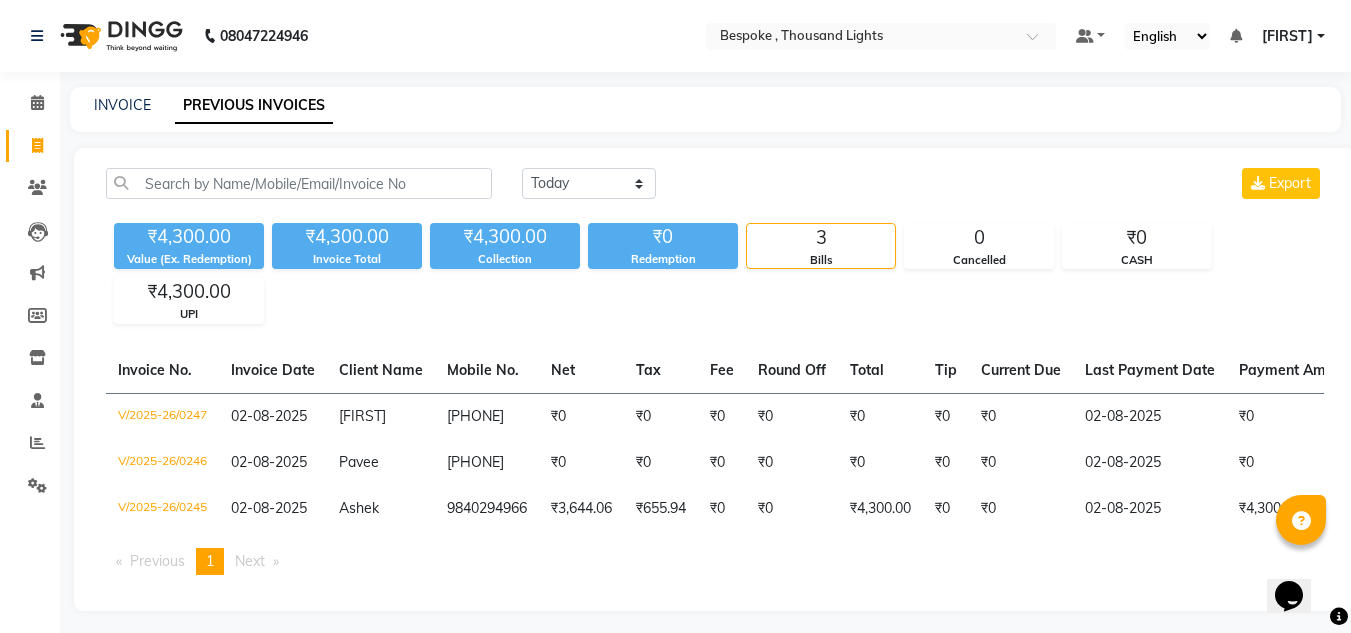click on "INVOICE PREVIOUS INVOICES Today Yesterday Custom Range Export ₹4,300.00 Value (Ex. Redemption) ₹4,300.00 Invoice Total  ₹4,300.00 Collection ₹0 Redemption 3 Bills 0 Cancelled ₹0 CASH ₹4,300.00 UPI  Invoice No.   Invoice Date   Client Name   Mobile No.   Net   Tax   Fee   Round Off   Total   Tip   Current Due   Last Payment Date   Payment Amount   Payment Methods   Cancel Reason   Status   V/2025-26/0247  02-08-2025 [NAME]   [PHONE] ₹0 ₹0  ₹0  ₹0 ₹0 ₹0 ₹0 02-08-2025 ₹0  CASH - PAID  V/2025-26/0246  02-08-2025 [NAME]   [PHONE] ₹0 ₹0  ₹0  ₹0 ₹0 ₹0 ₹0 02-08-2025 ₹0  CASH - PAID  V/2025-26/0245  02-08-2025 [NAME]   [PHONE] ₹3,644.06 ₹655.94  ₹0  ₹0 ₹4,300.00 ₹0 ₹0 02-08-2025 ₹4,300.00  UPI - PAID  Previous  page  1 / 1  You're on page  1  Next  page" 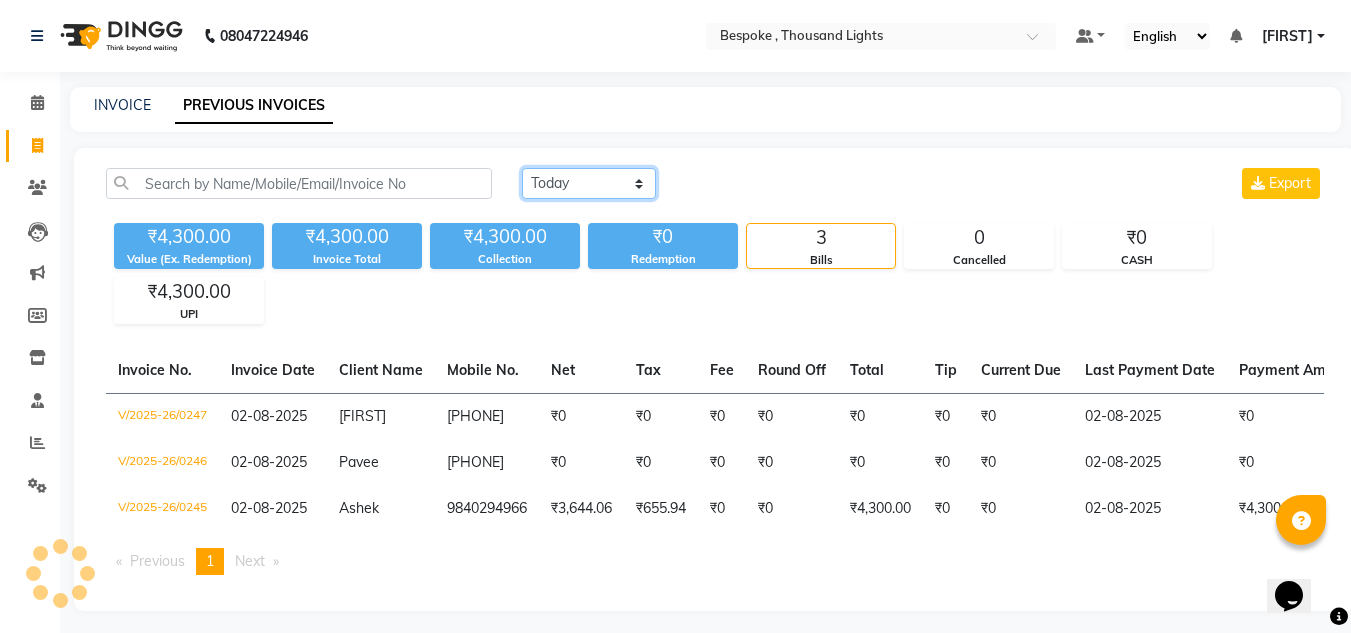 click on "Today Yesterday Custom Range" 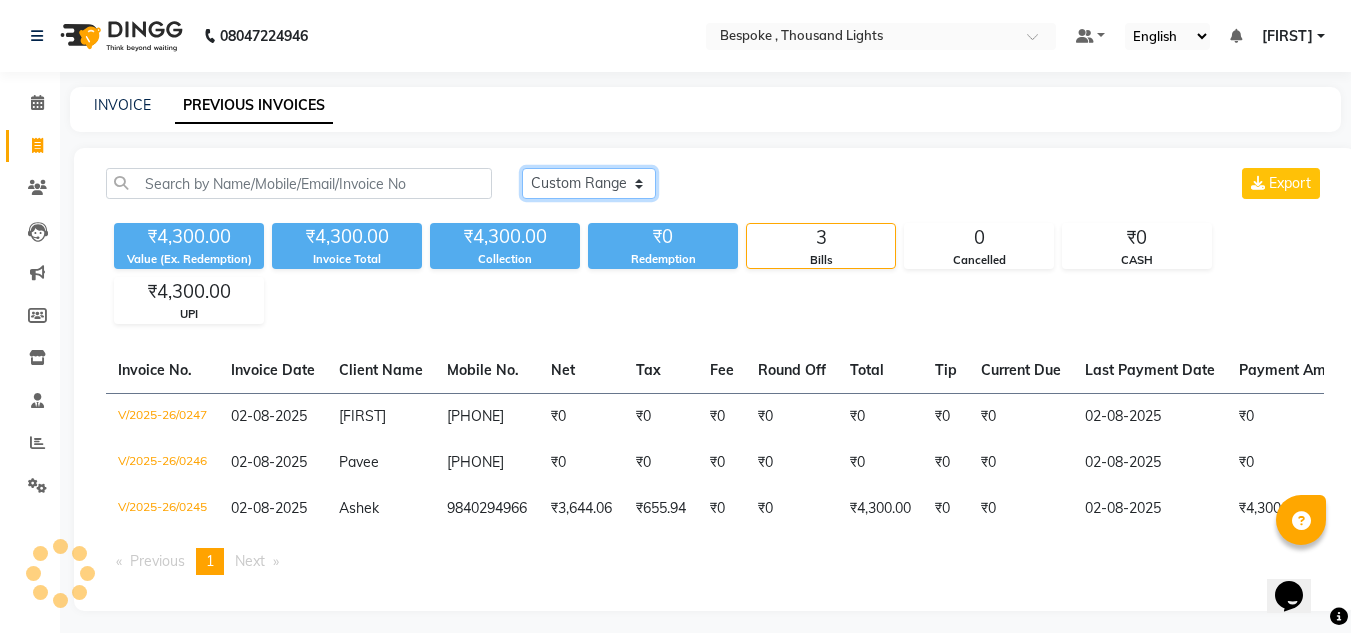 click on "Today Yesterday Custom Range" 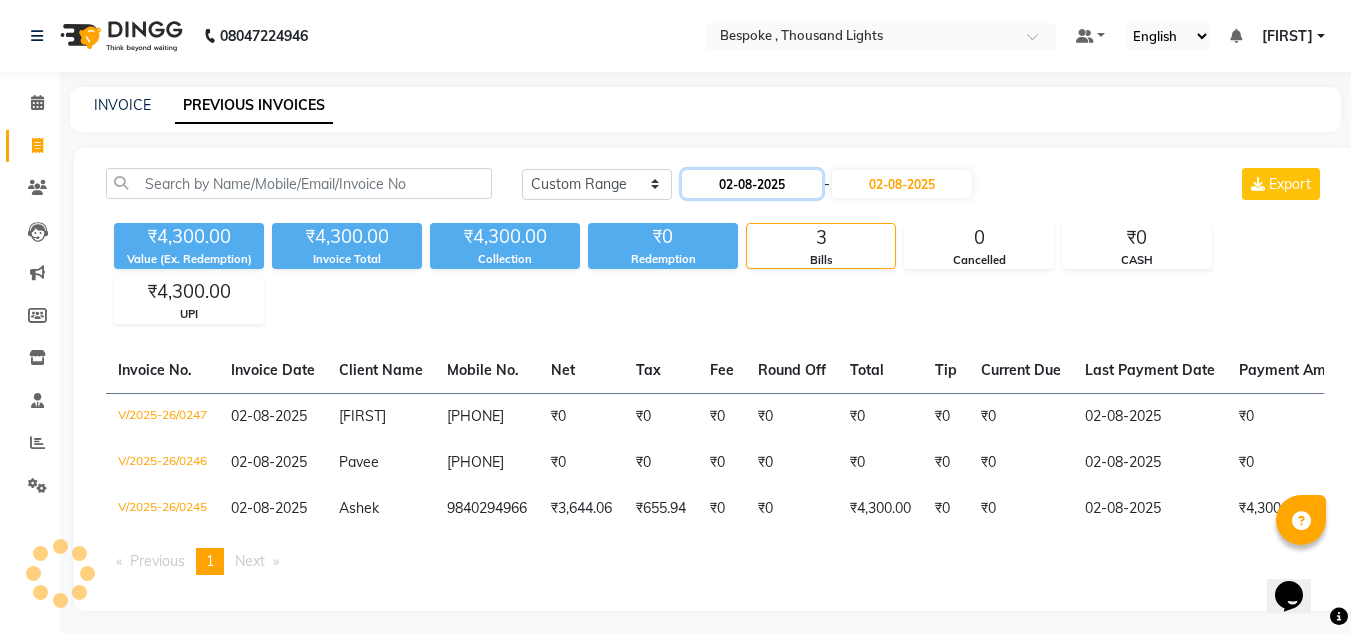 click on "02-08-2025" 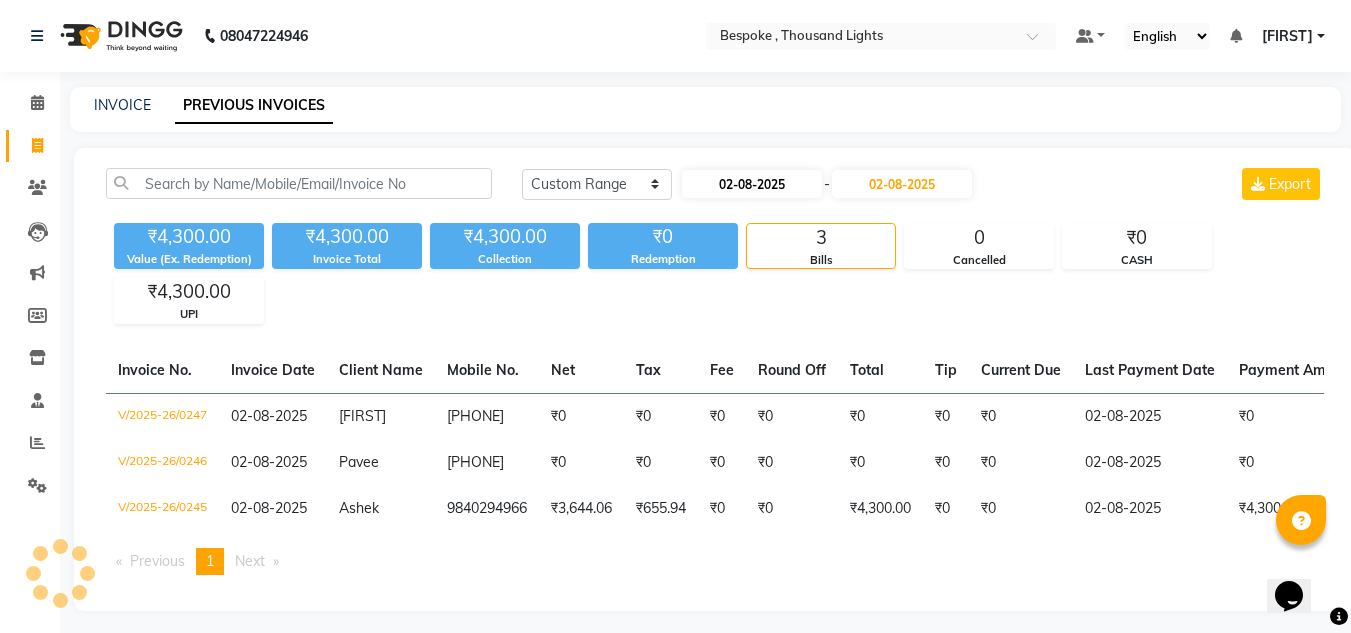 select on "8" 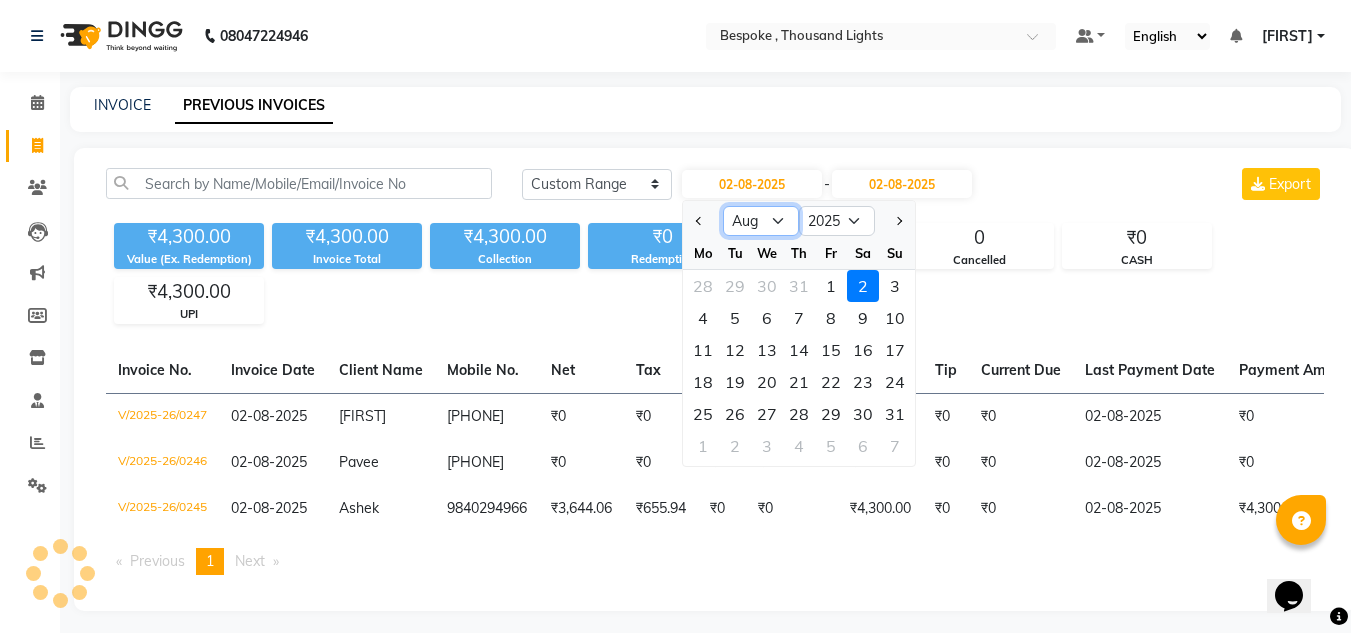 click on "Jan Feb Mar Apr May Jun Jul Aug Sep Oct Nov Dec" 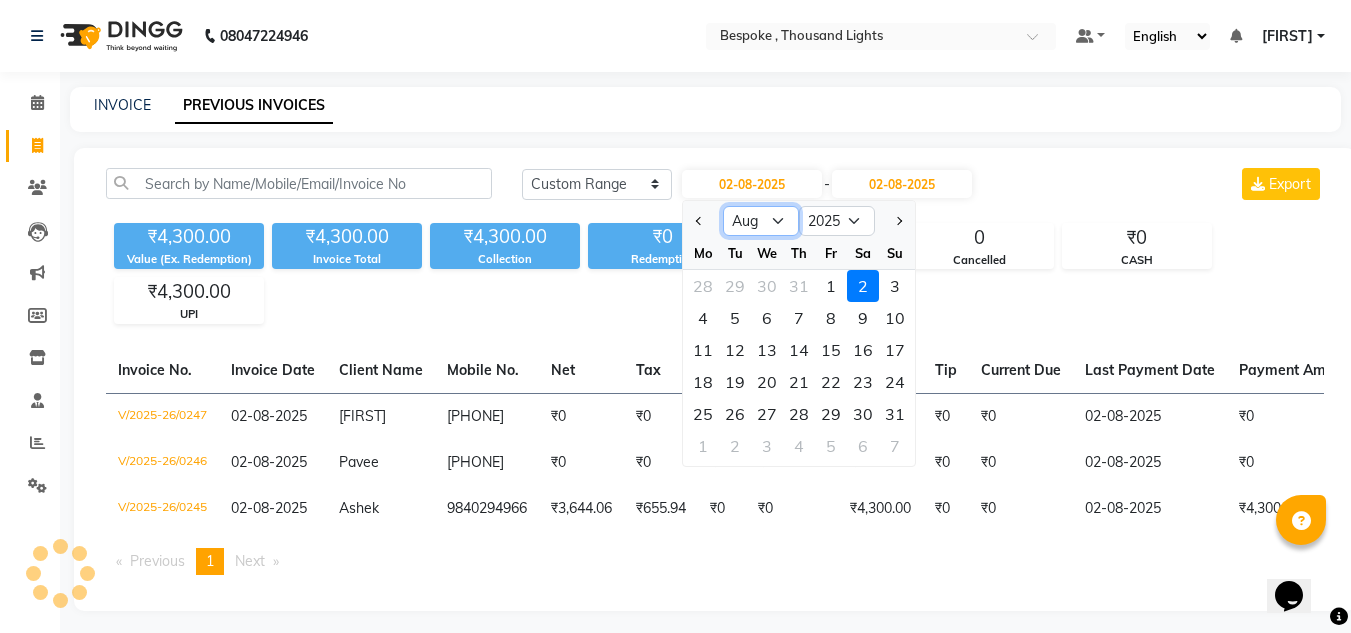 select on "7" 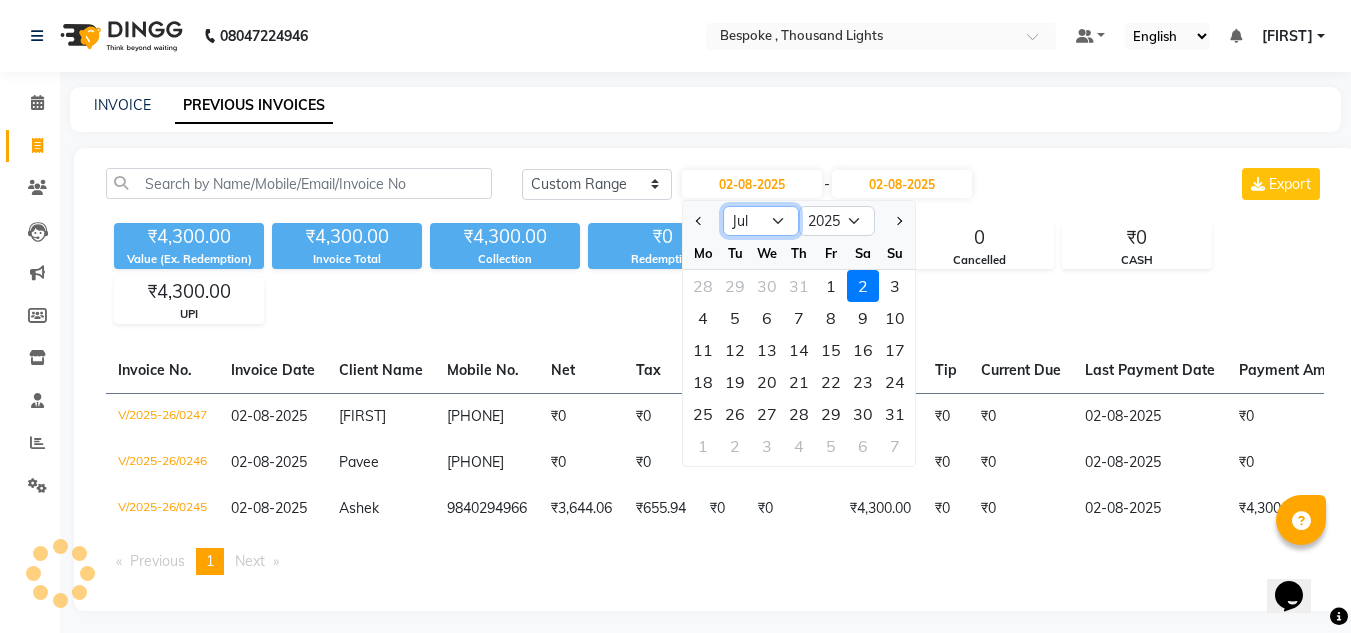 click on "Jan Feb Mar Apr May Jun Jul Aug Sep Oct Nov Dec" 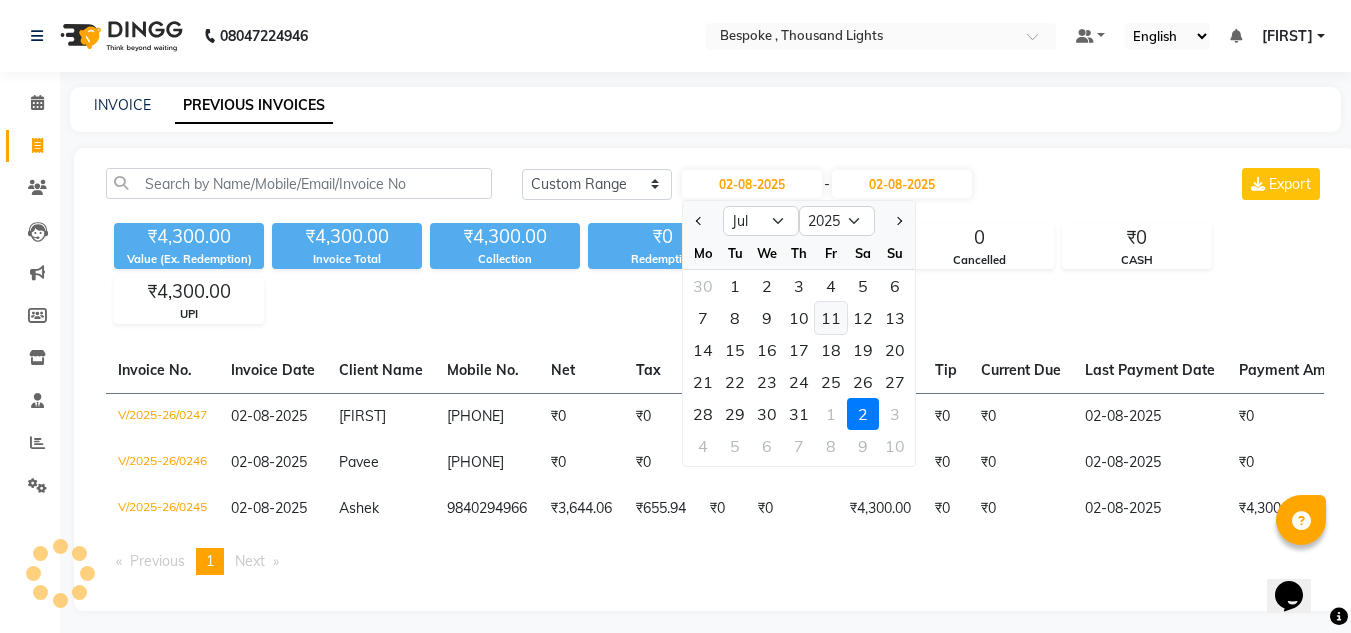 click on "11" 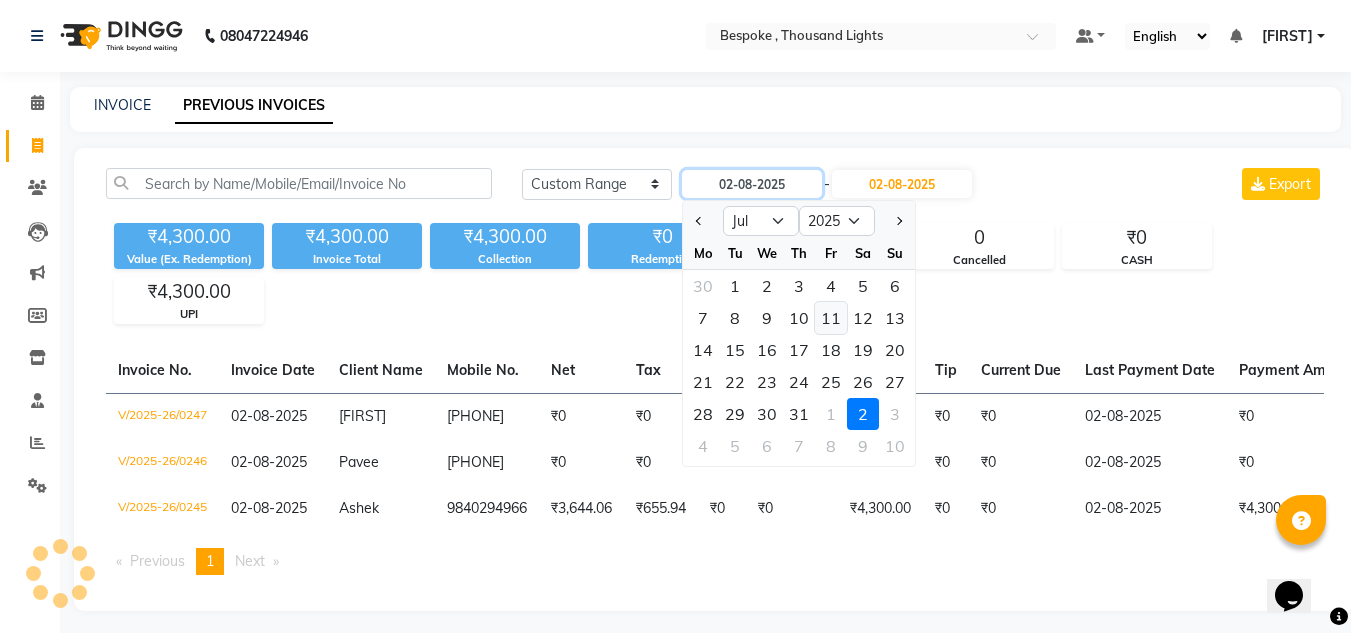 type on "11-07-2025" 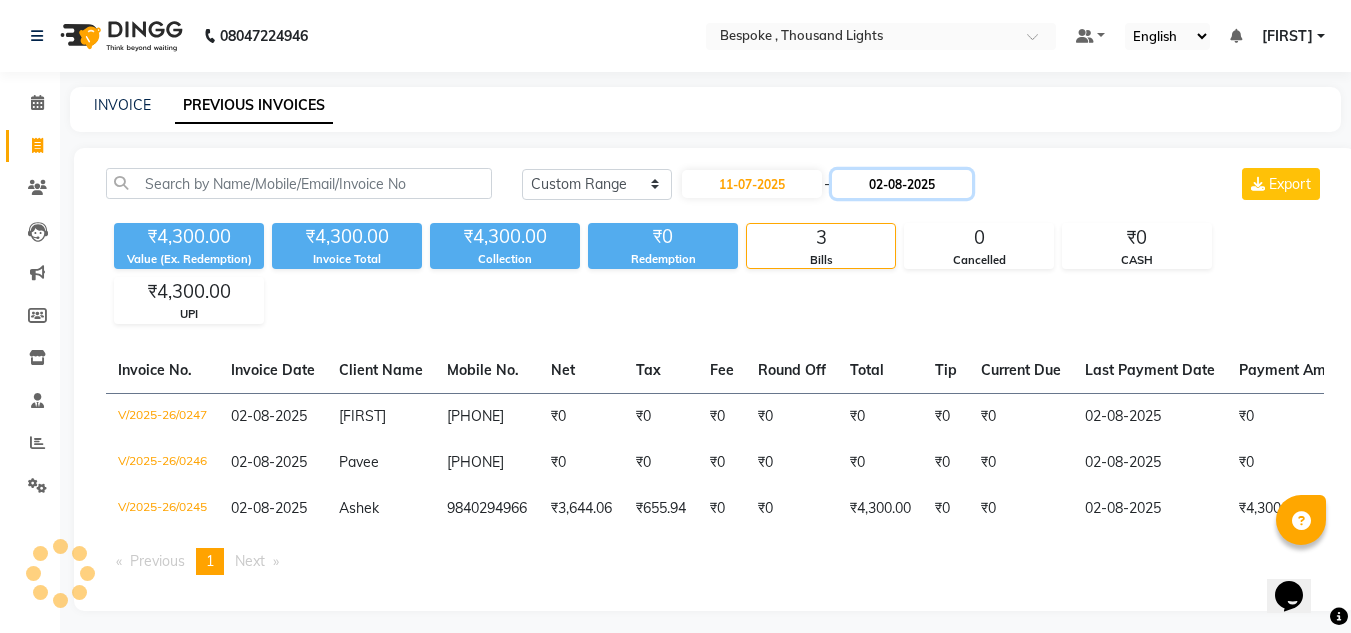 click on "02-08-2025" 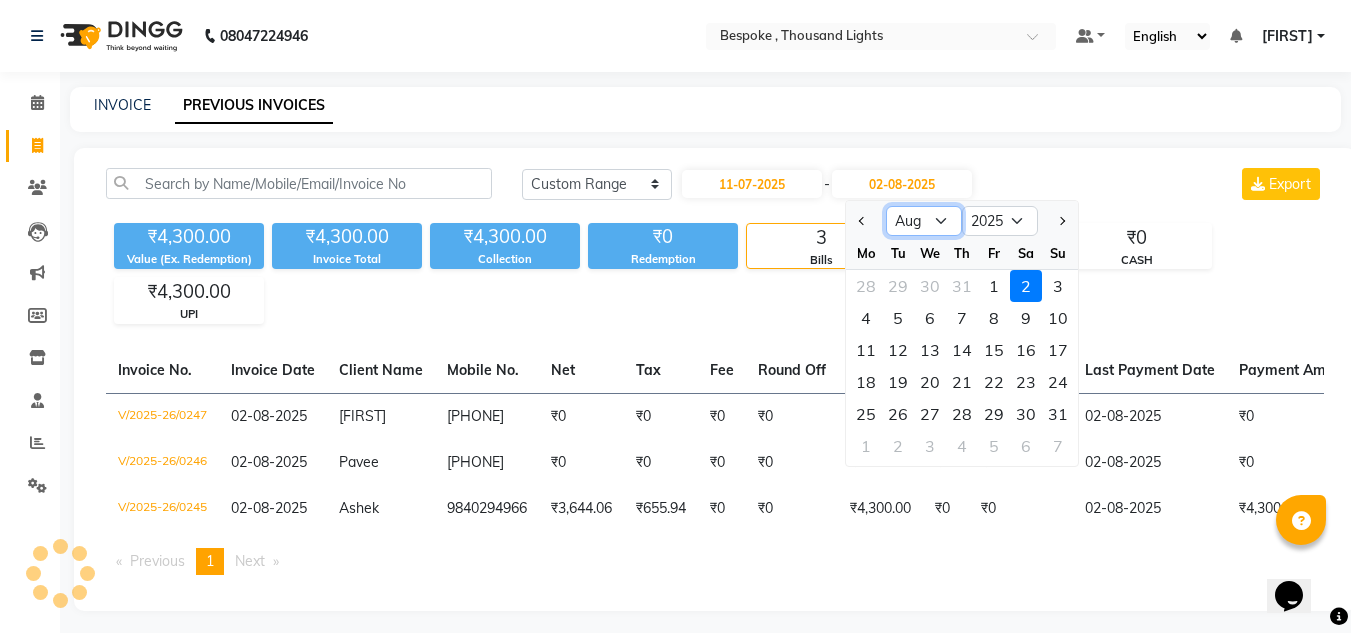 drag, startPoint x: 913, startPoint y: 222, endPoint x: 916, endPoint y: 233, distance: 11.401754 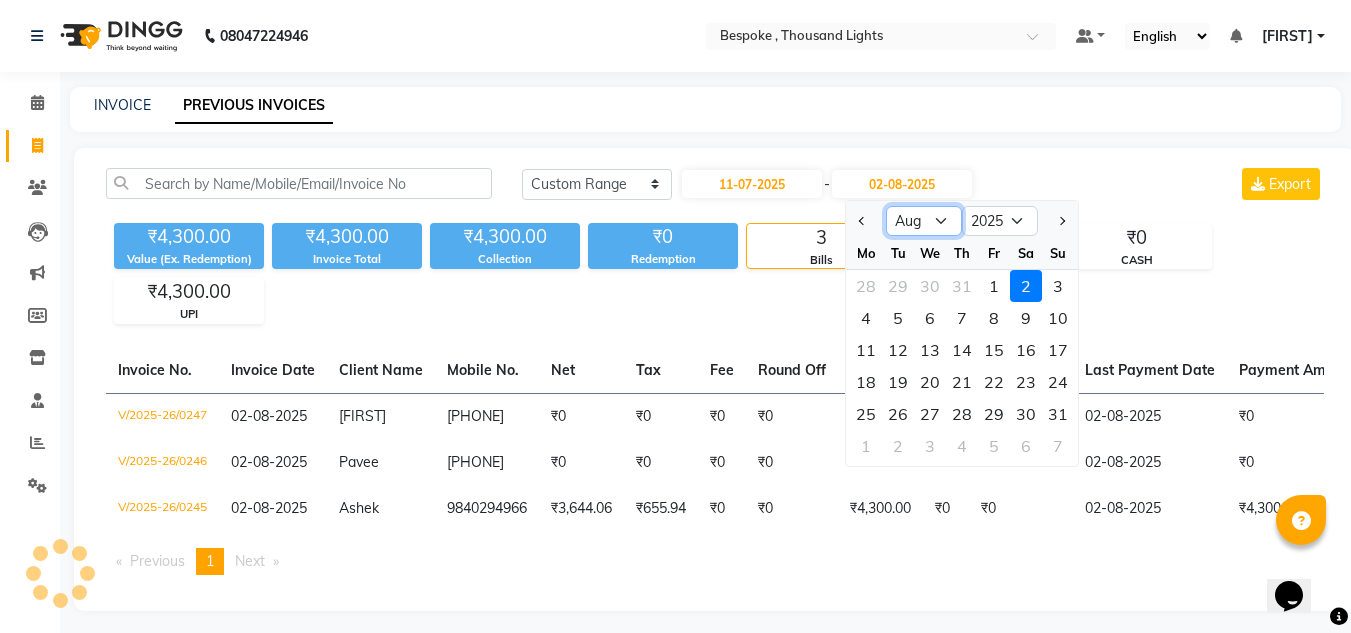 select on "7" 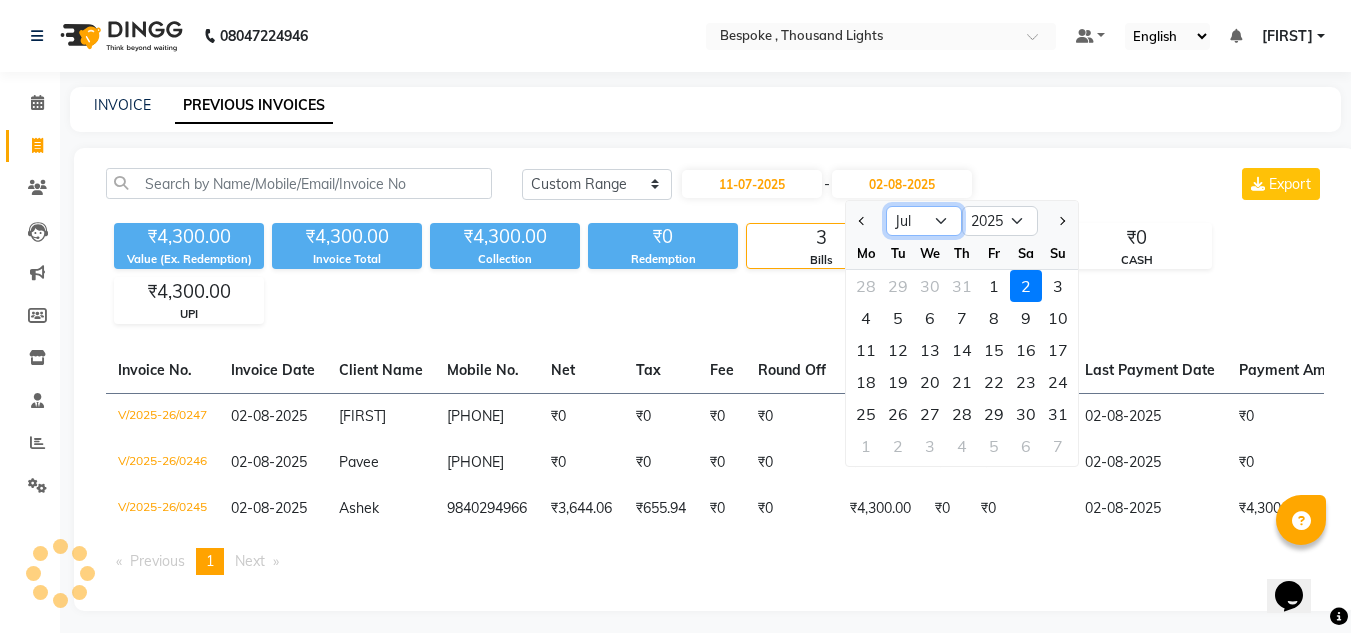 click on "Jul Aug Sep Oct Nov Dec" 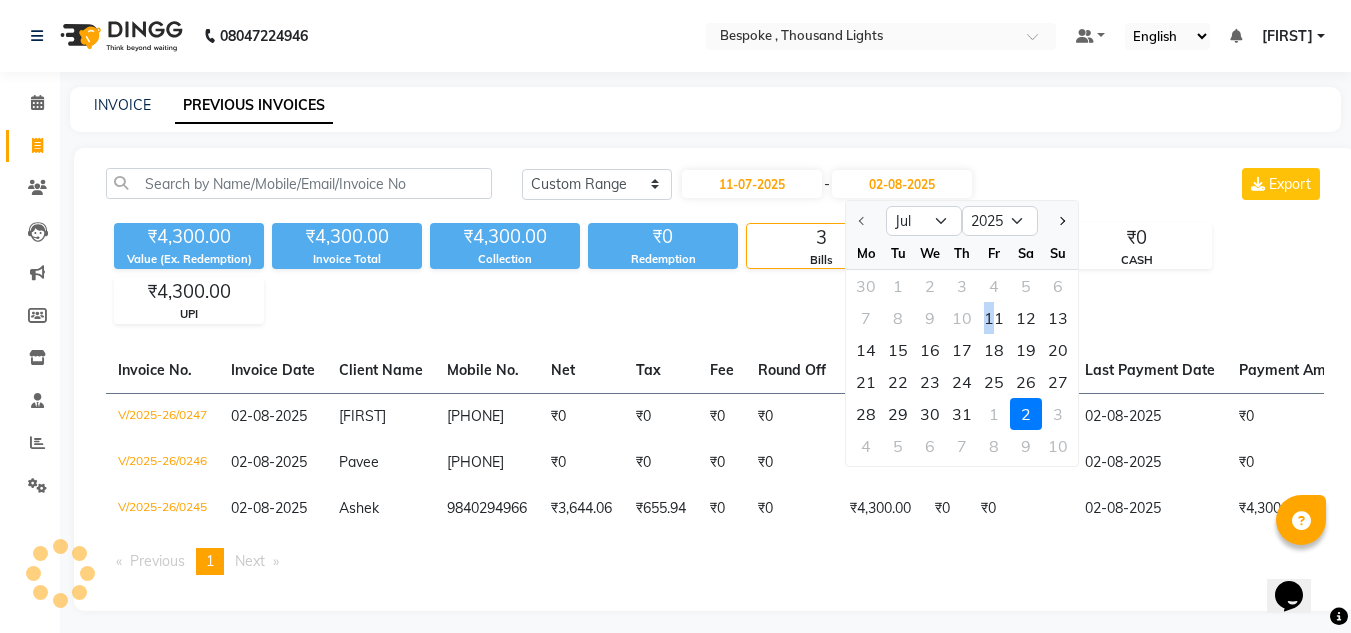 click on "11" 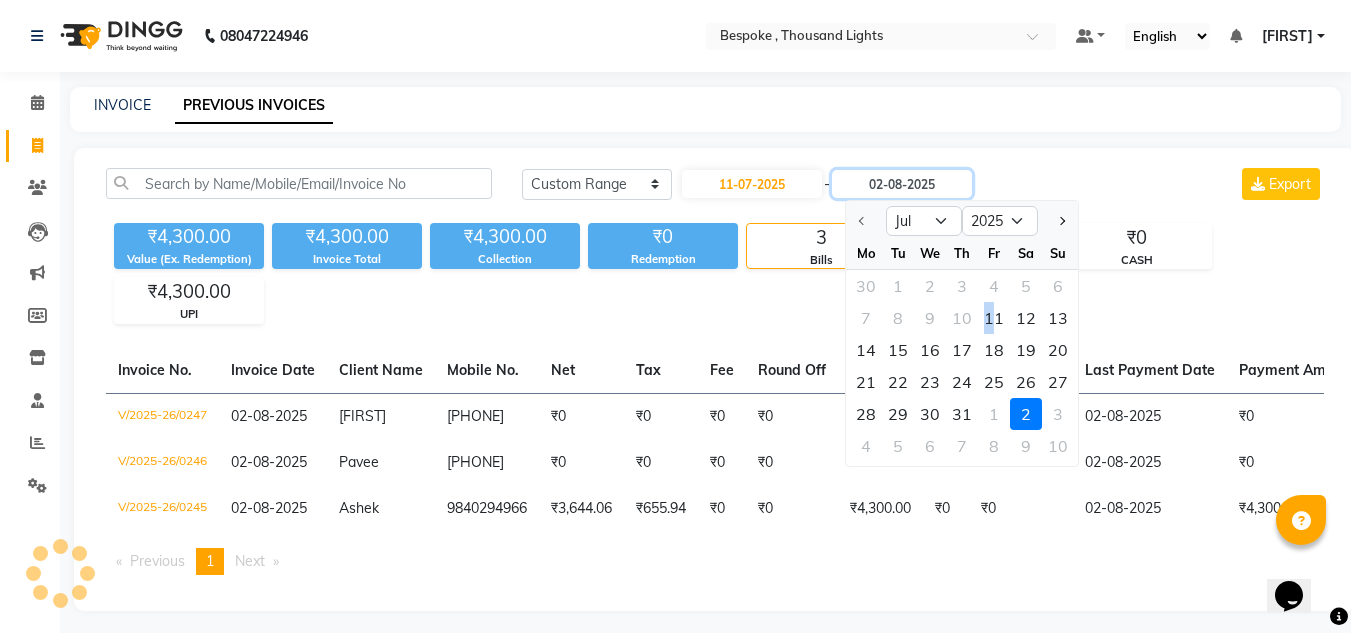 type on "11-07-2025" 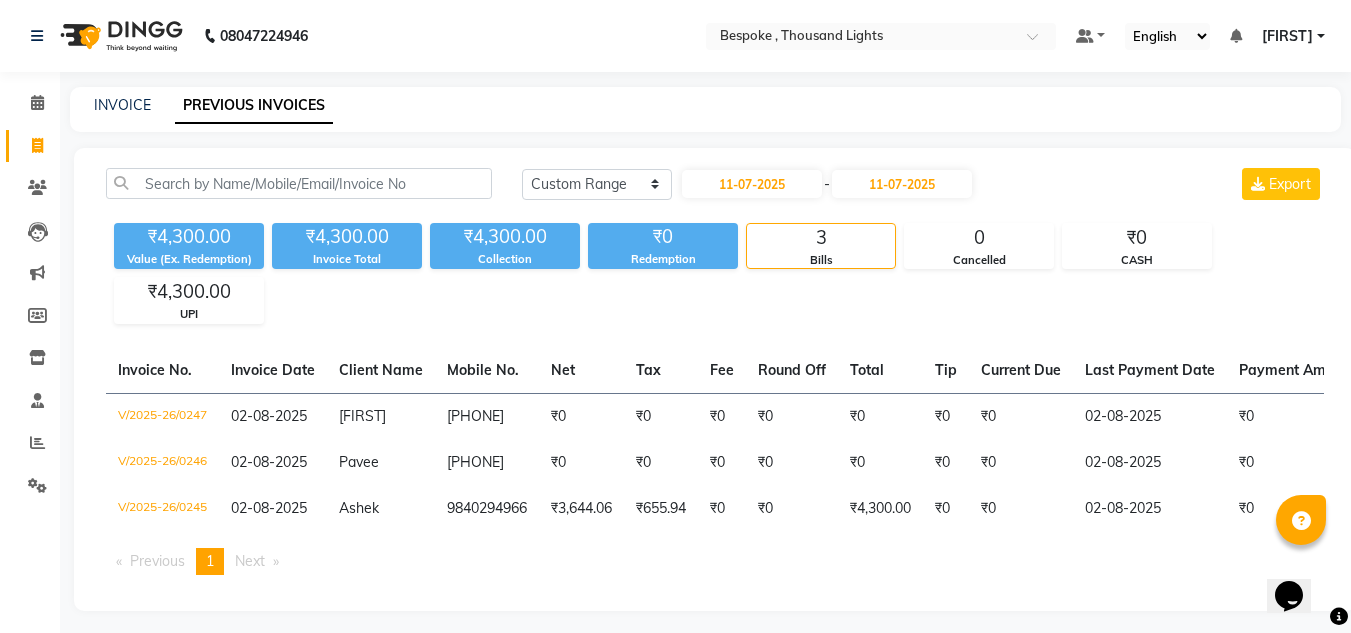 click on "08047224946 Select Location × Bespoke , Thousand Lights Default Panel My Panel English ENGLISH Español العربية मराठी हिंदी ગુજરાતી தமிழ் 中文 Notifications nothing to show Jaan Manage Profile Change Password Sign out  Version:3.15.11" 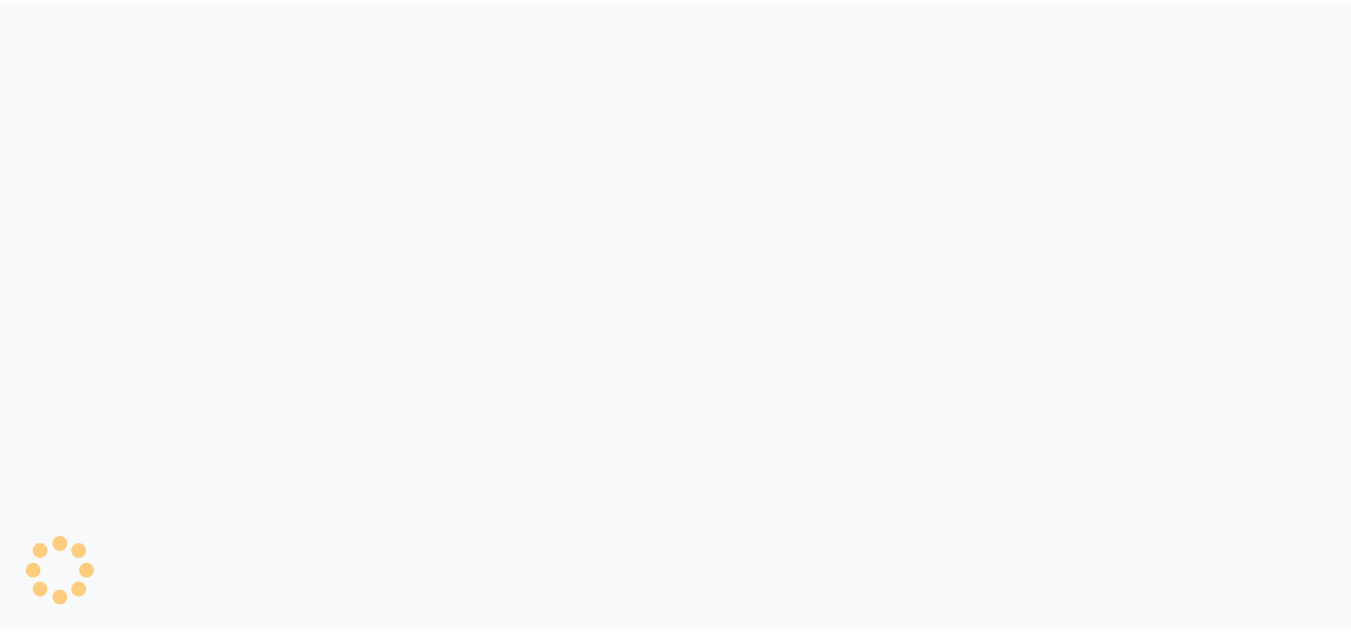 scroll, scrollTop: 0, scrollLeft: 0, axis: both 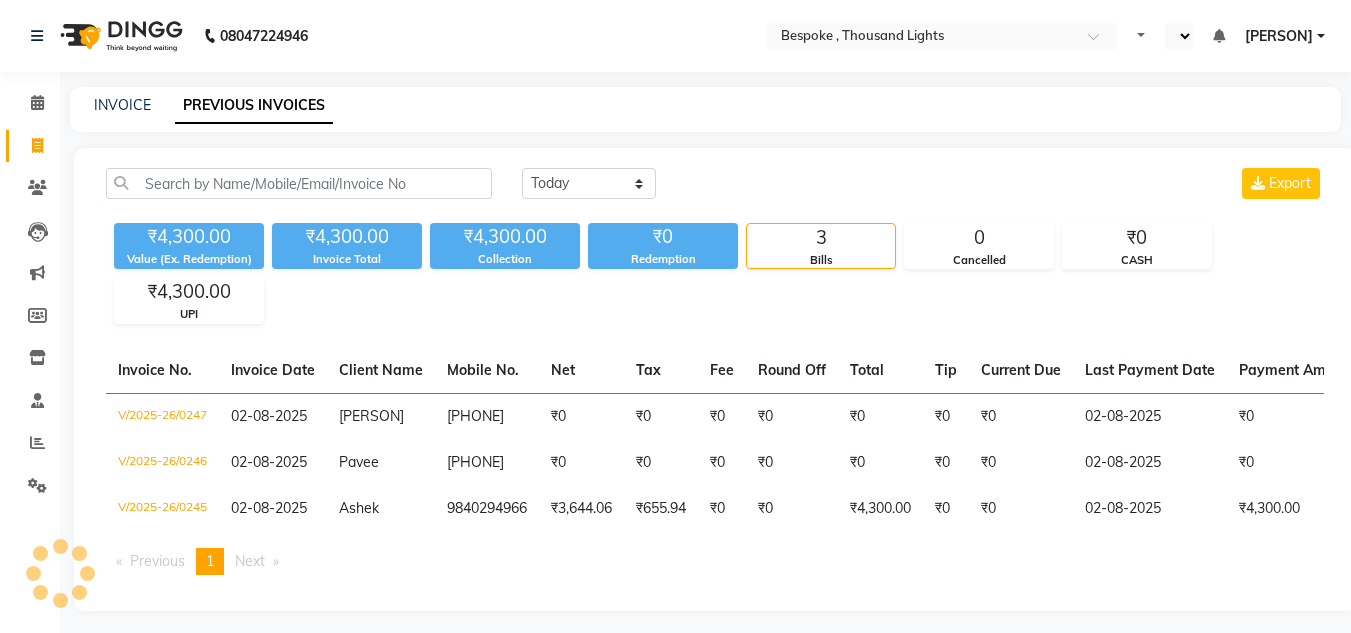 select on "en" 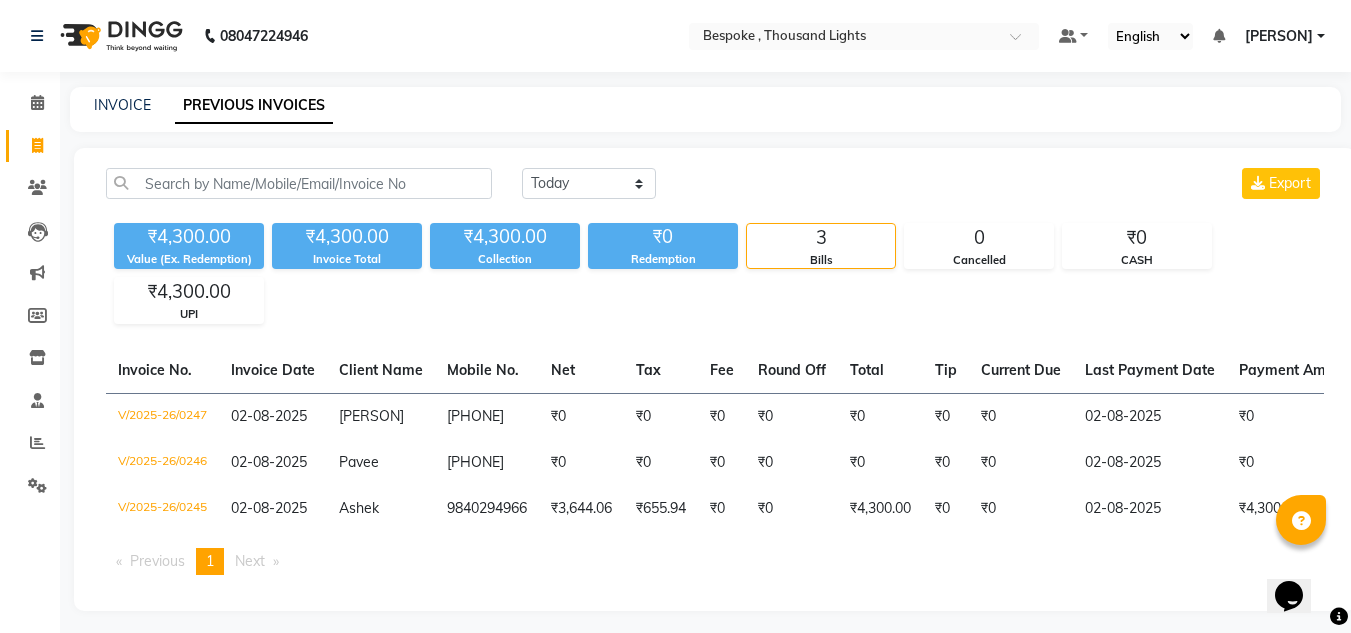 scroll, scrollTop: 0, scrollLeft: 0, axis: both 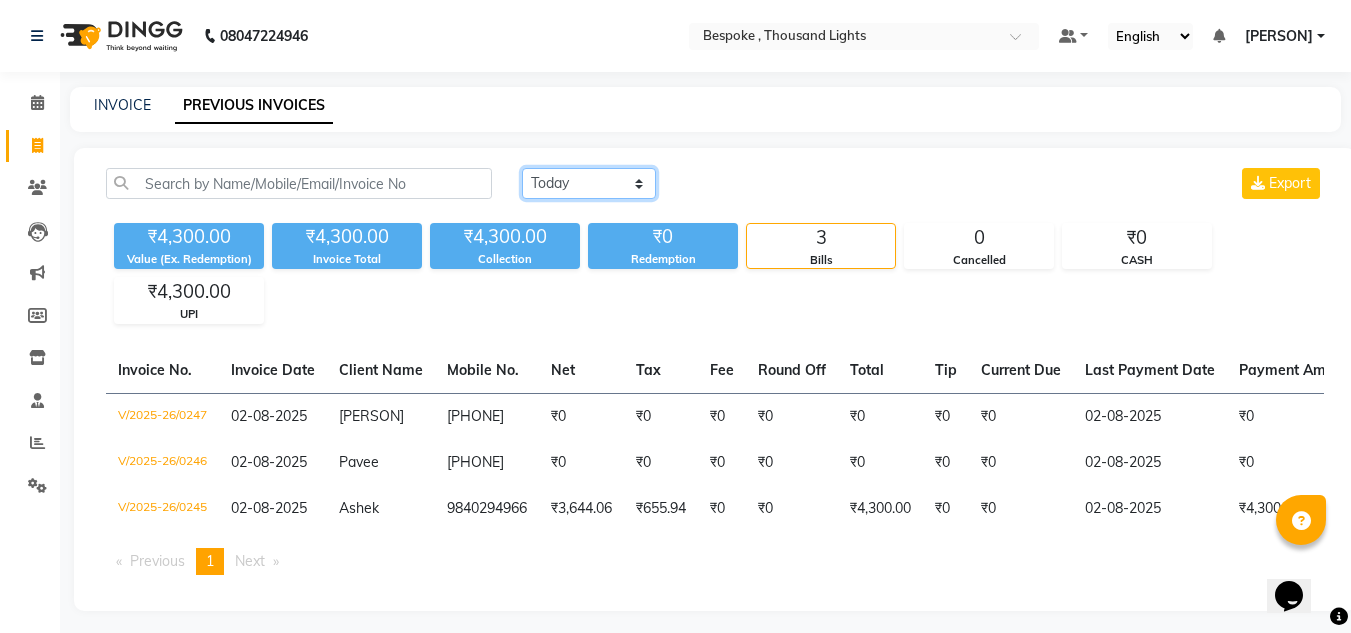 click on "Today Yesterday Custom Range" 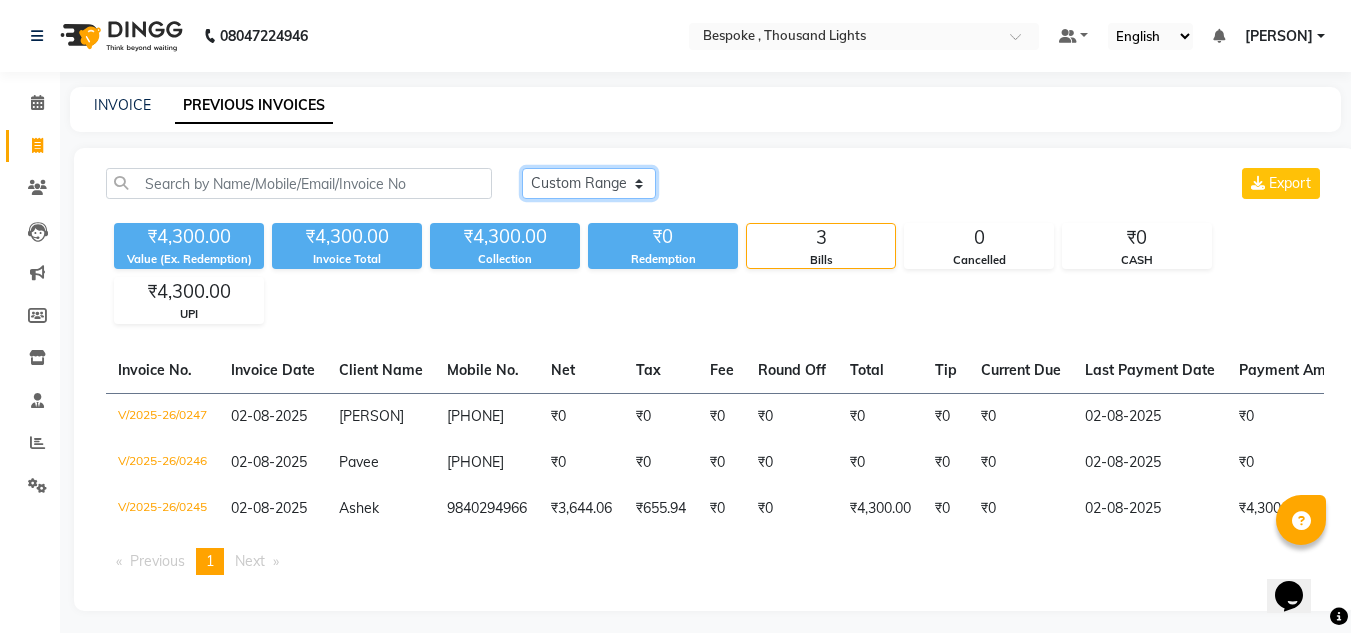 click on "Today Yesterday Custom Range" 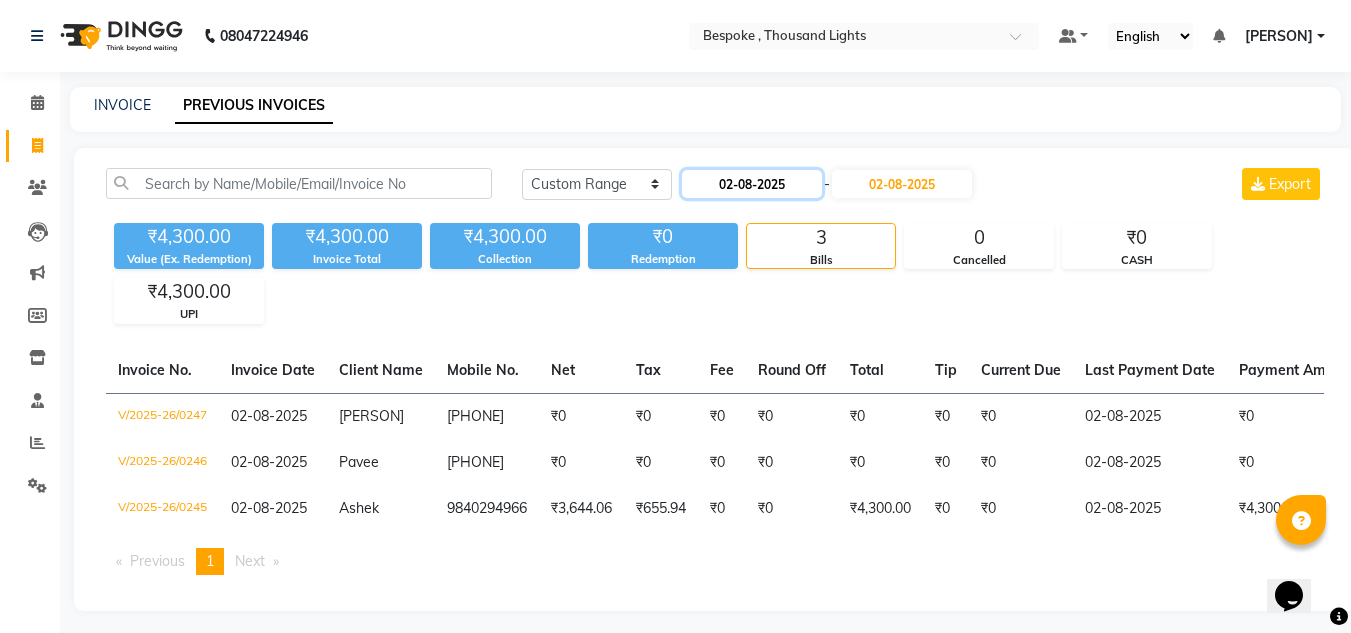 click on "02-08-2025" 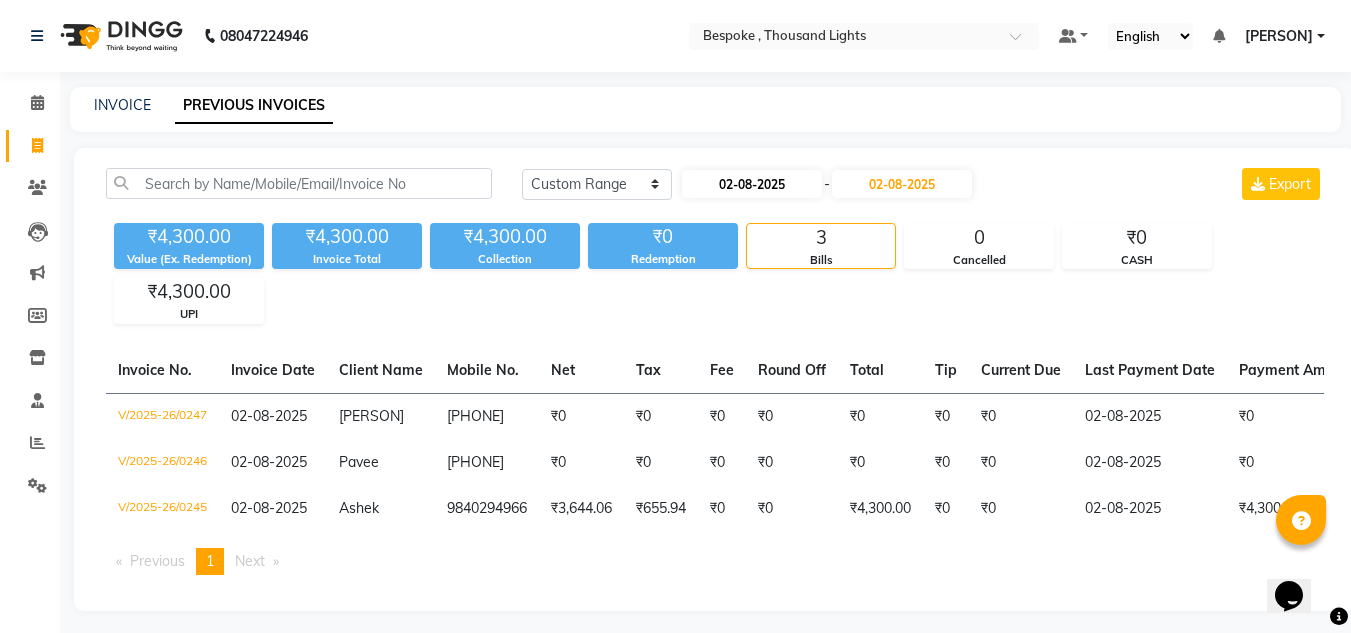 select on "8" 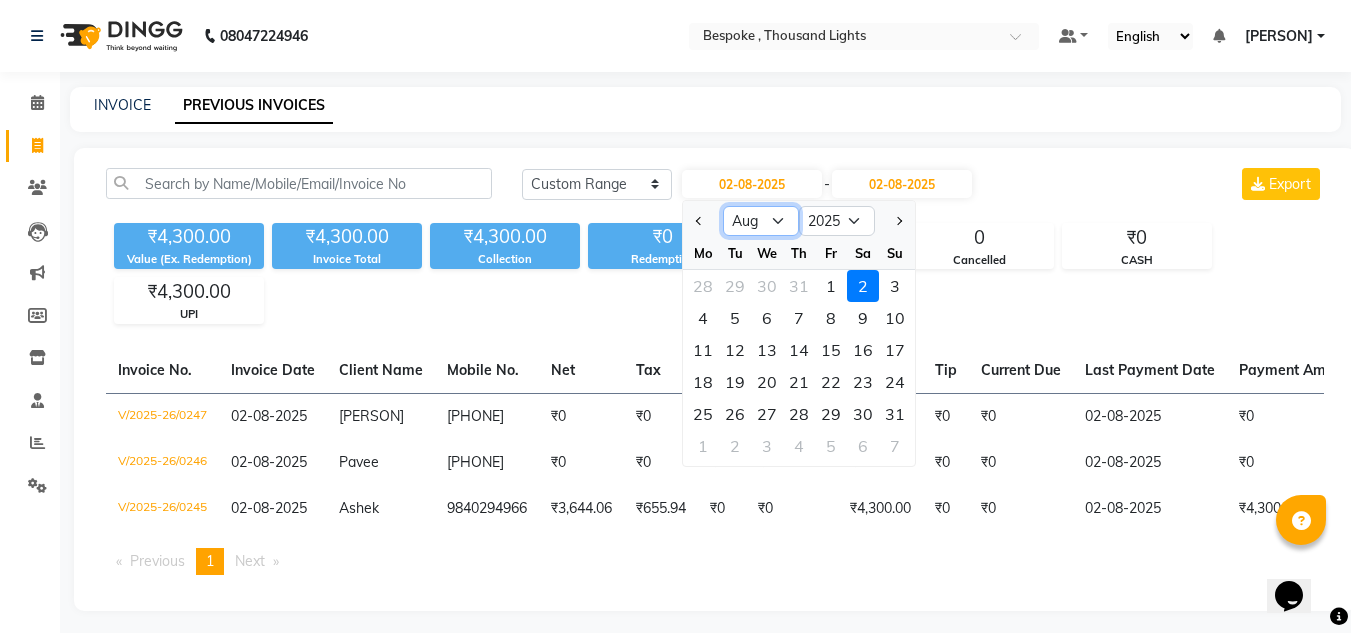 click on "Jan Feb Mar Apr May Jun Jul Aug Sep Oct Nov Dec" 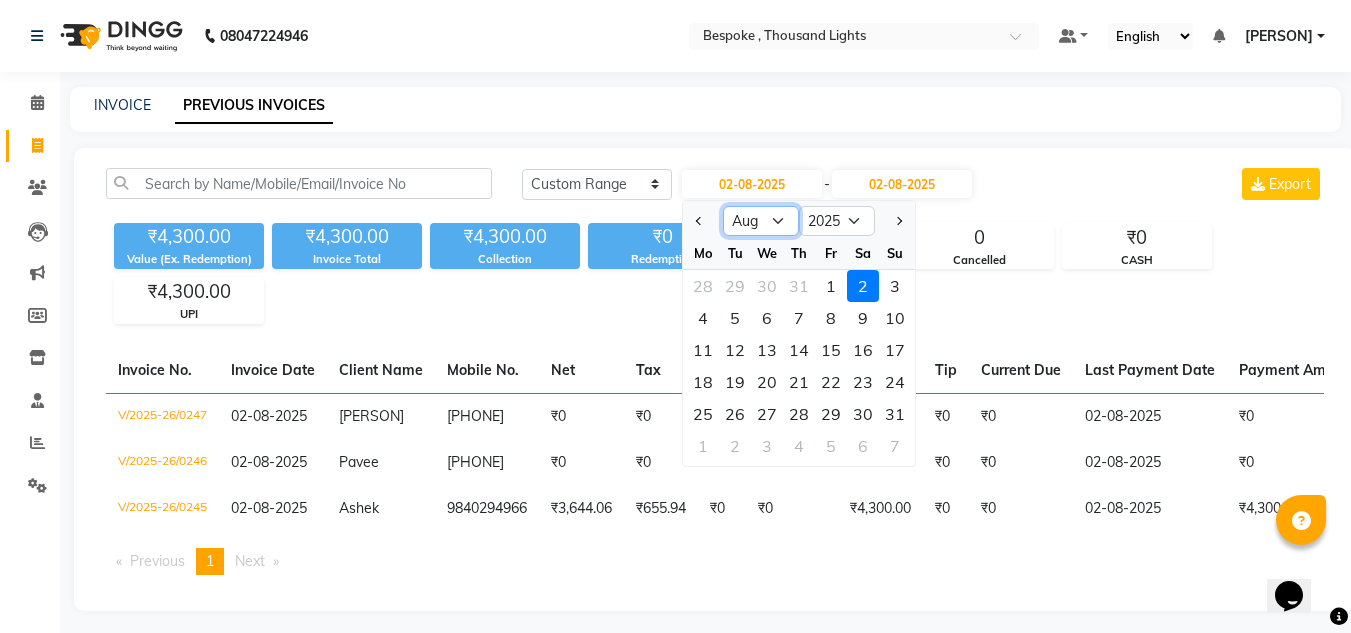 select on "7" 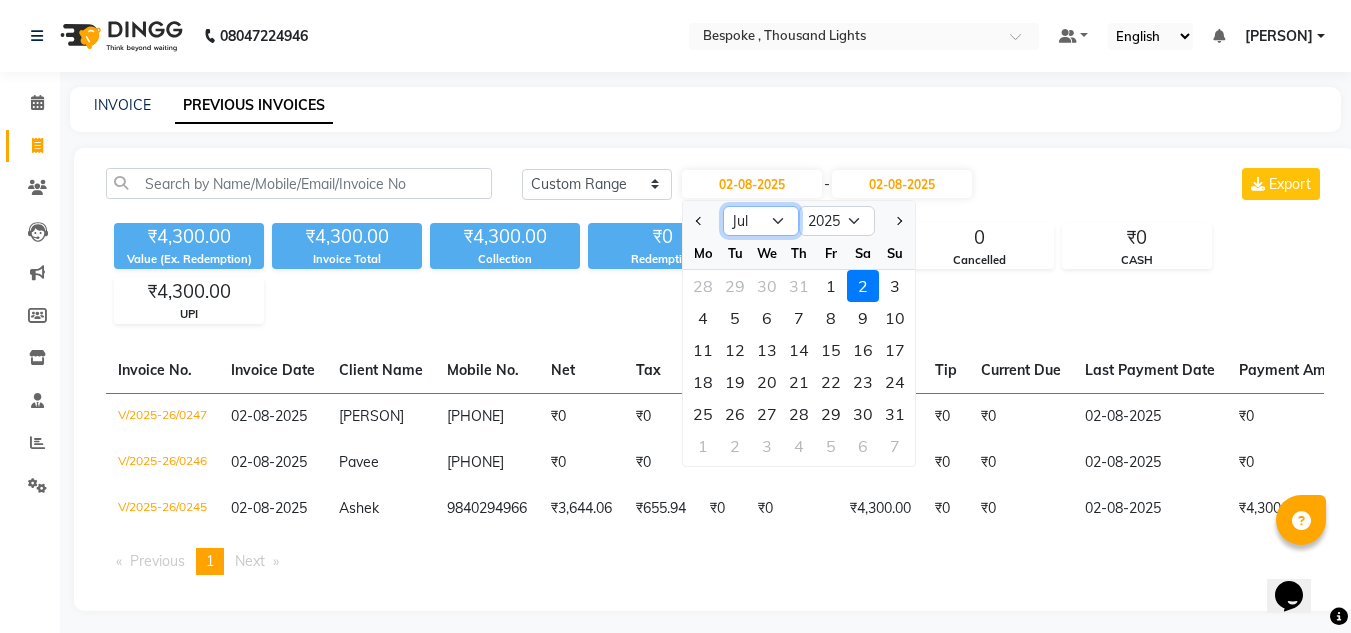 click on "Jan Feb Mar Apr May Jun Jul Aug Sep Oct Nov Dec" 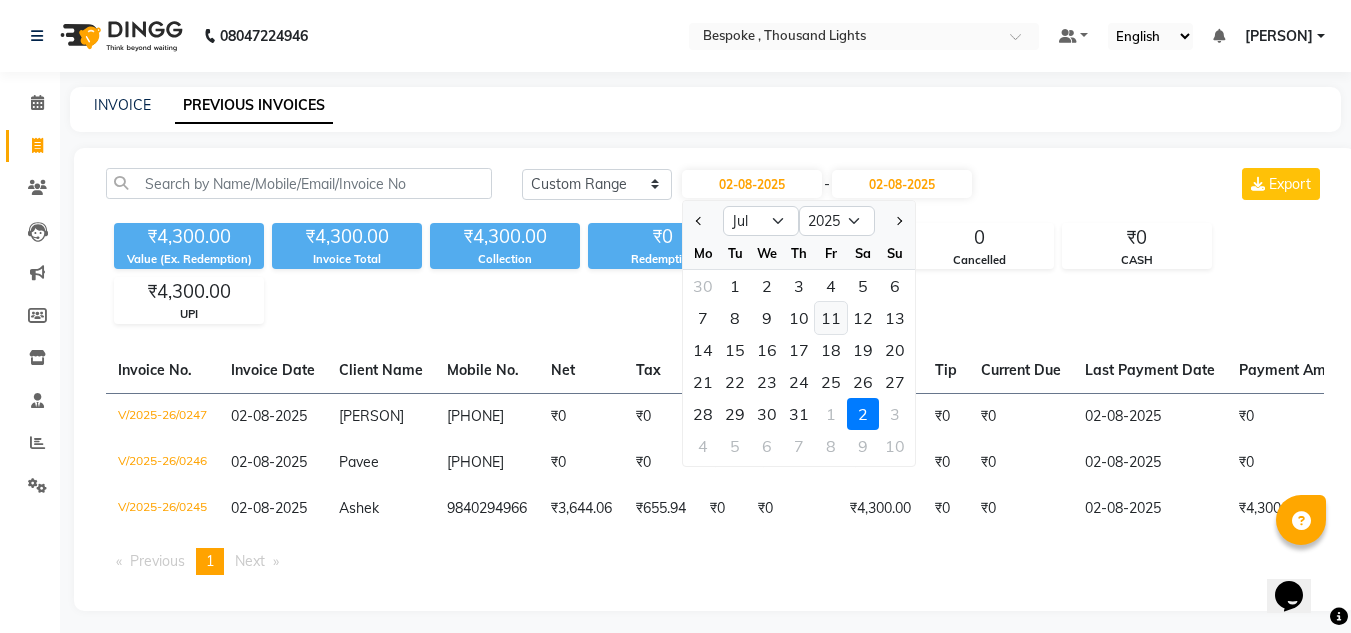 click on "11" 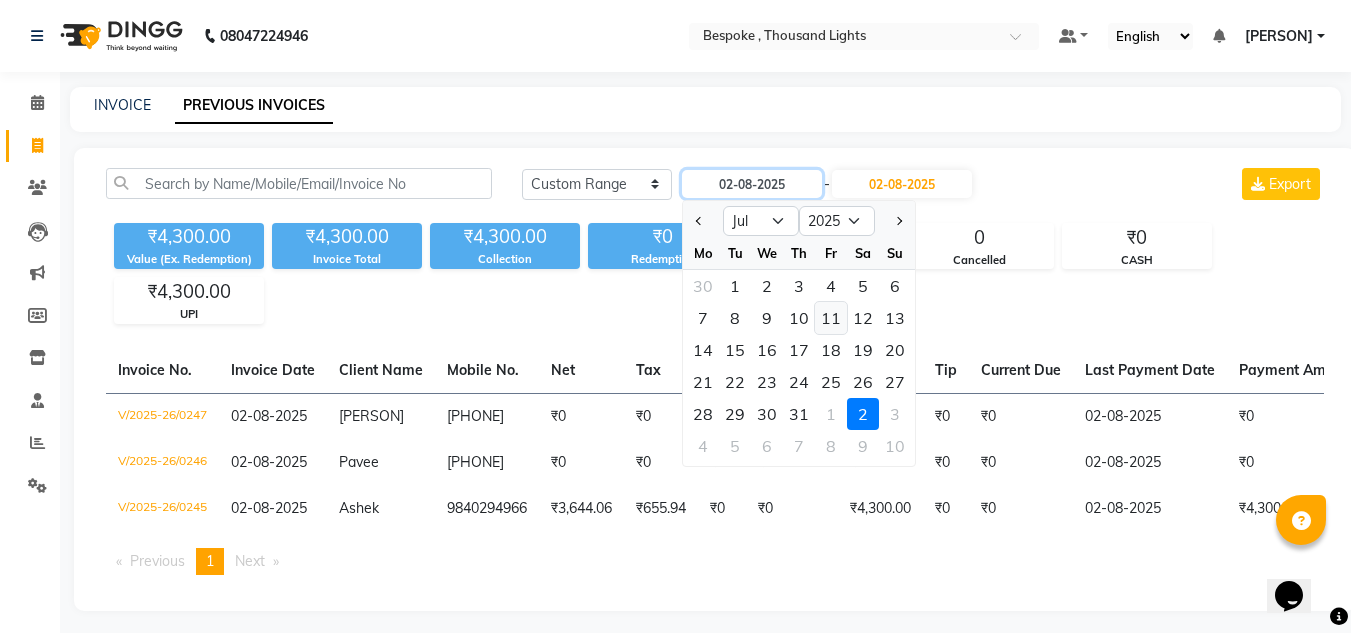type on "11-07-2025" 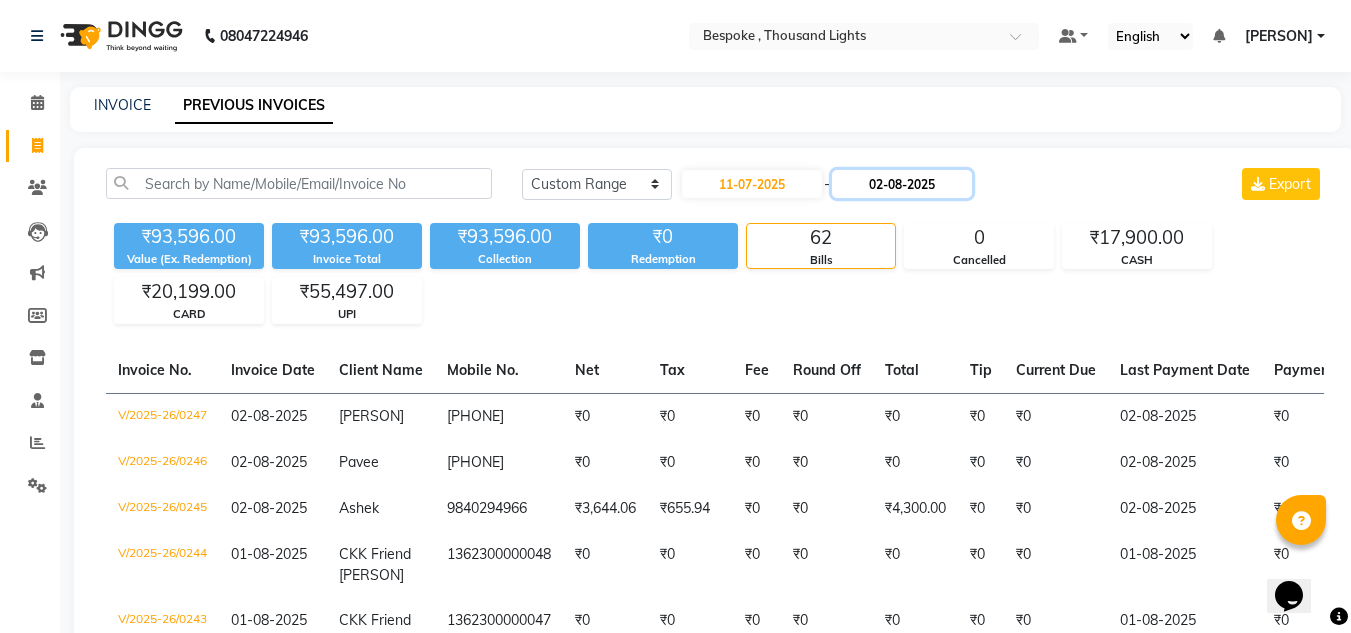 click on "02-08-2025" 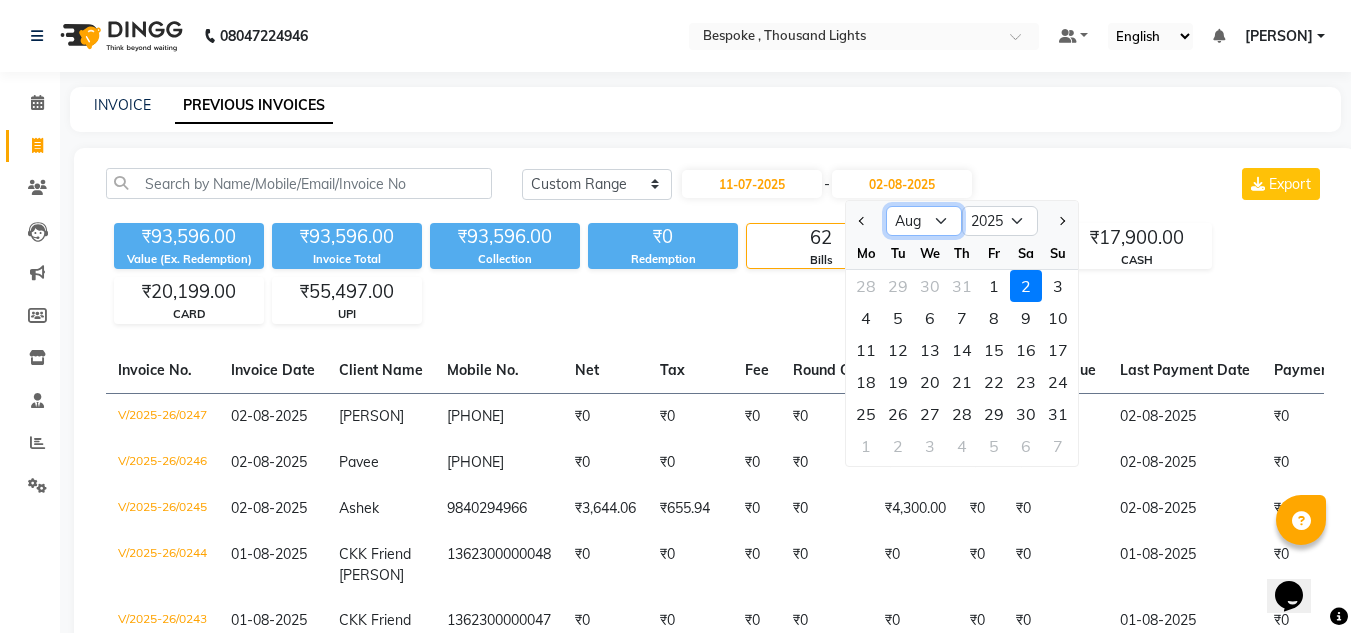 click on "Jul Aug Sep Oct Nov Dec" 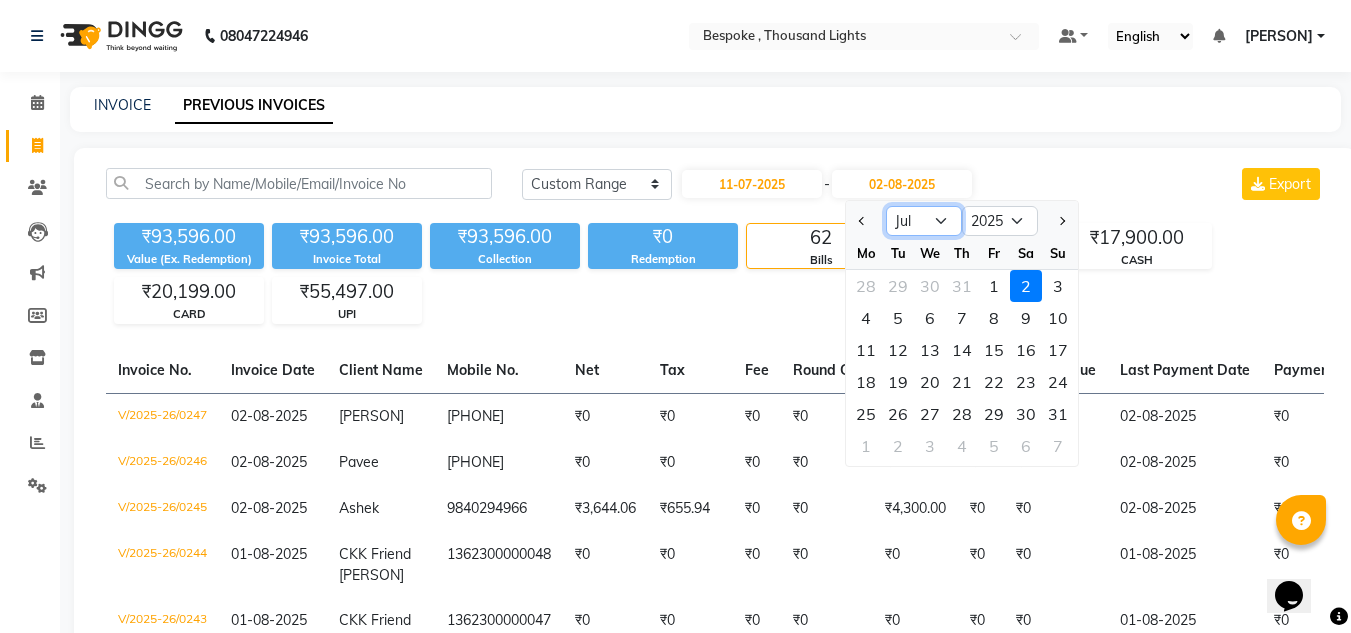 click on "Jul Aug Sep Oct Nov Dec" 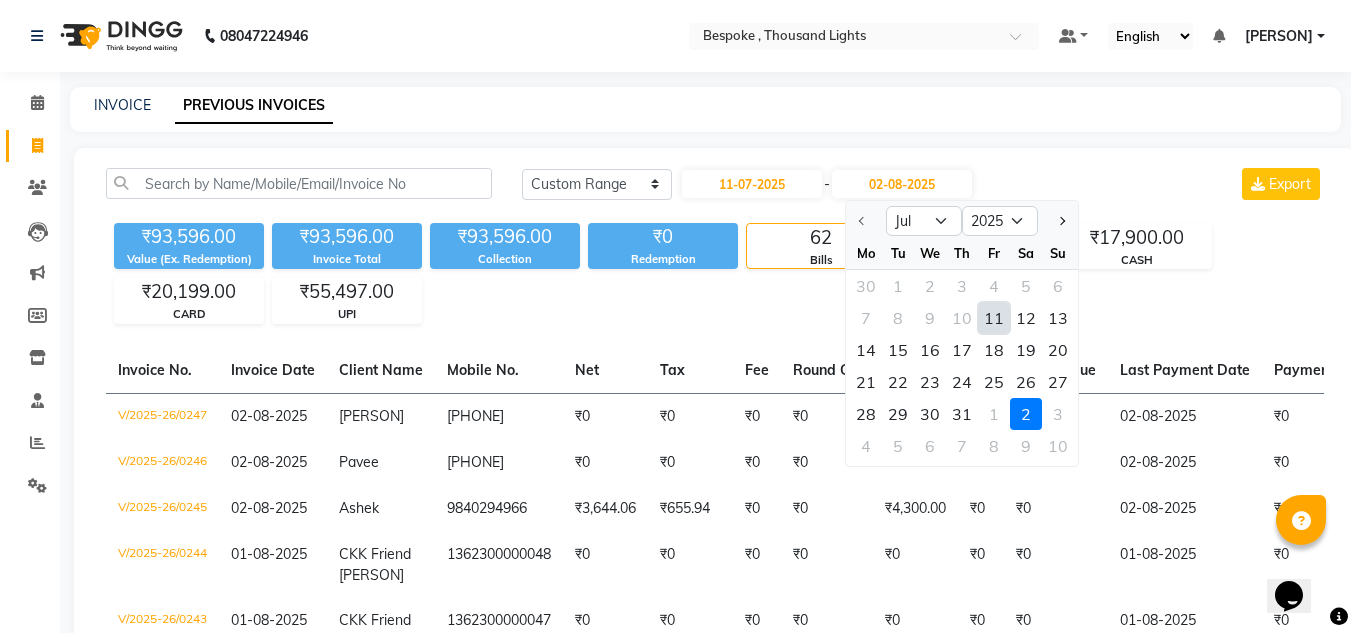 click on "11" 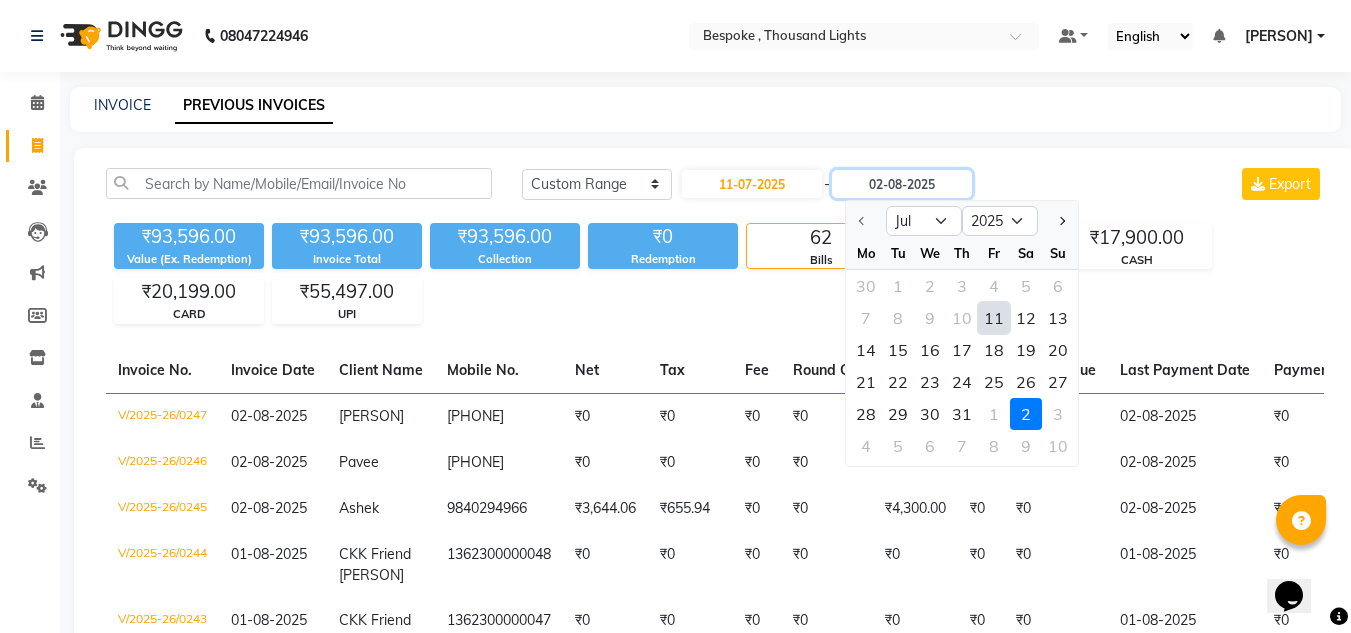 type on "11-07-2025" 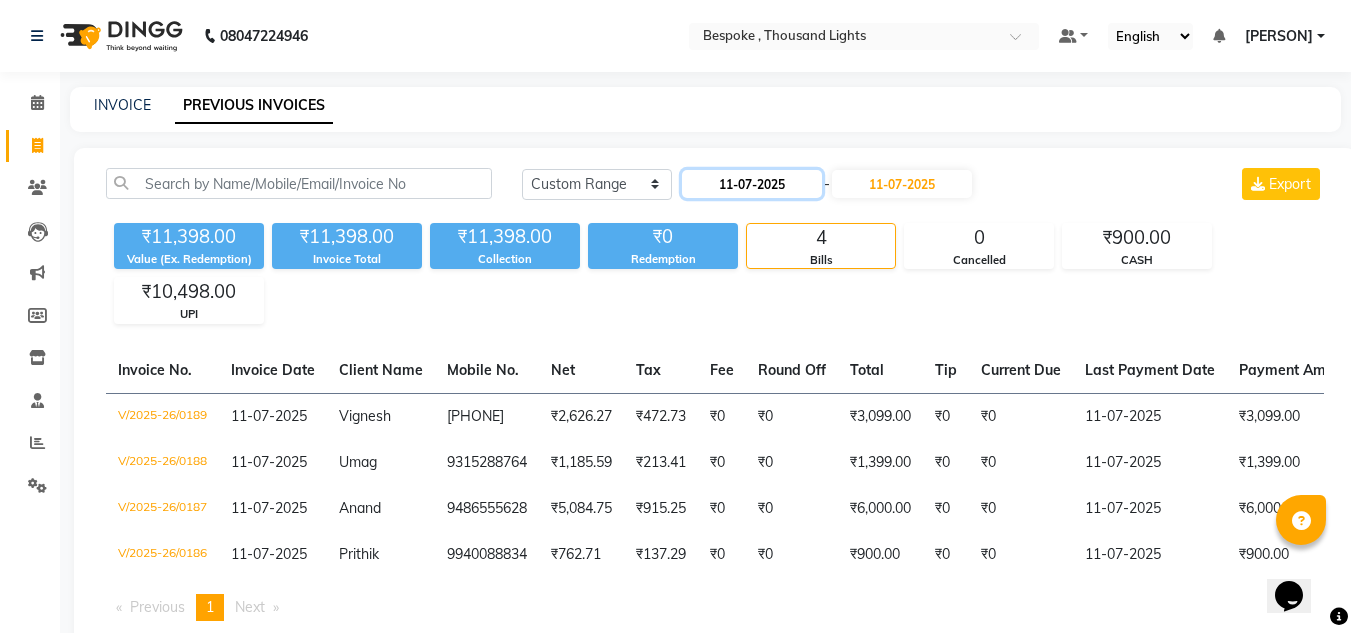 click on "11-07-2025" 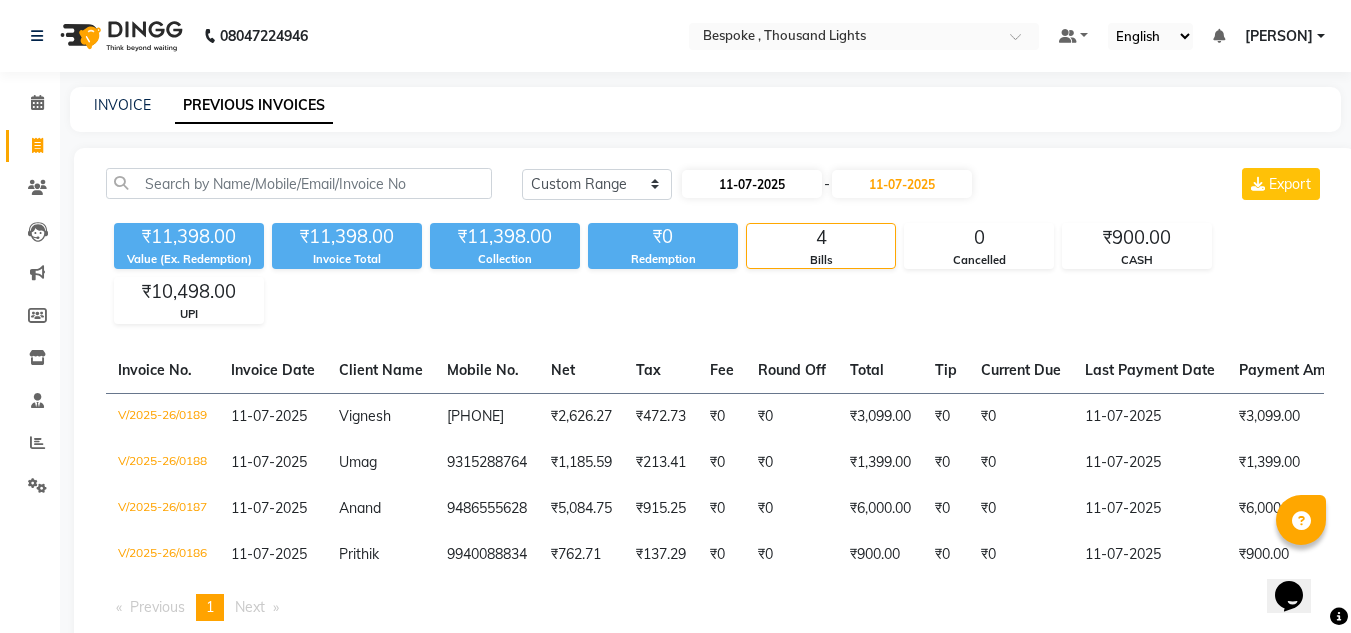 select on "7" 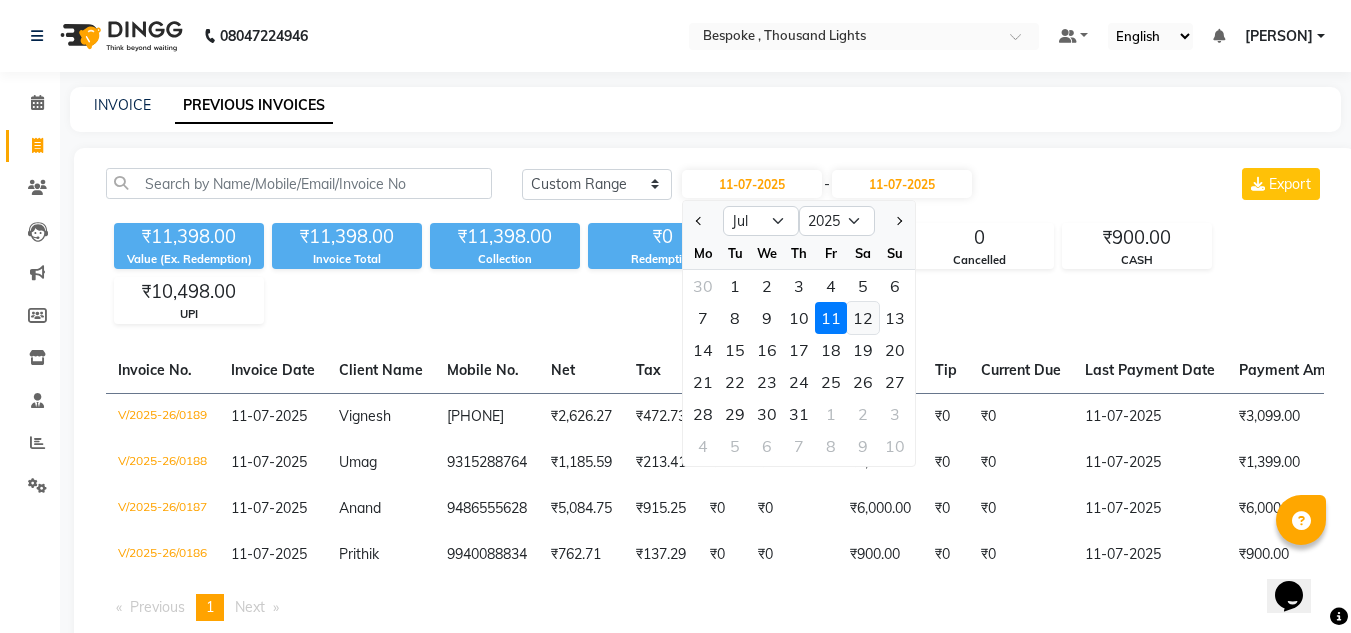 click on "12" 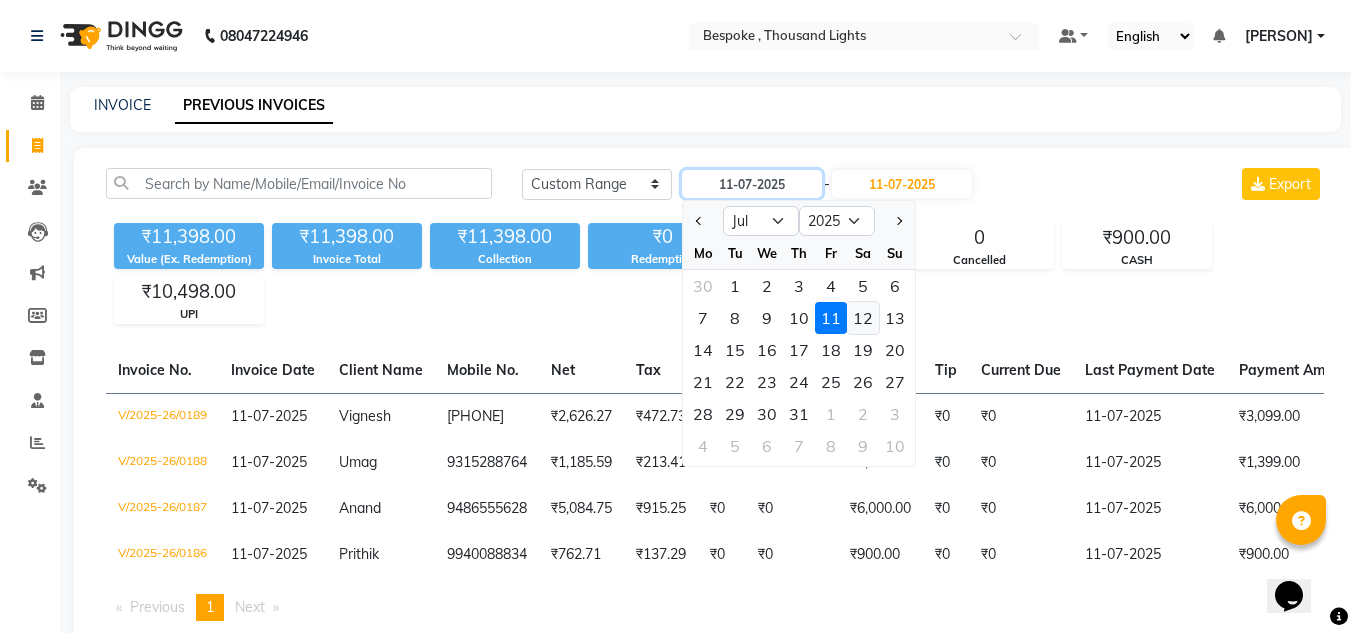 type on "12-07-2025" 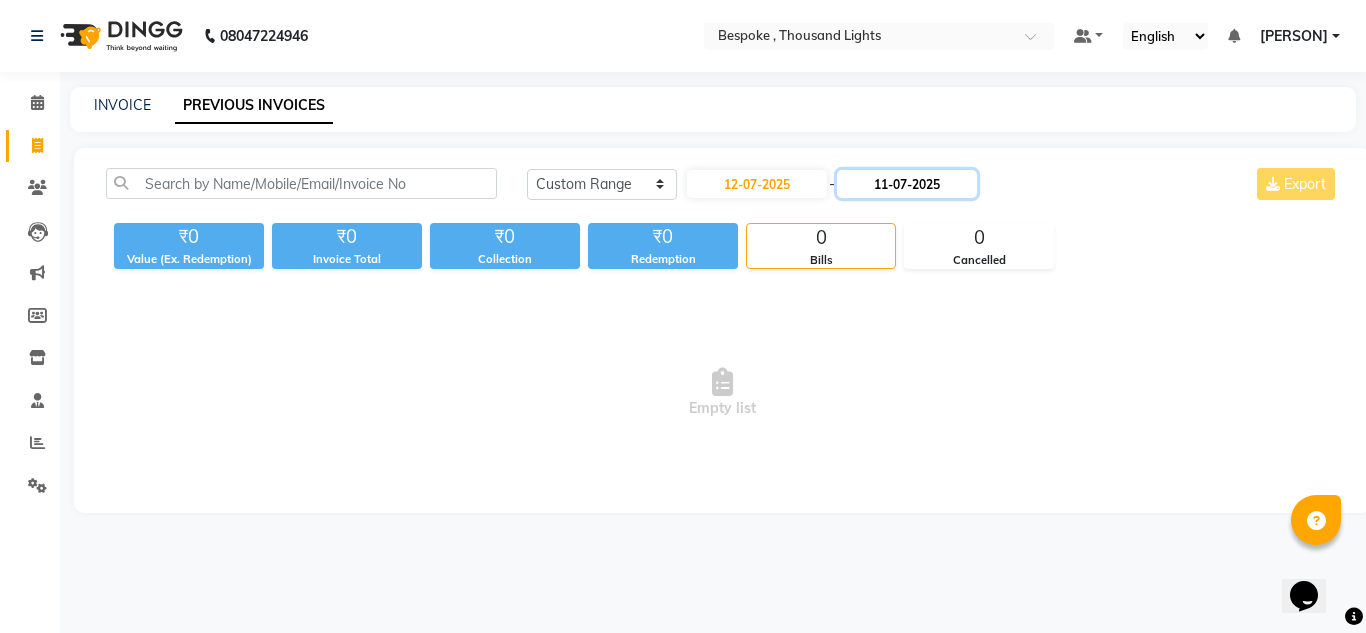 click on "11-07-2025" 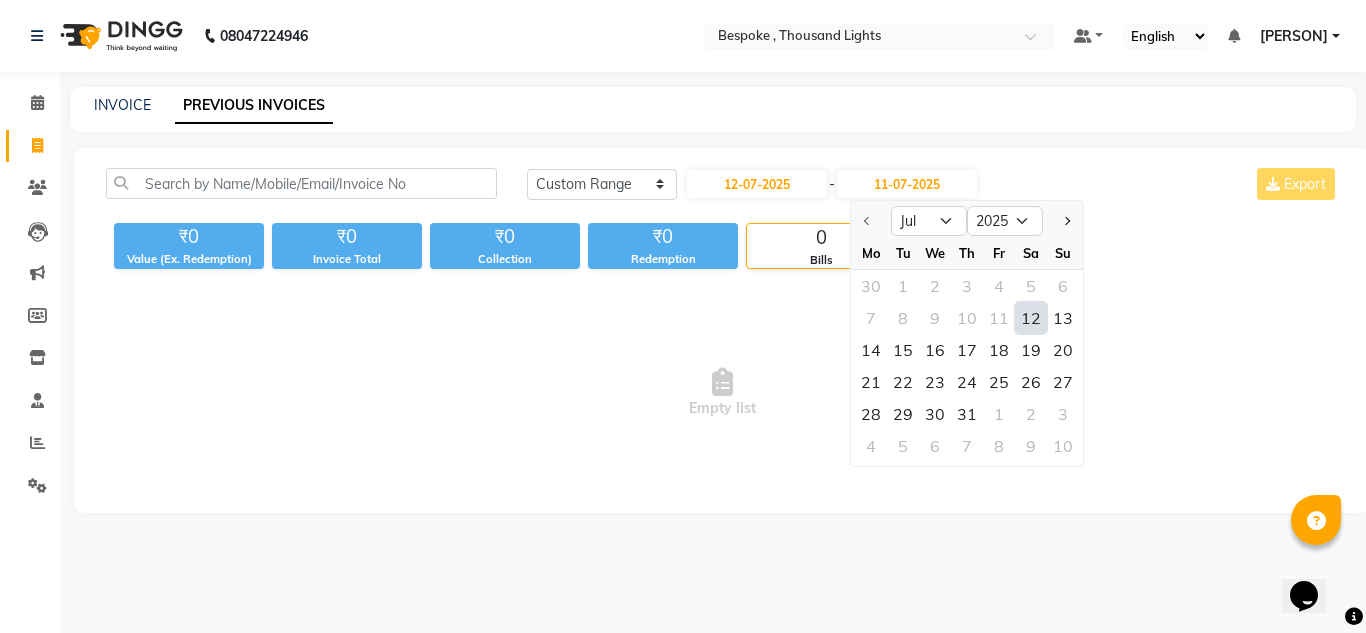 click on "12" 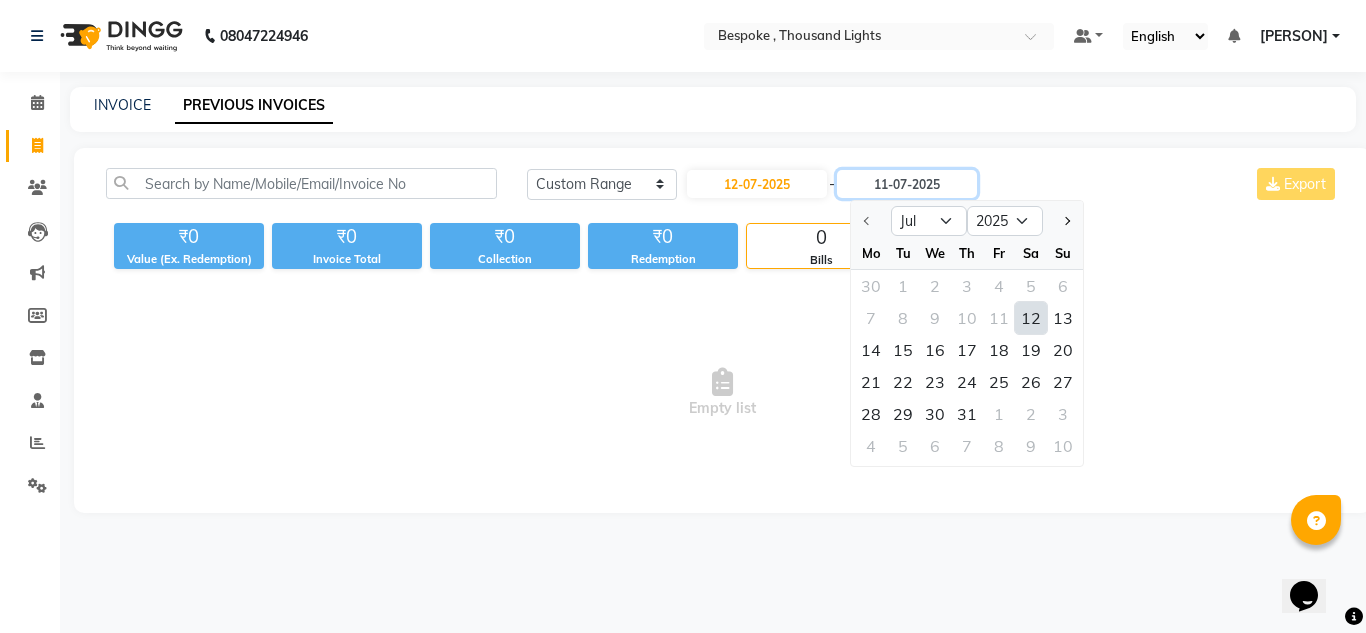 type on "12-07-2025" 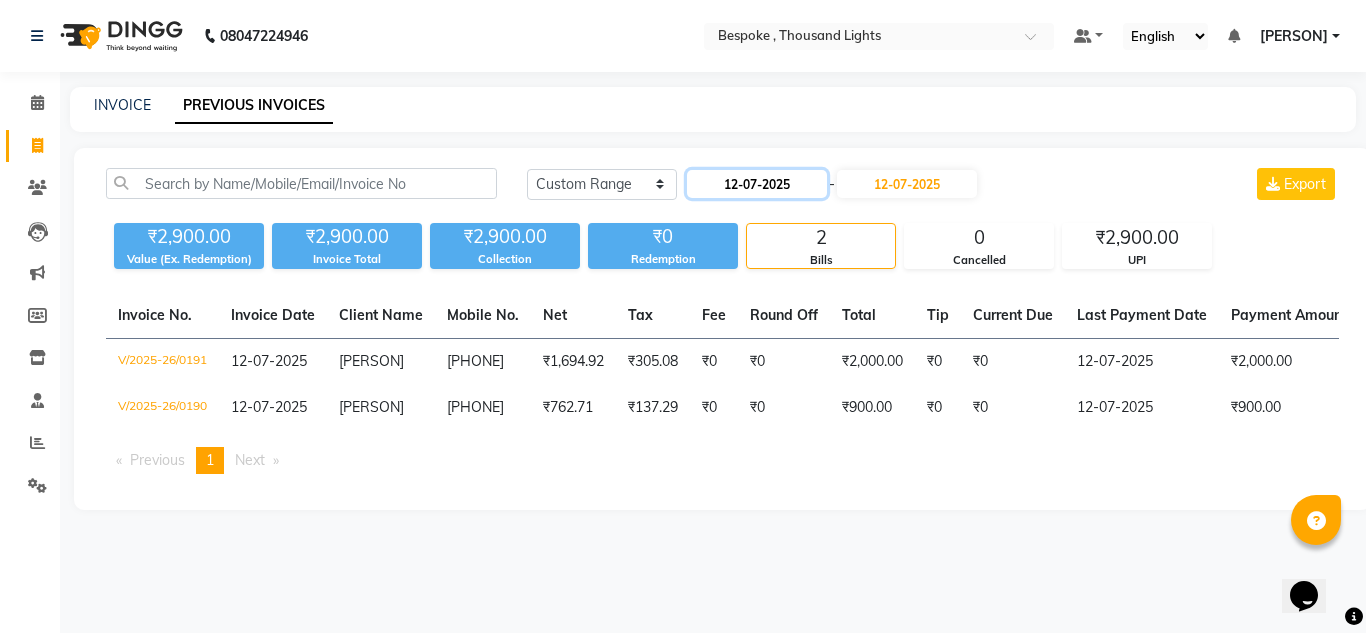 click on "12-07-2025" 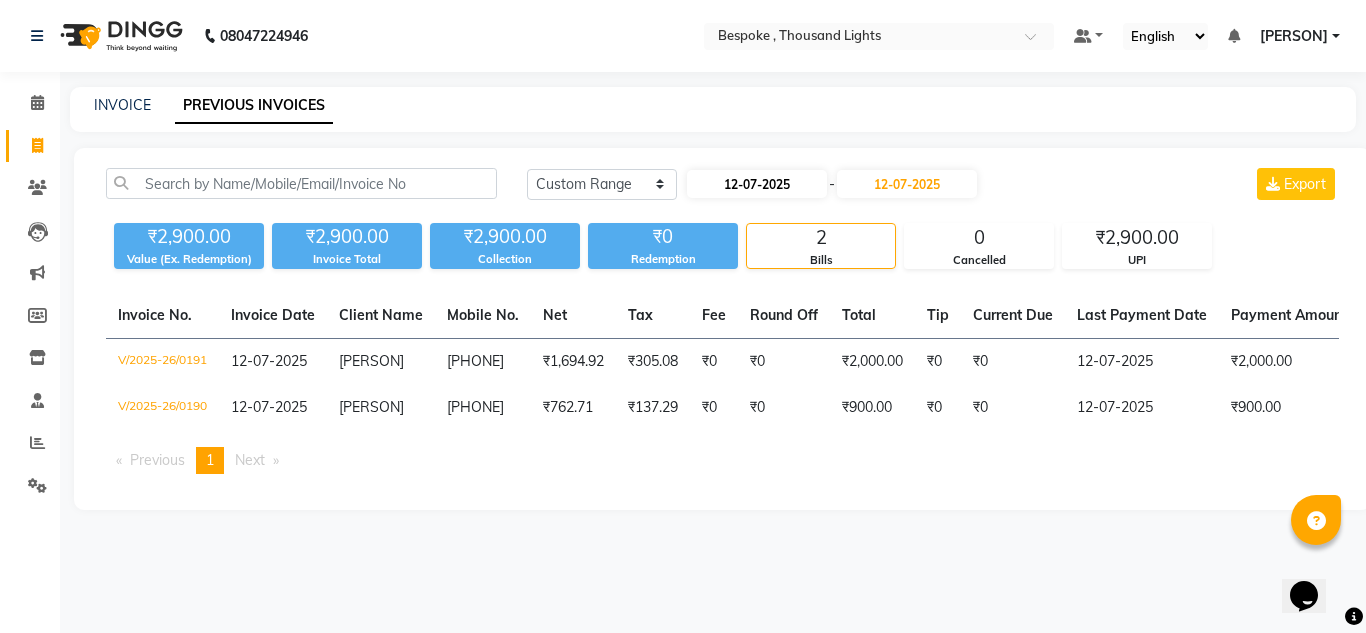 select on "7" 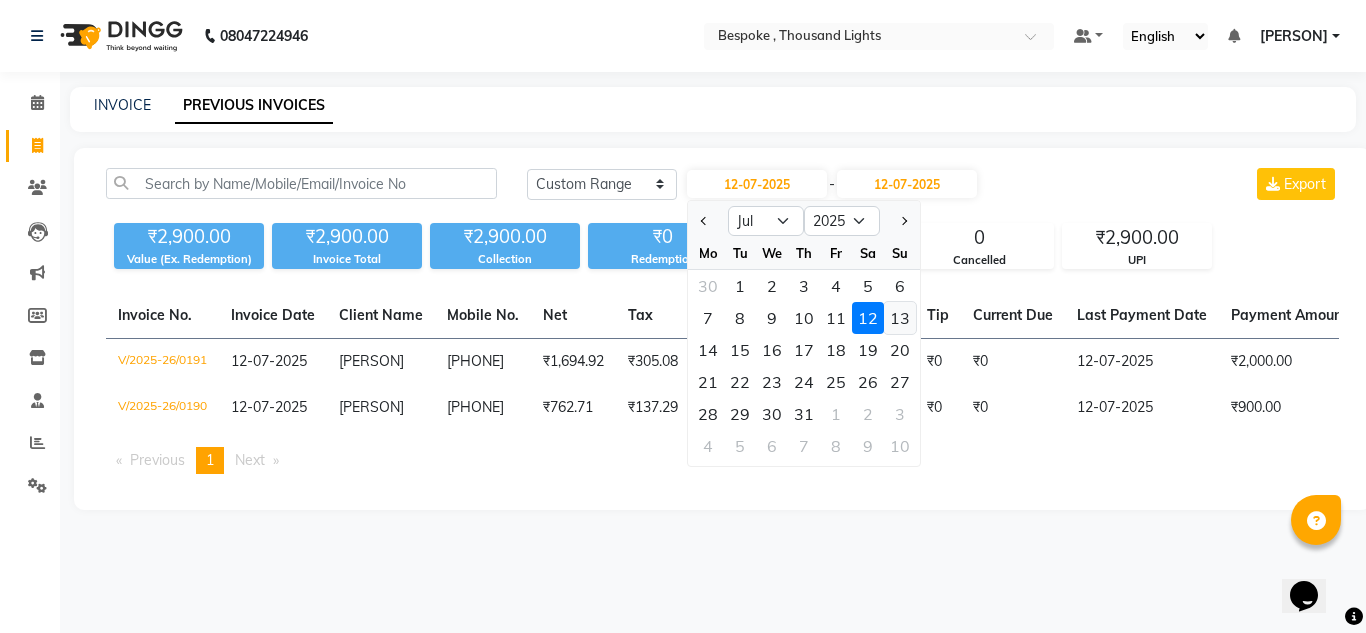 click on "13" 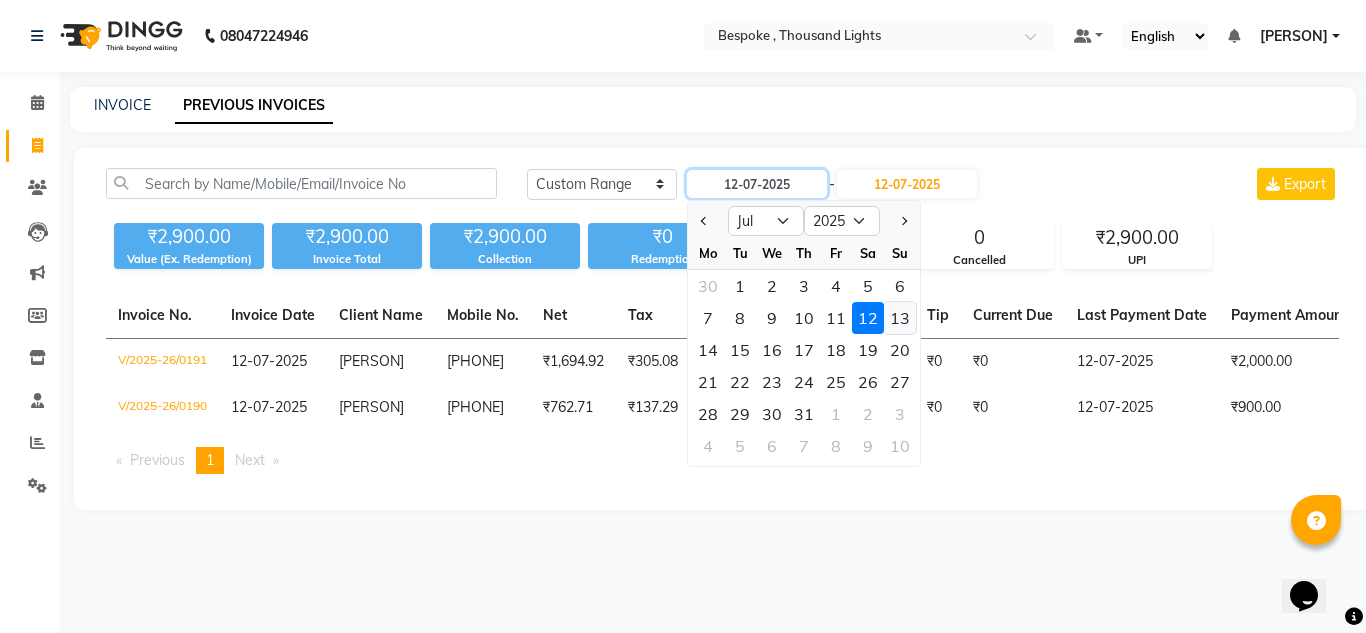 type on "13-07-2025" 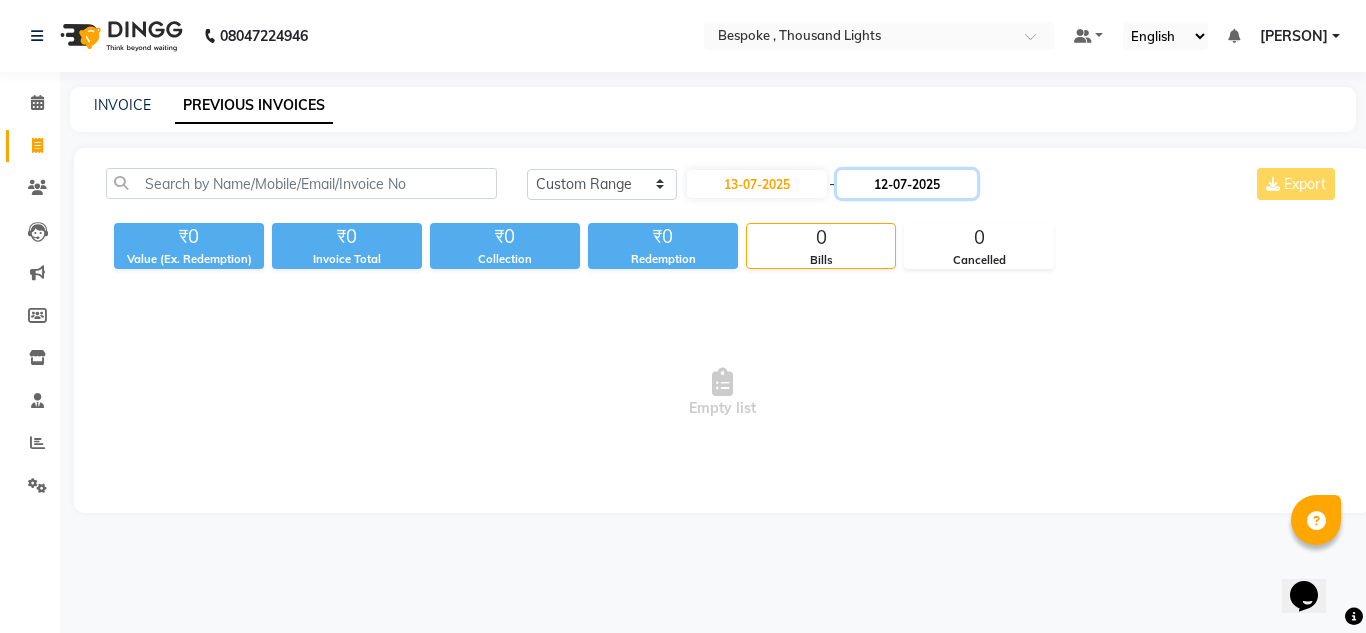 click on "12-07-2025" 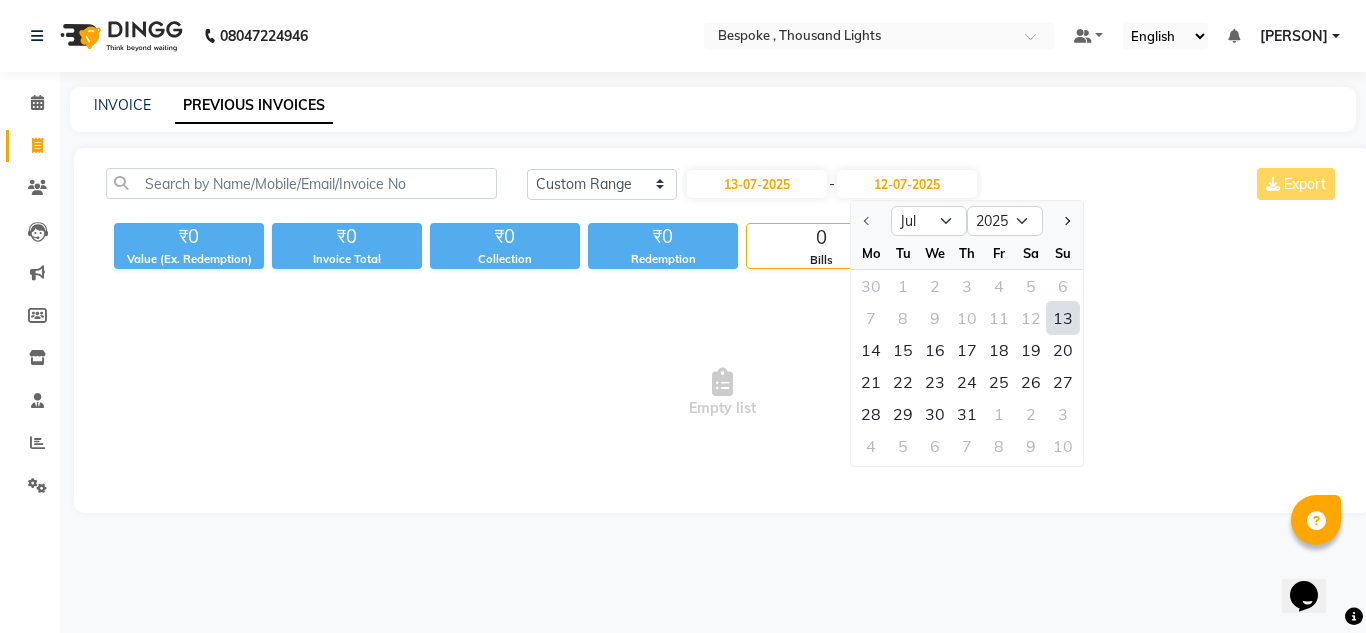 click on "13" 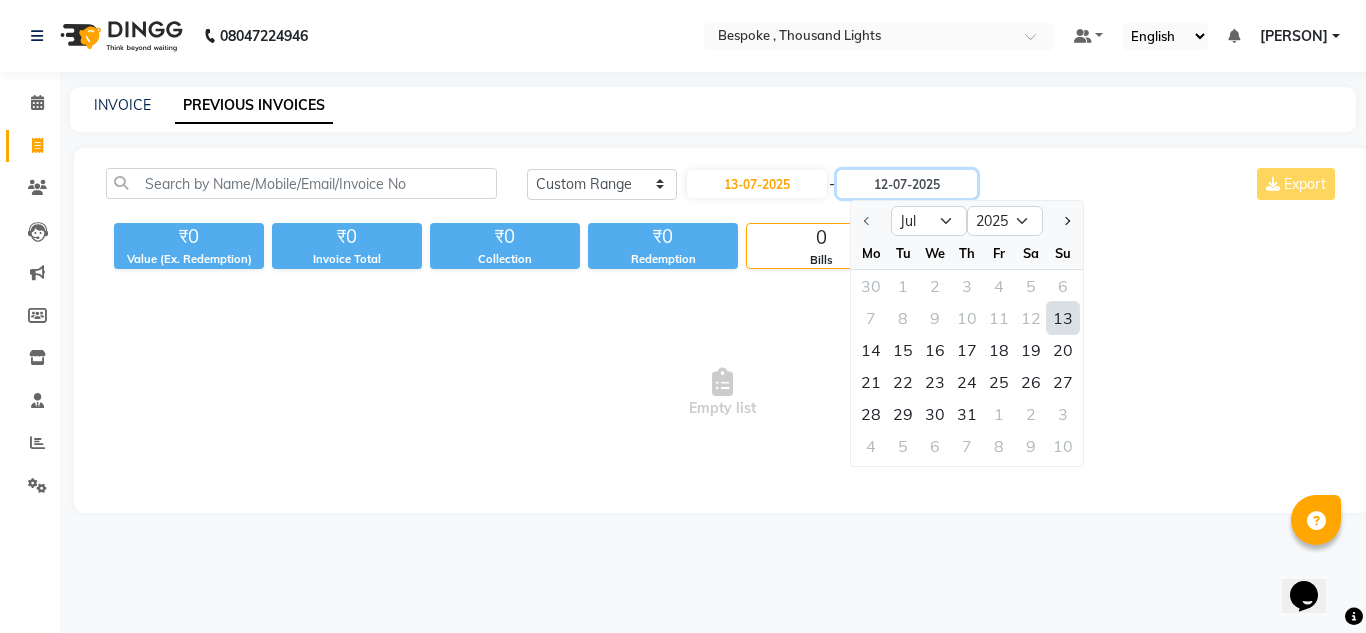 type on "13-07-2025" 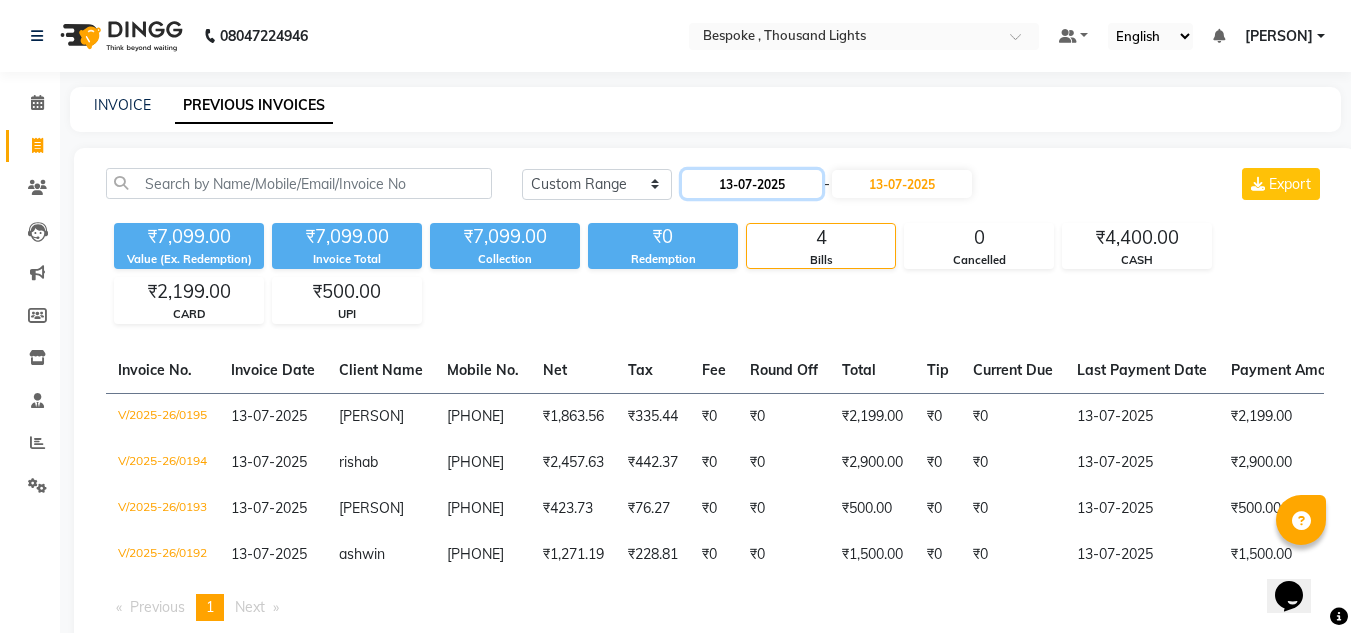 click on "13-07-2025" 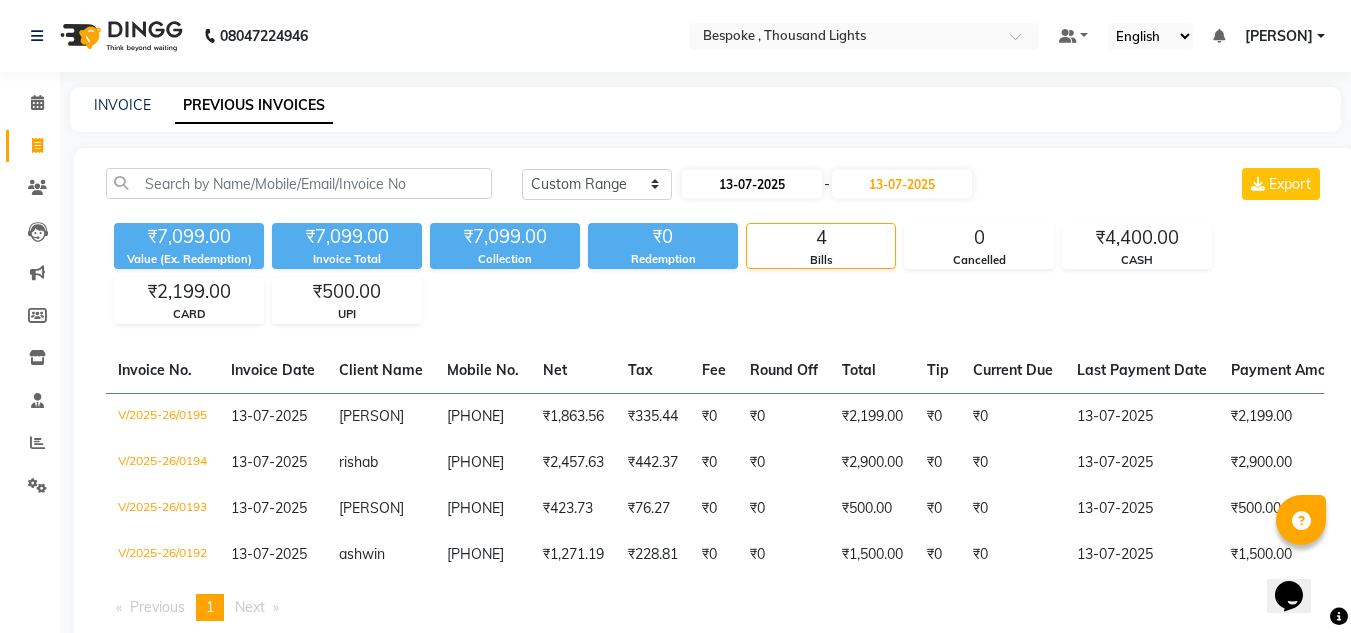 select on "7" 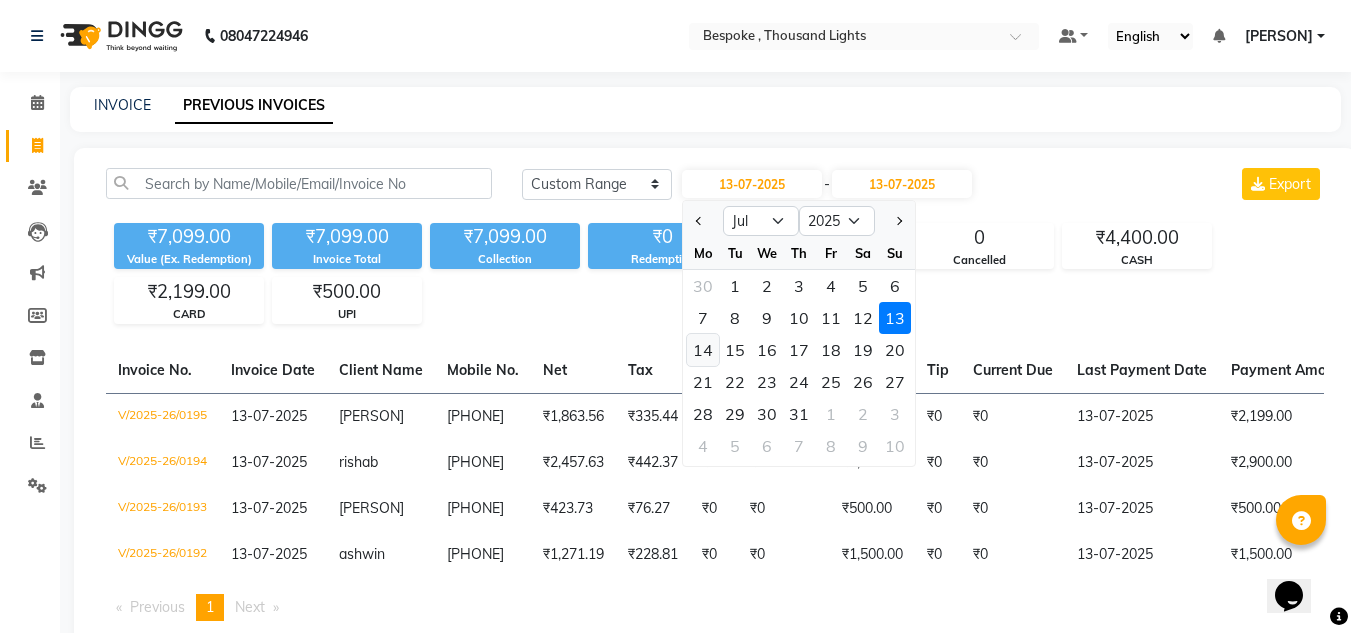 click on "14" 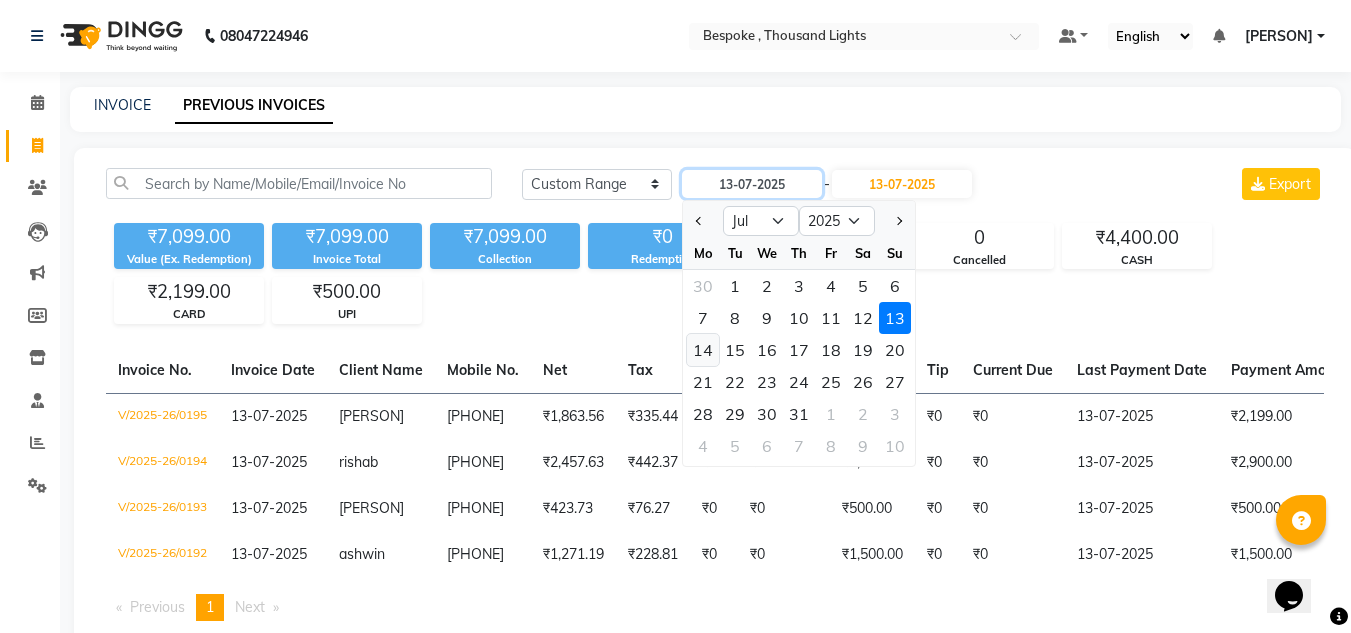 type on "14-07-2025" 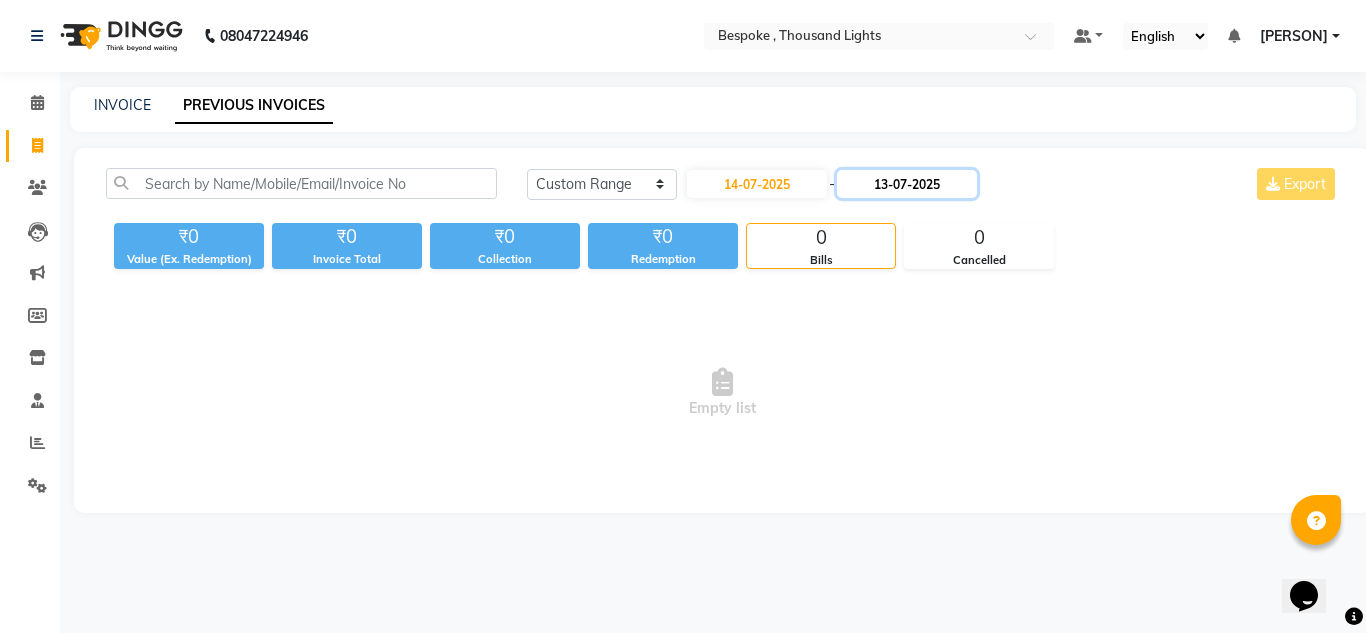 click on "13-07-2025" 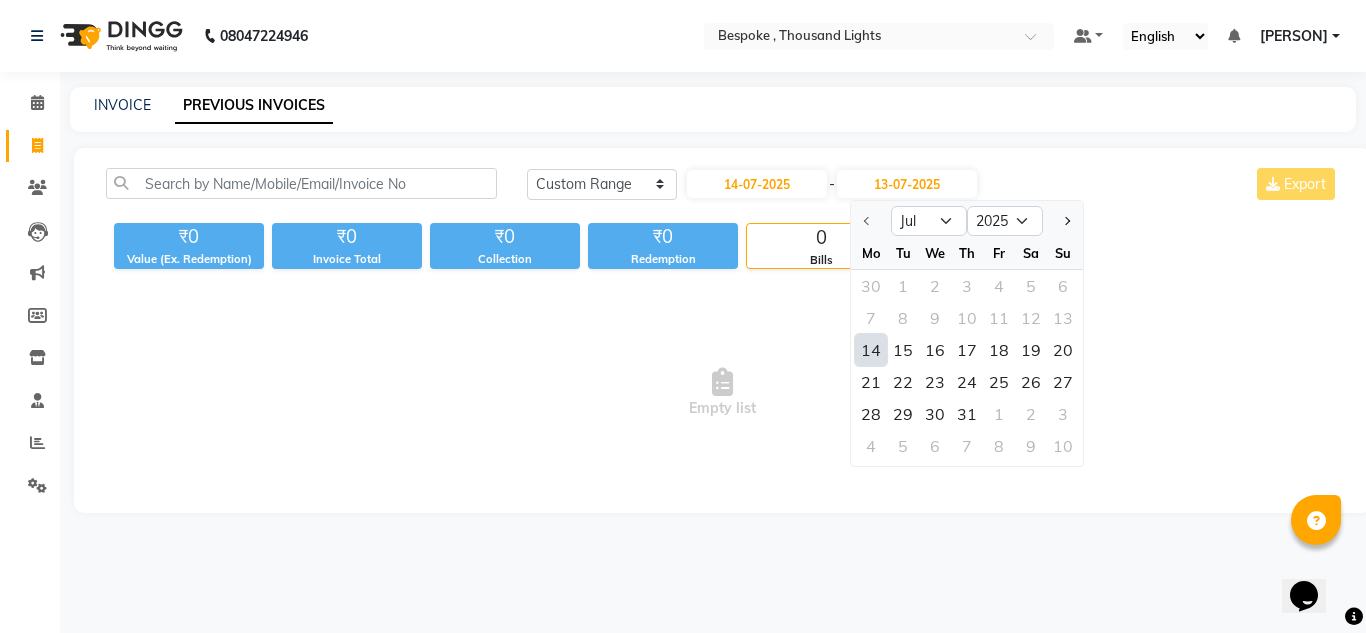 click on "14" 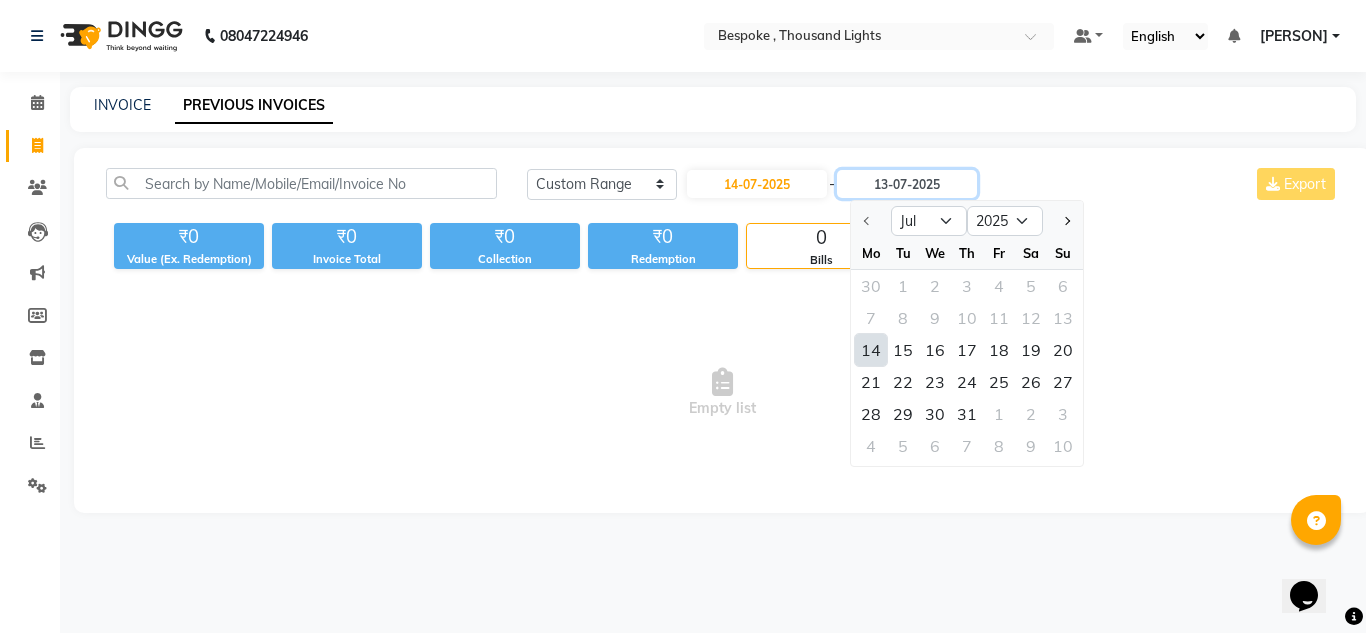 type on "14-07-2025" 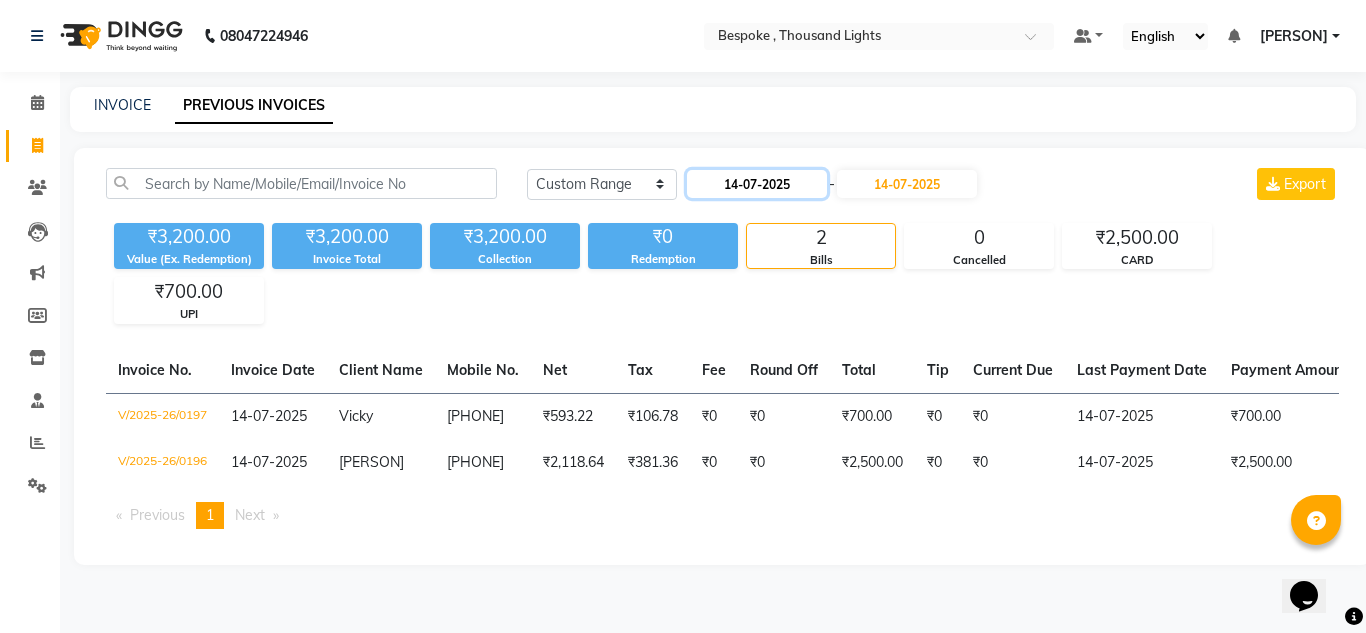 click on "14-07-2025" 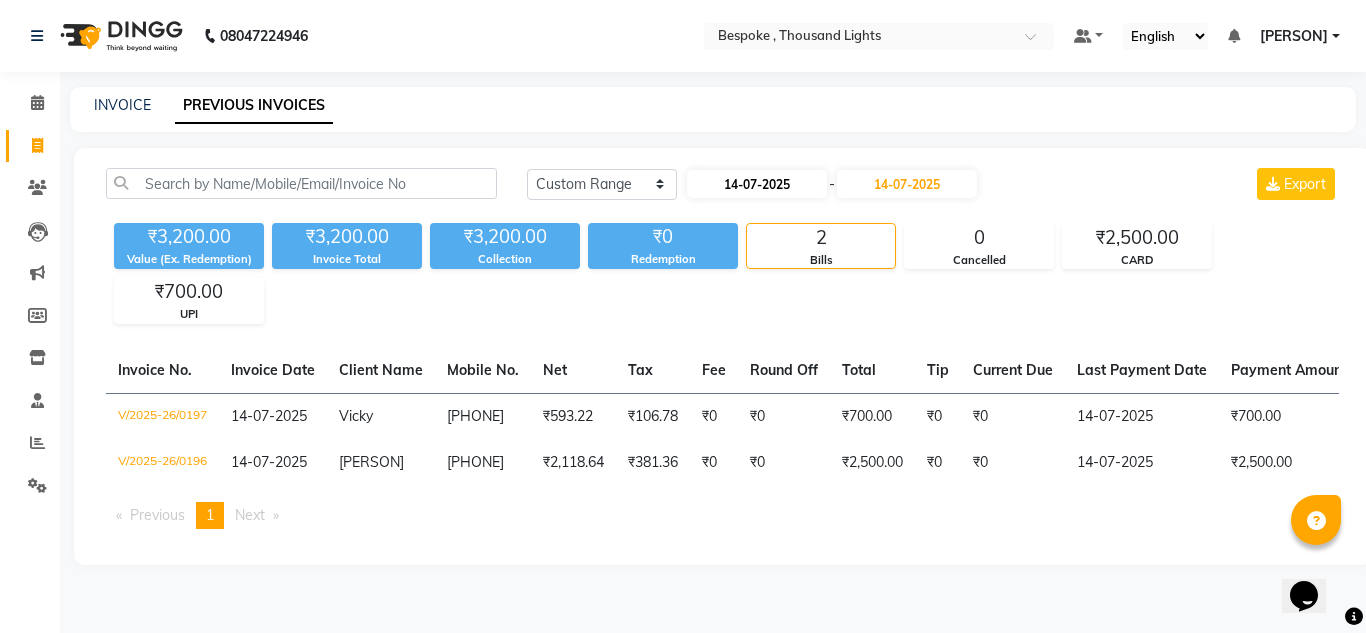 select on "7" 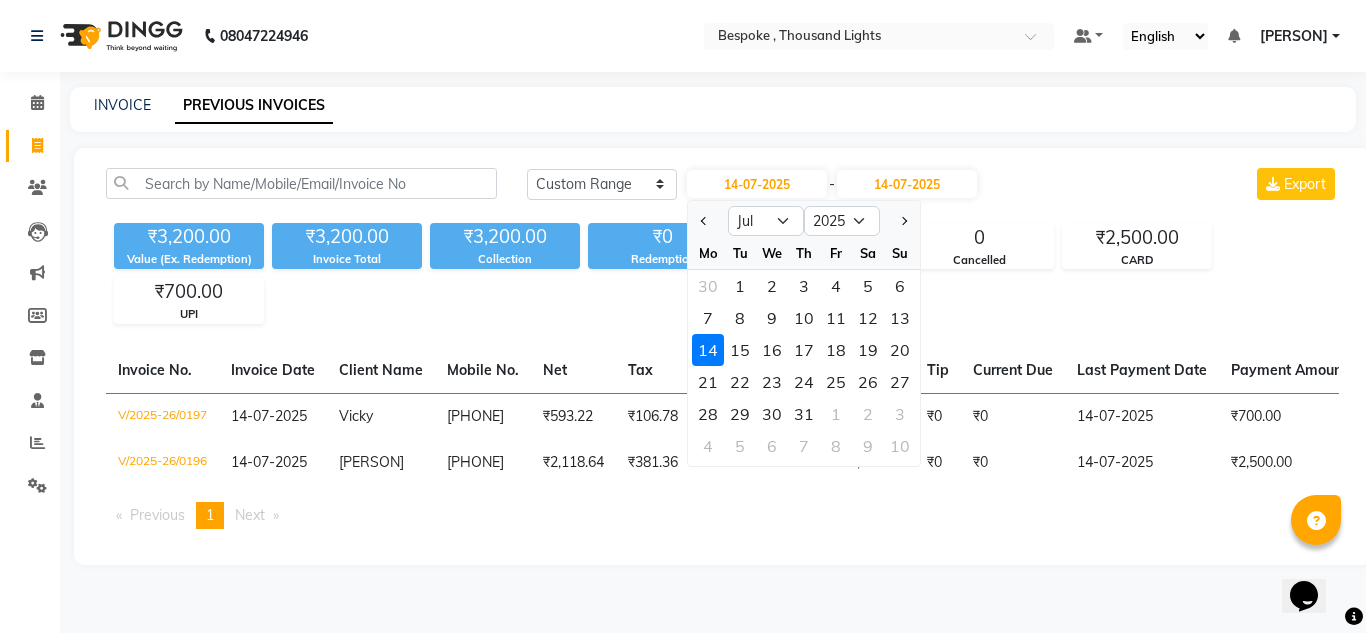 click on "15" 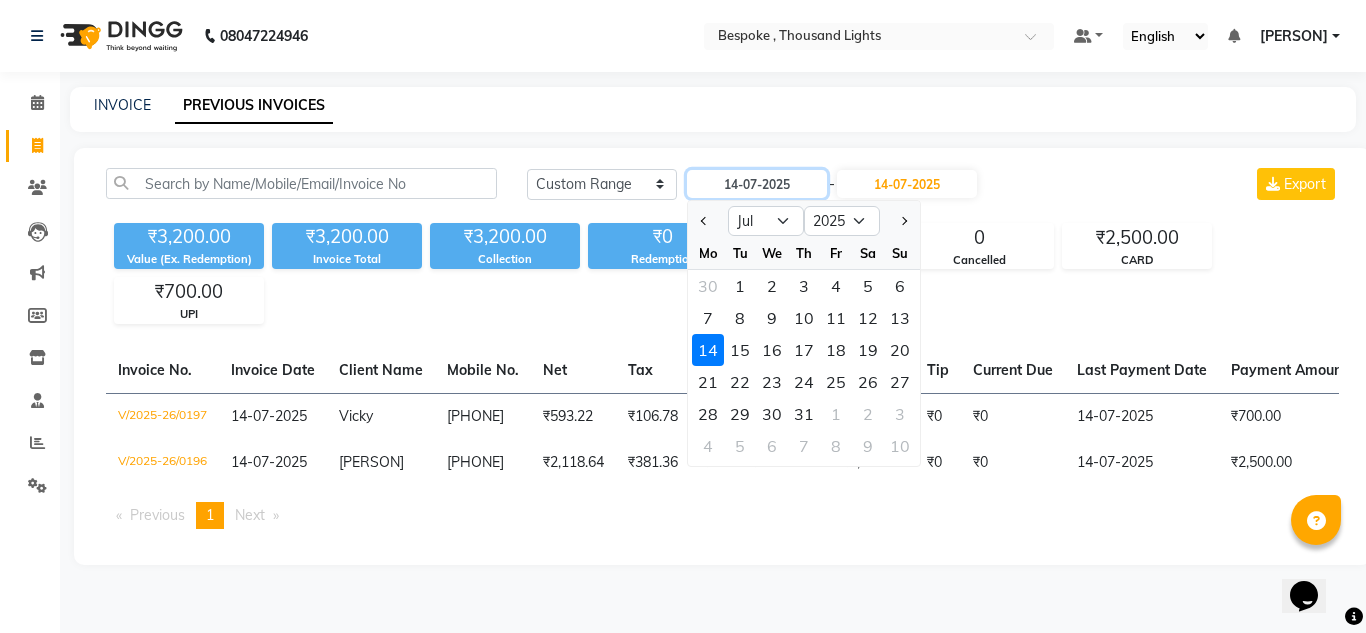 type on "15-07-2025" 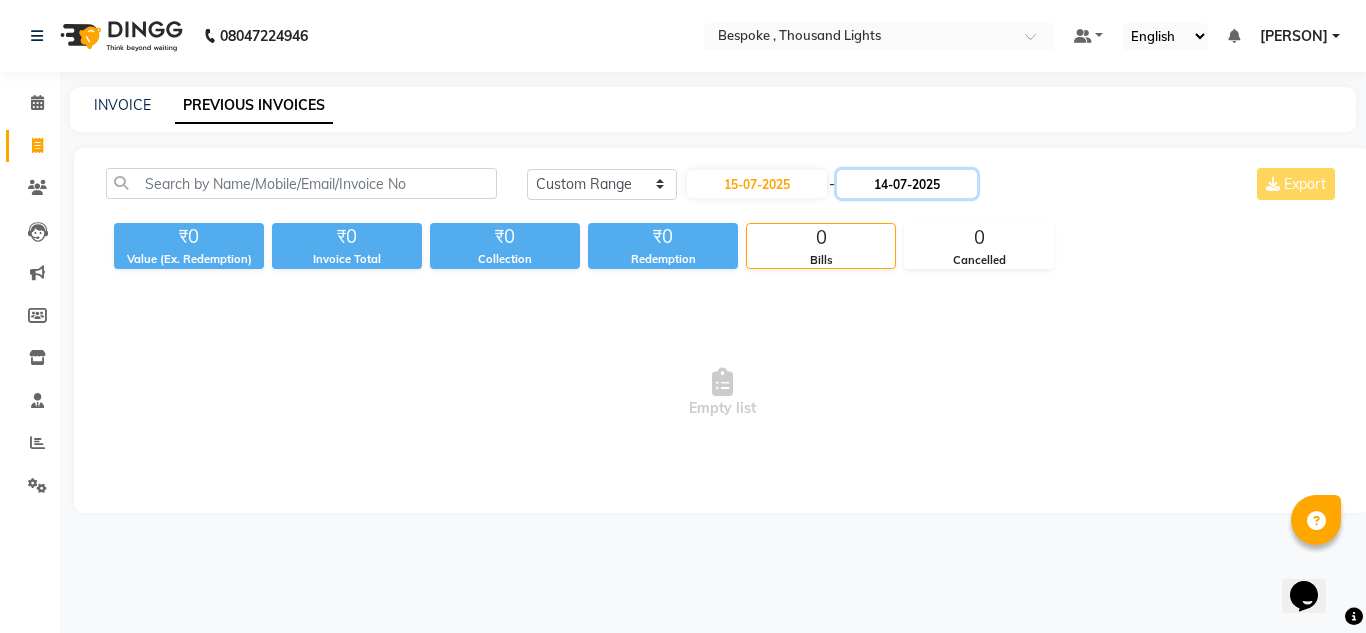 click on "14-07-2025" 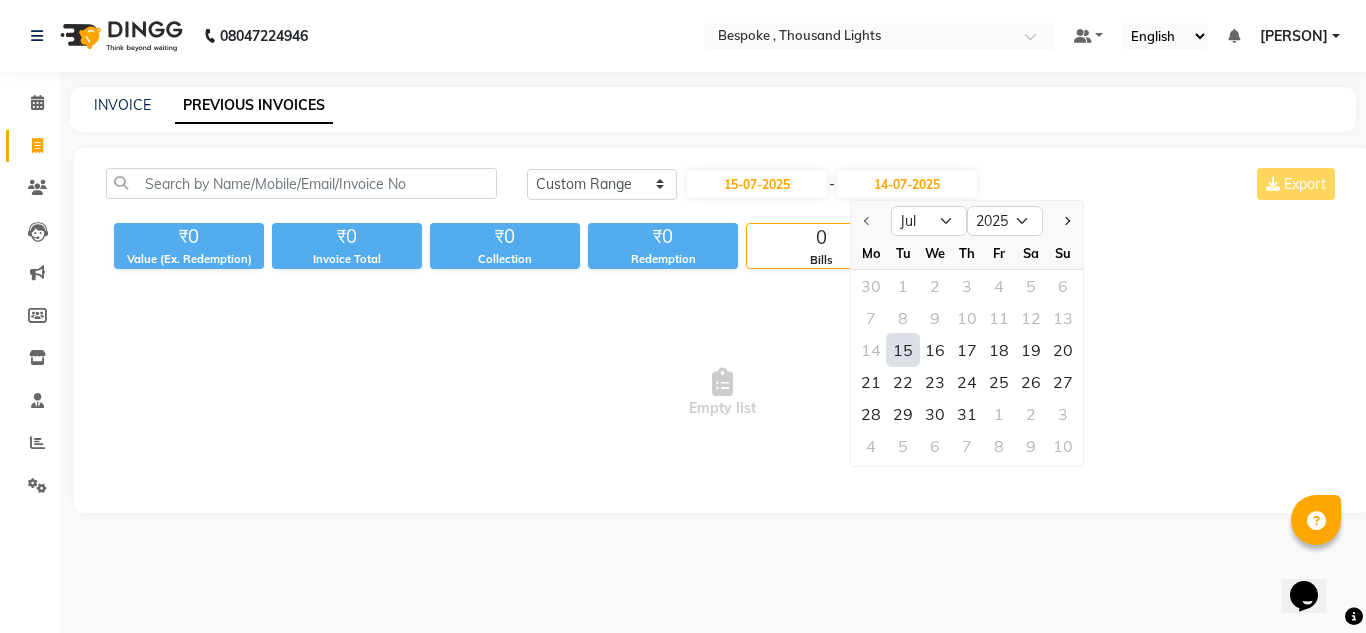 click on "15" 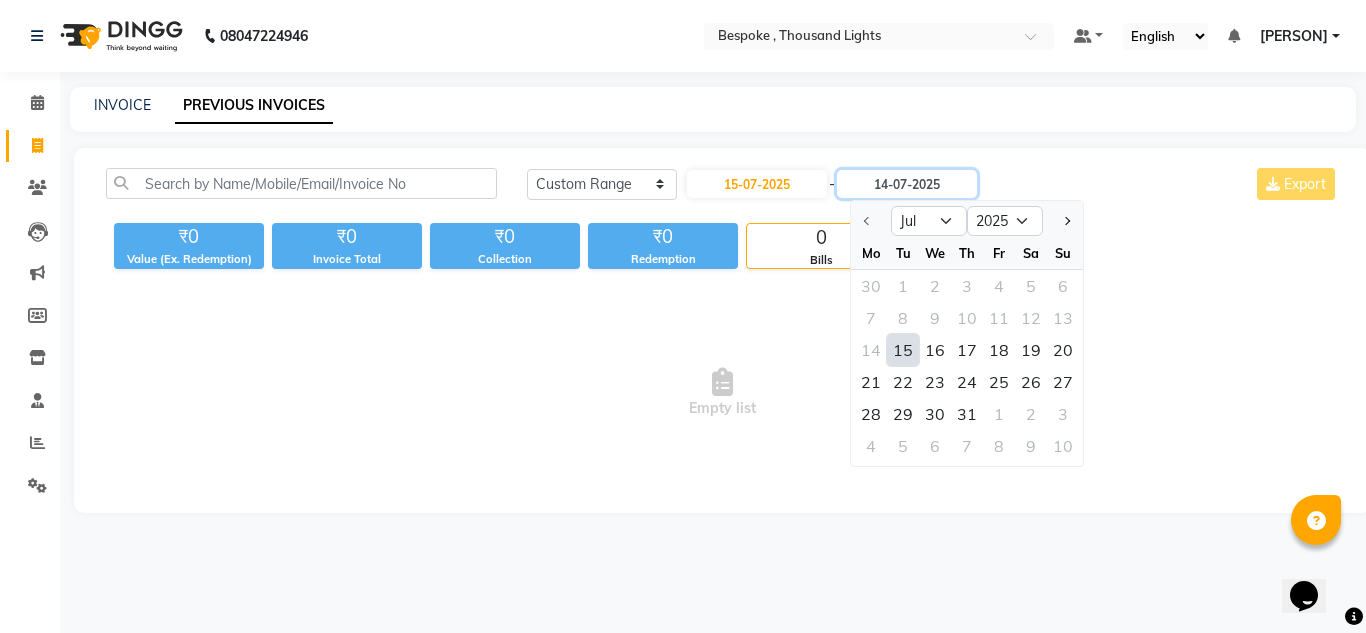 type on "15-07-2025" 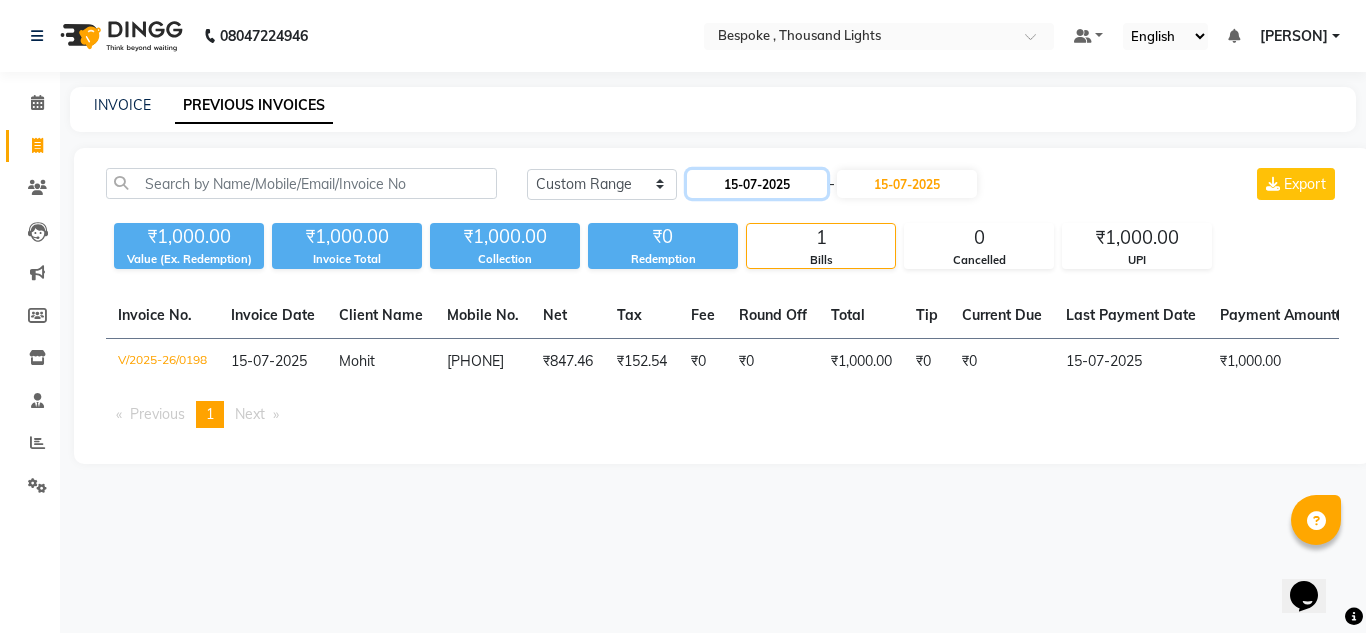 click on "15-07-2025" 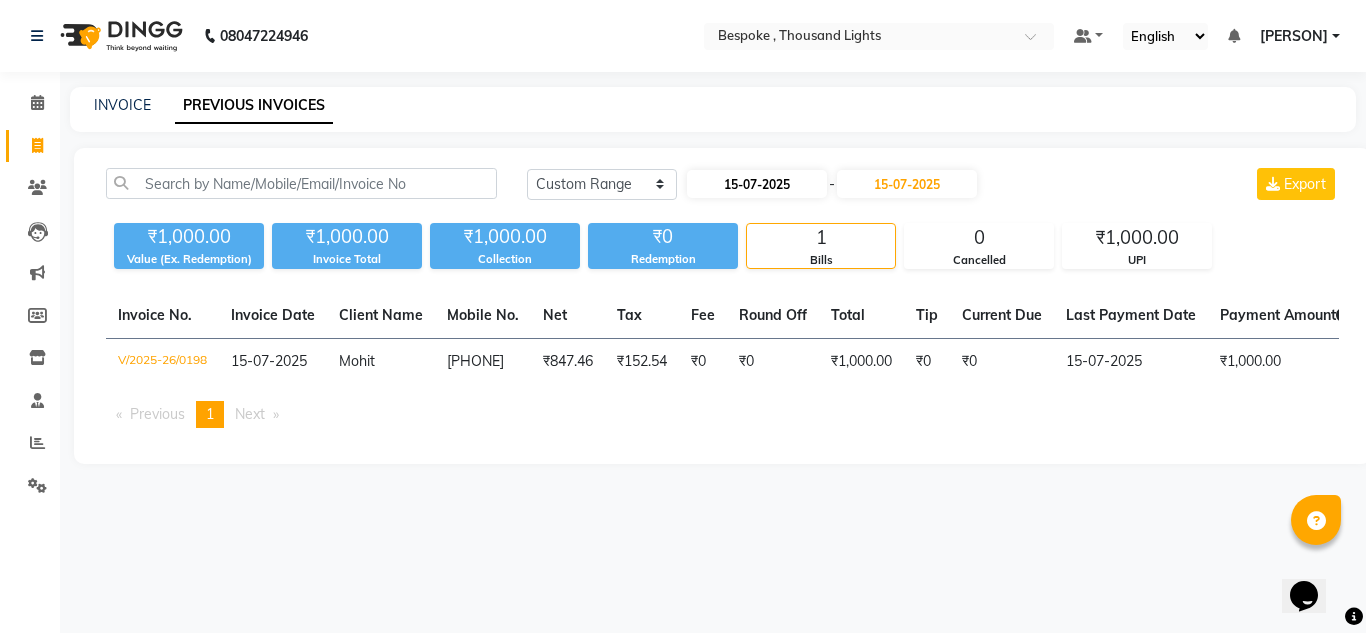 select on "7" 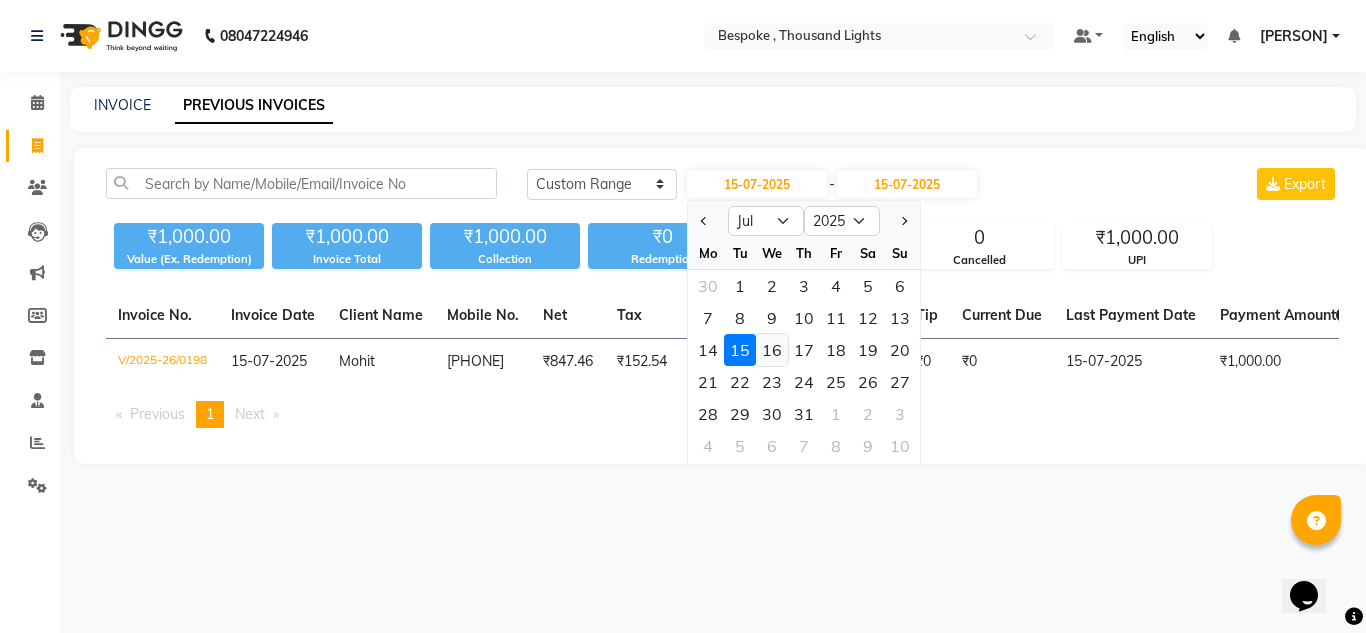 click on "16" 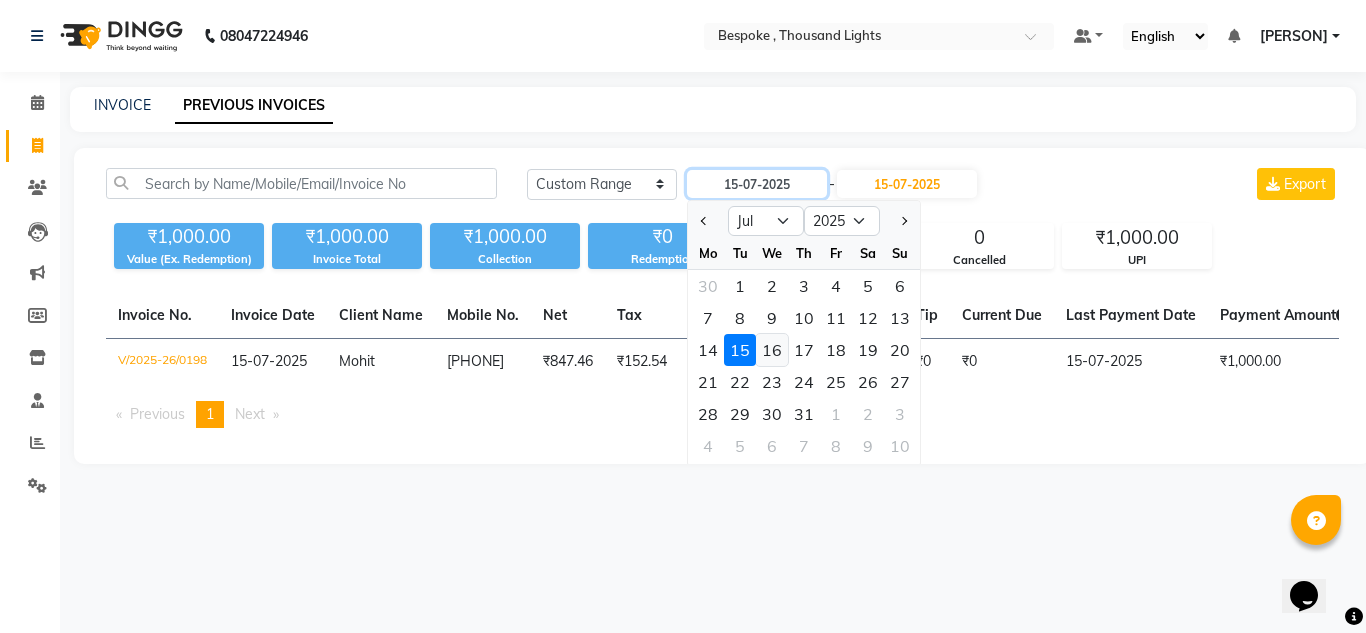 type on "16-07-2025" 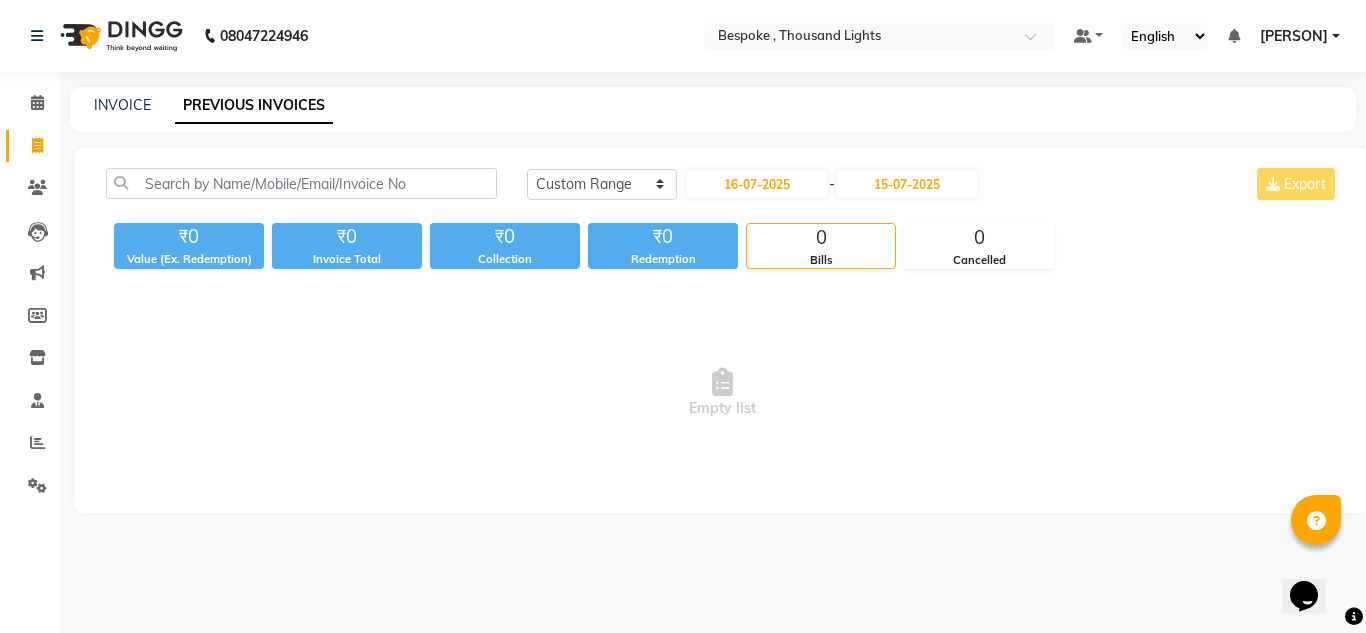 click on "Today Yesterday Custom Range 16-07-2025 - 15-07-2025 Export" 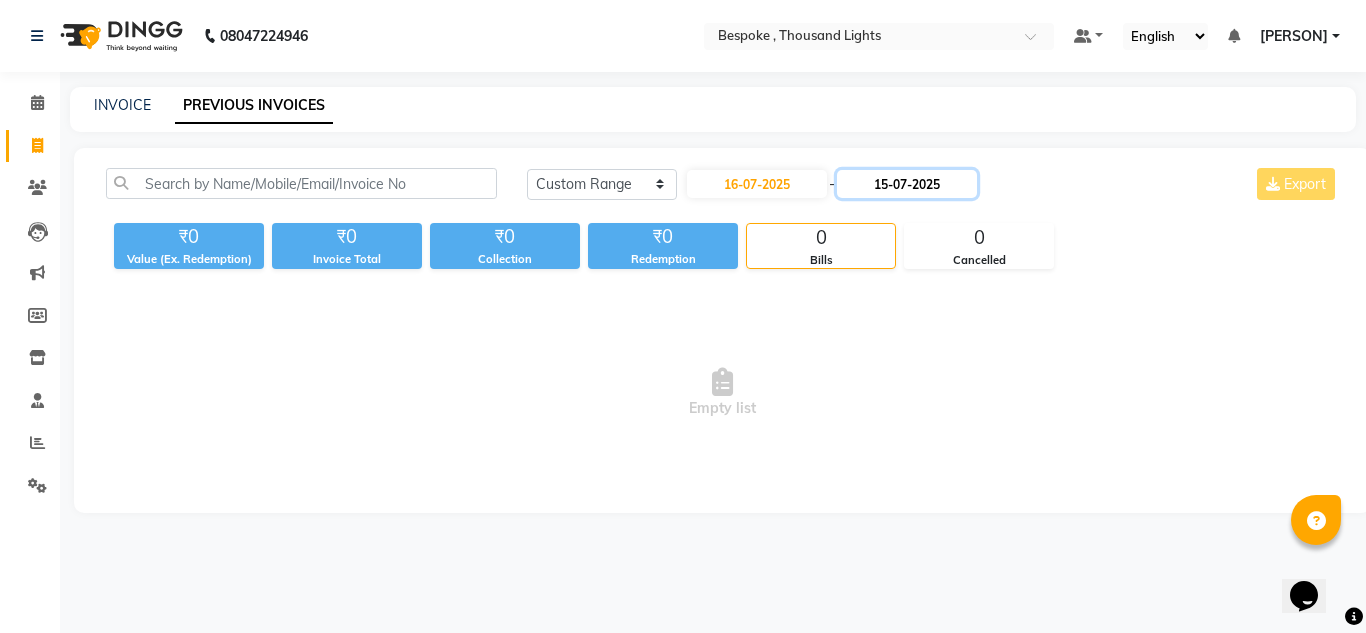 click on "15-07-2025" 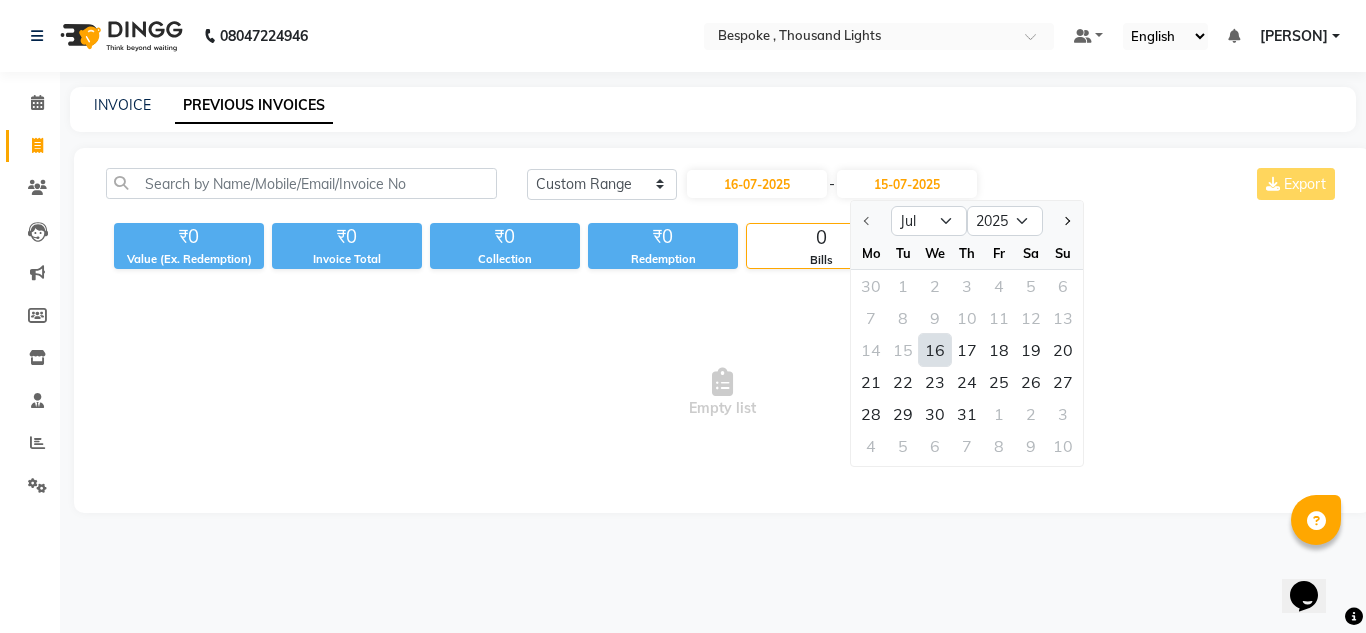 click on "16" 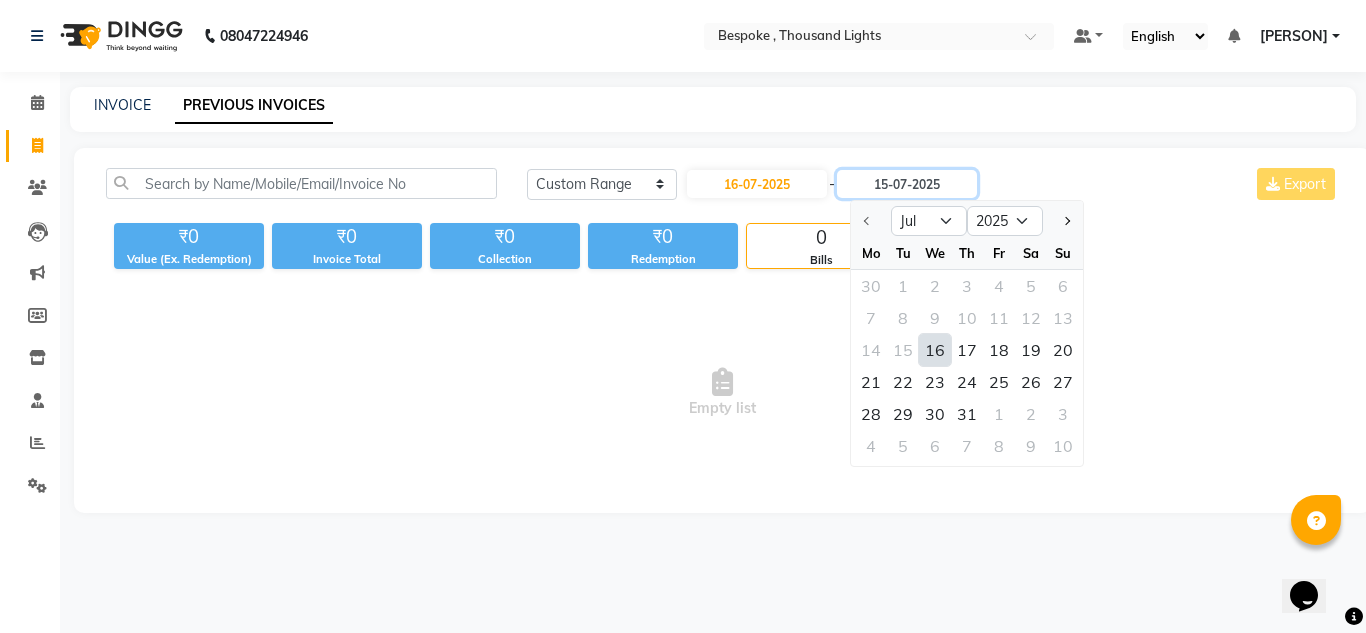 type on "16-07-2025" 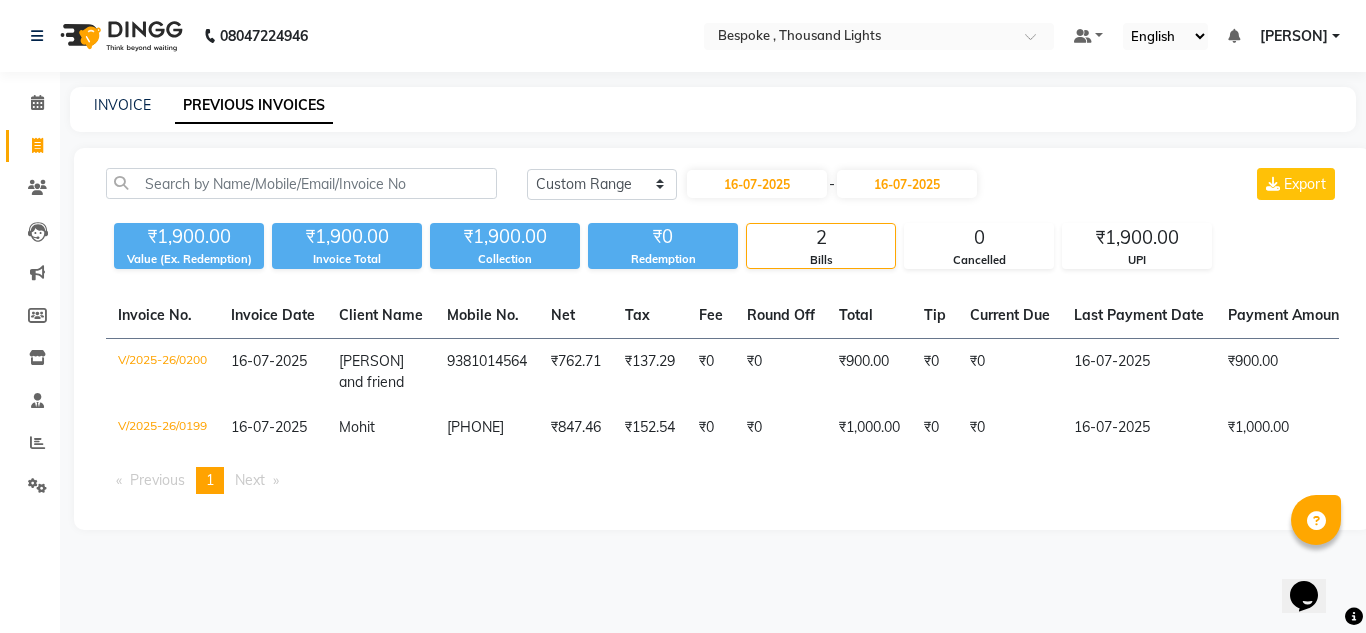 click on "08047224946 Select Location × Bespoke , Thousand Lights Default Panel My Panel English ENGLISH Español العربية मराठी हिंदी ગુજરાતી தமிழ் 中文 Notifications nothing to show [PERSON] Manage Profile Change Password Sign out  Version:3.15.11  ☀ BESPOKE , Thousand Lights  Calendar  Invoice  Clients  Leads   Marketing  Members  Inventory  Staff  Reports  Settings Completed InProgress Upcoming Dropped Tentative Check-In Confirm Bookings Generate Report Segments Page Builder INVOICE PREVIOUS INVOICES Today Yesterday Custom Range 16-07-2025 - 16-07-2025 Export ₹1,900.00 Value (Ex. Redemption) ₹1,900.00 Invoice Total  ₹1,900.00 Collection ₹0 Redemption 2 Bills 0 Cancelled ₹1,900.00 UPI  Invoice No.   Invoice Date   Client Name   Mobile No.   Net   Tax   Fee   Round Off   Total   Tip   Current Due   Last Payment Date   Payment Amount   Payment Methods   Cancel Reason   Status   V/2025-26/0200  16-07-2025 [PERSON] and friend   [PHONE] ₹762.71  ₹0" at bounding box center (683, 316) 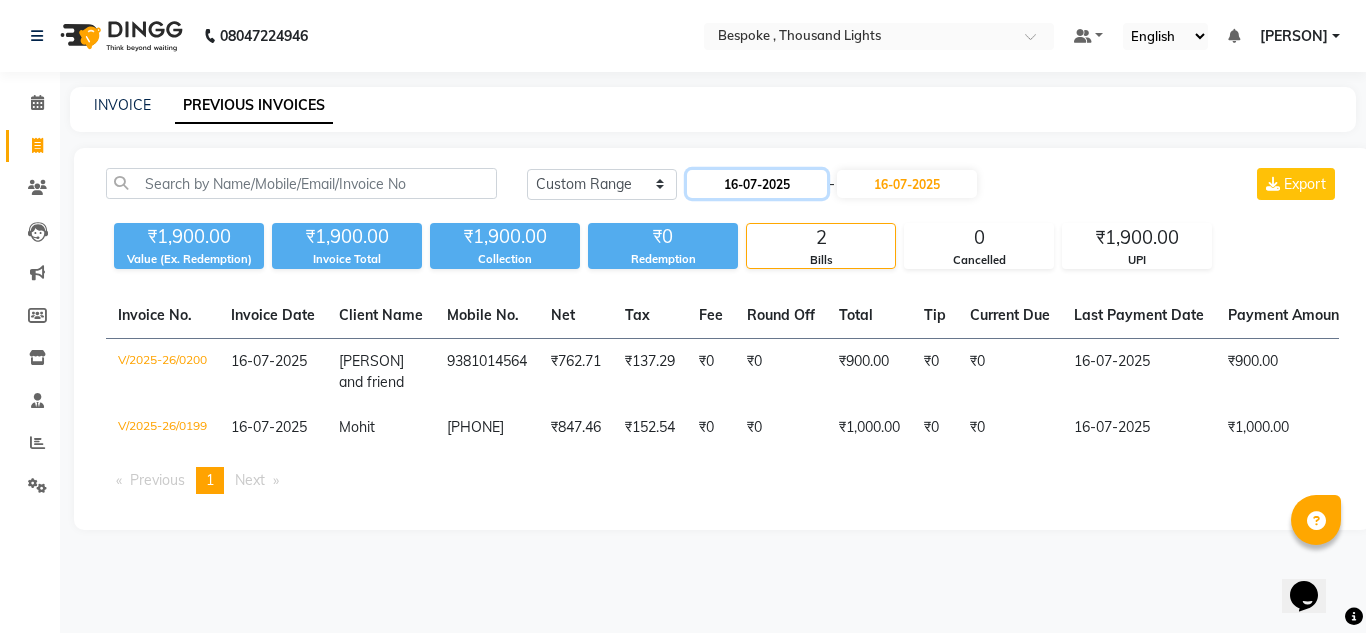 click on "16-07-2025" 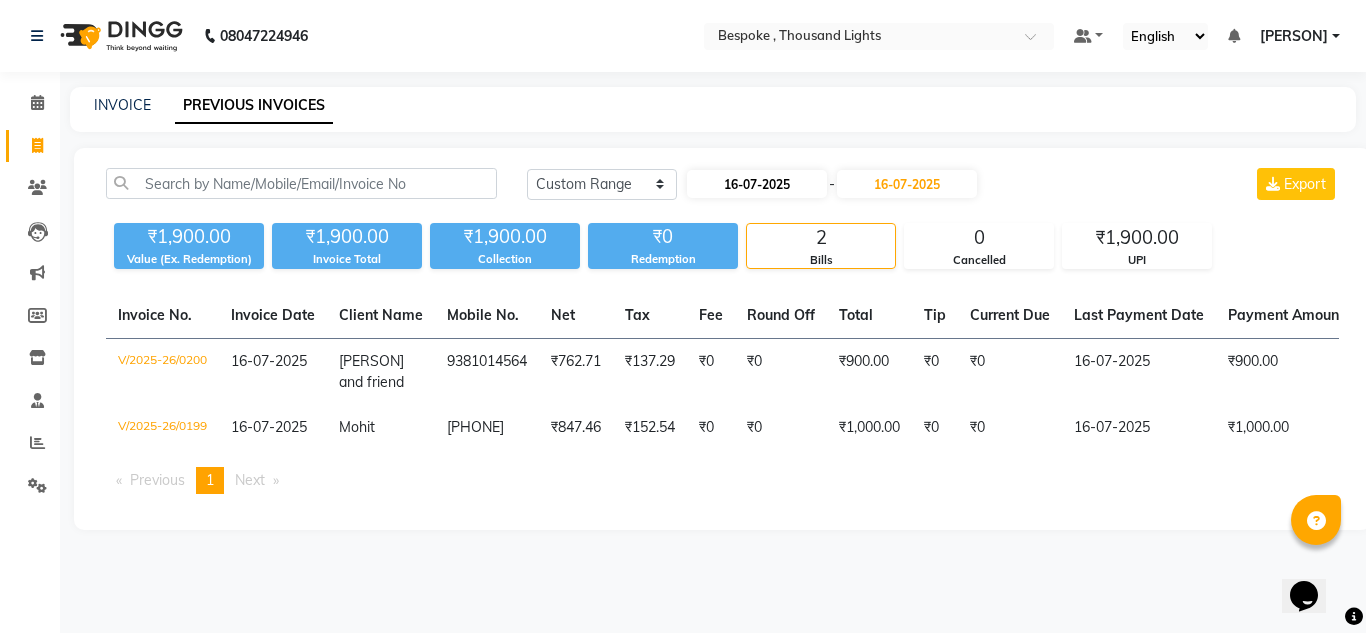 select on "7" 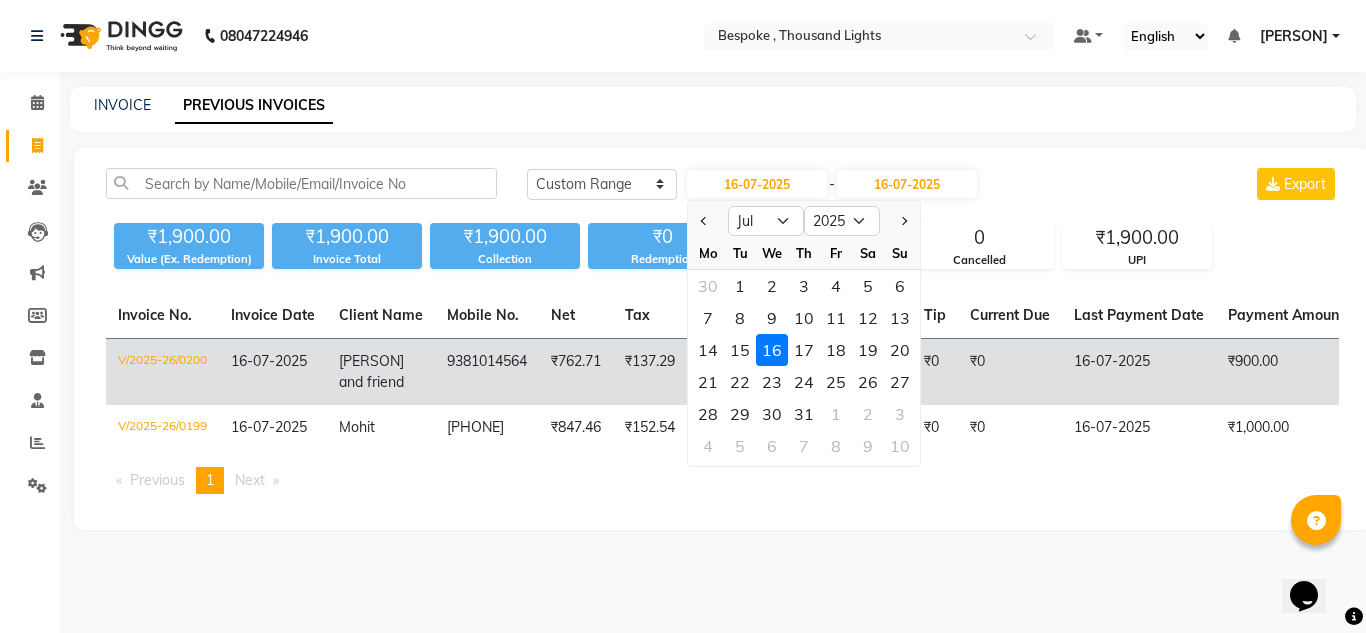 click on "17" 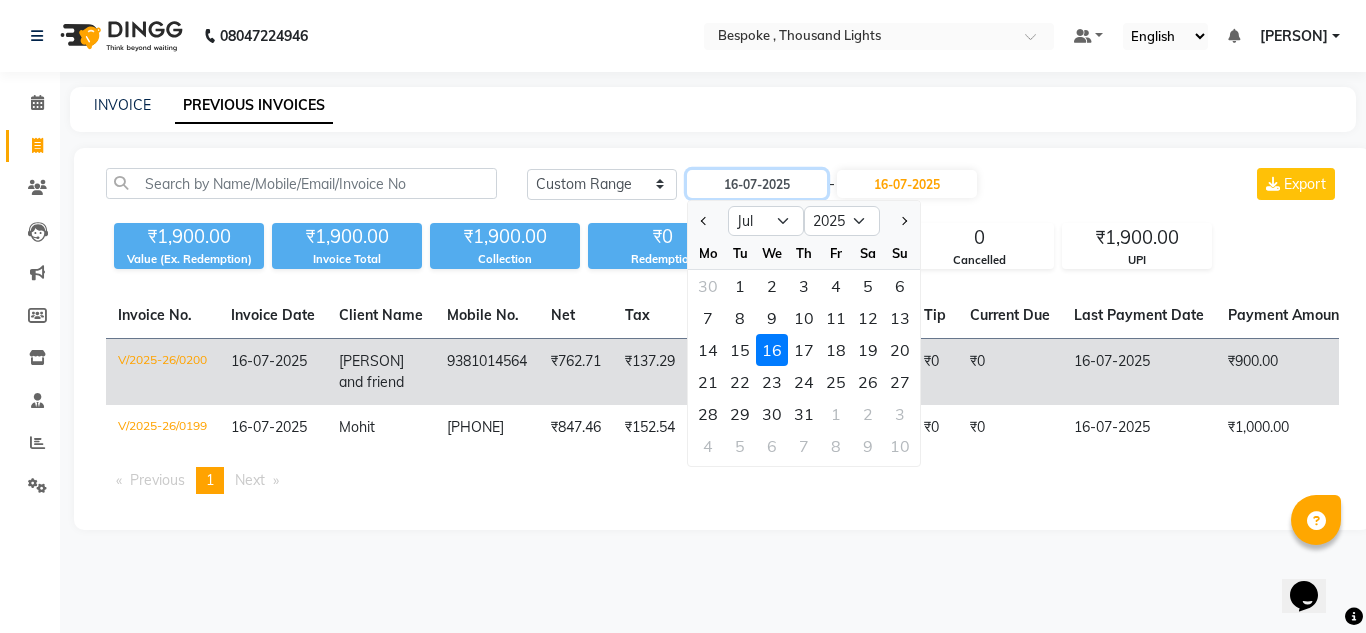 type on "17-07-2025" 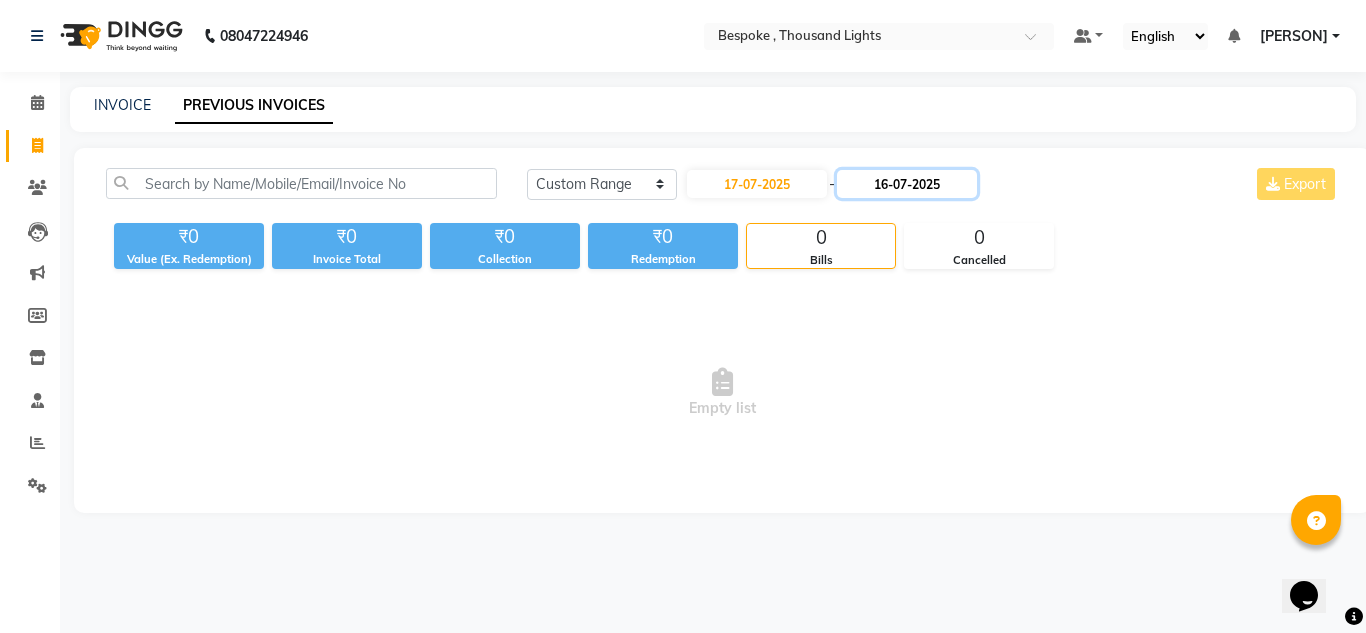 click on "16-07-2025" 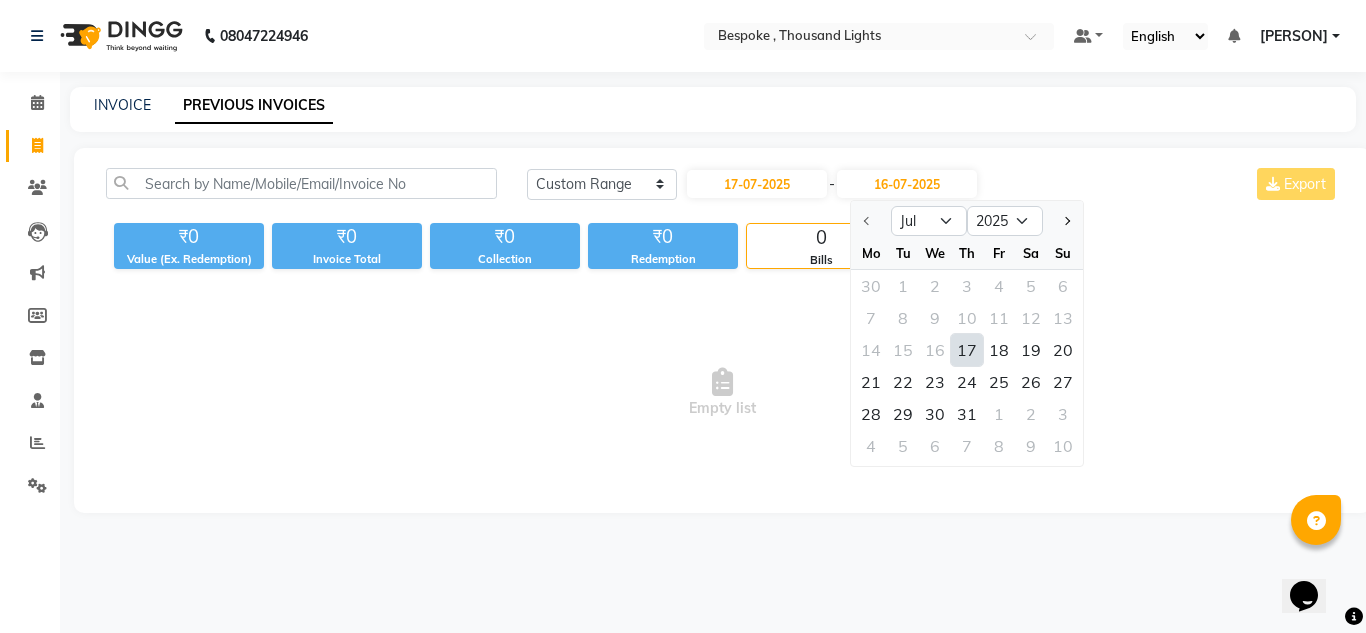 click on "17" 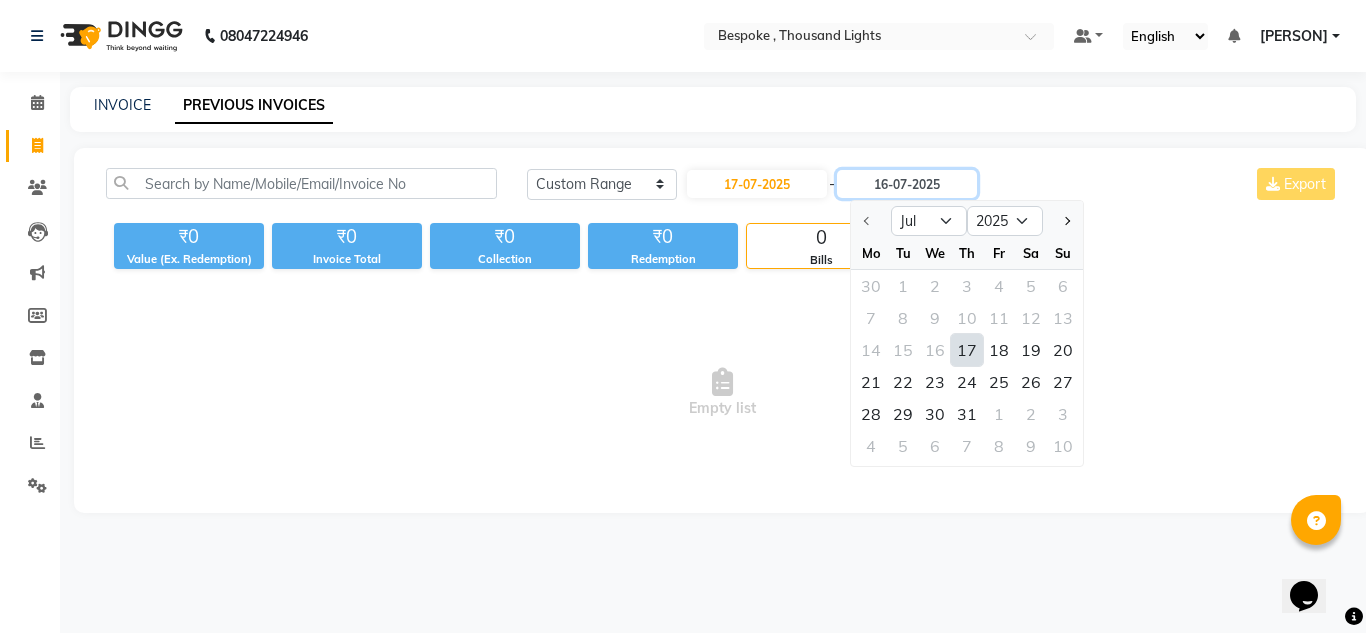 type on "17-07-2025" 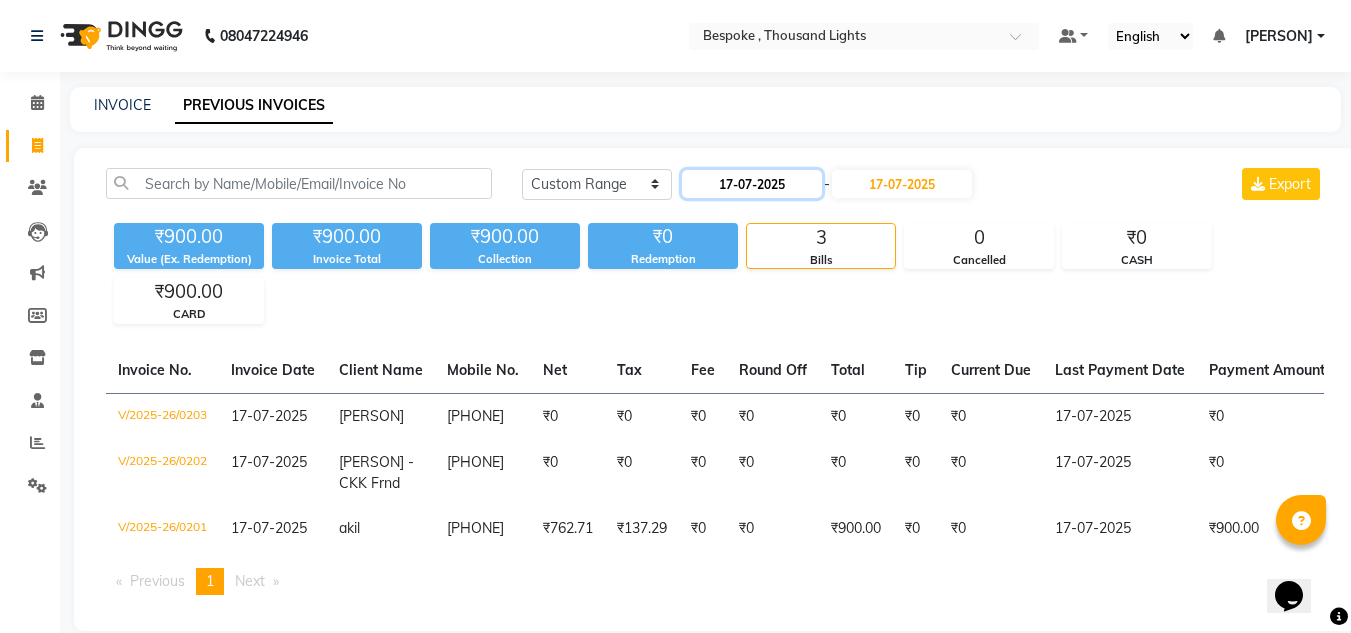 click on "17-07-2025" 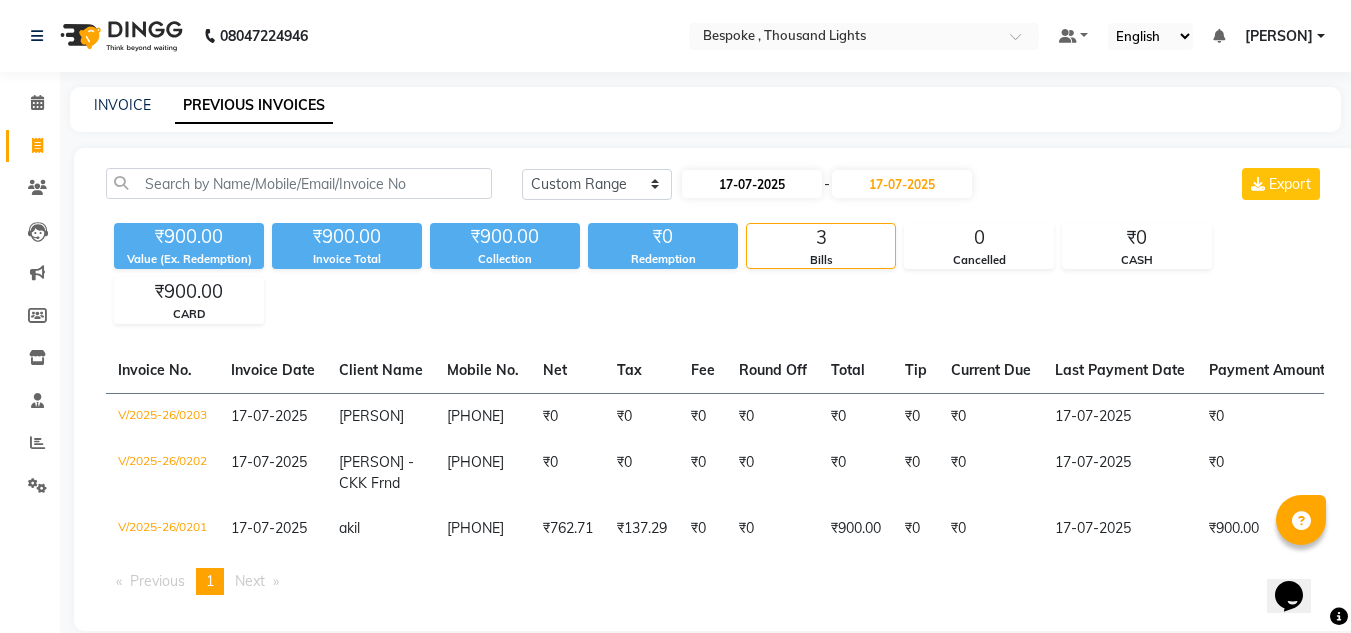 select on "7" 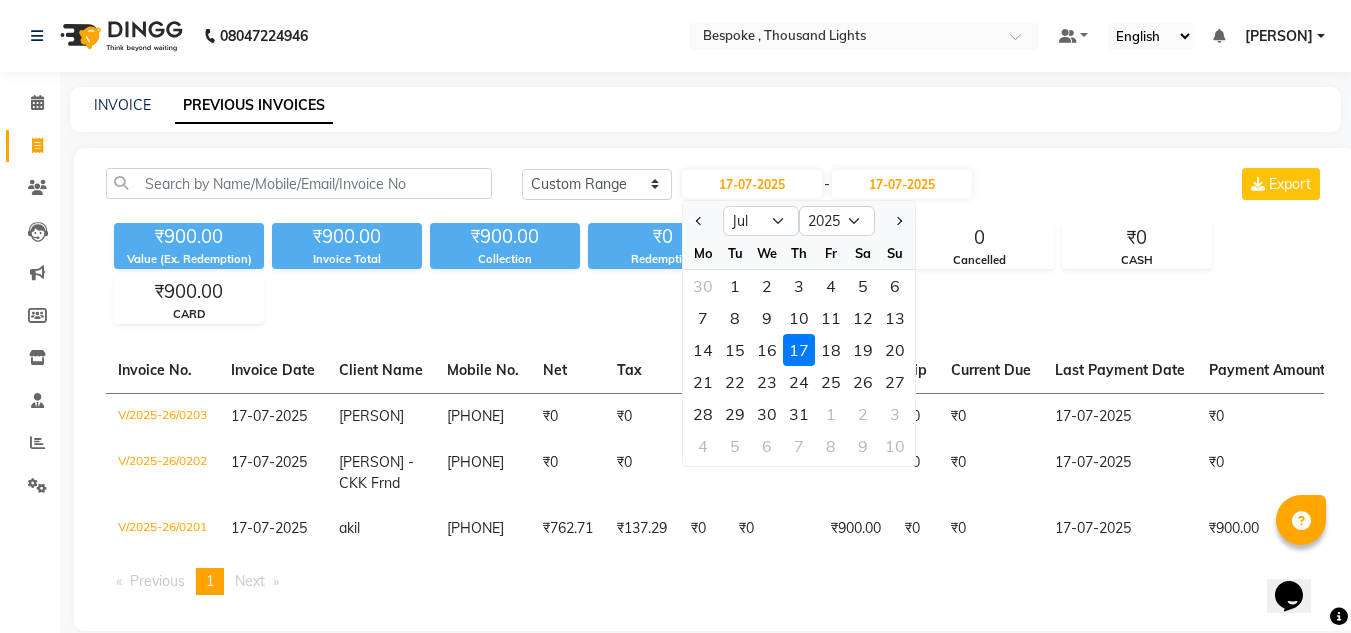 click on "18" 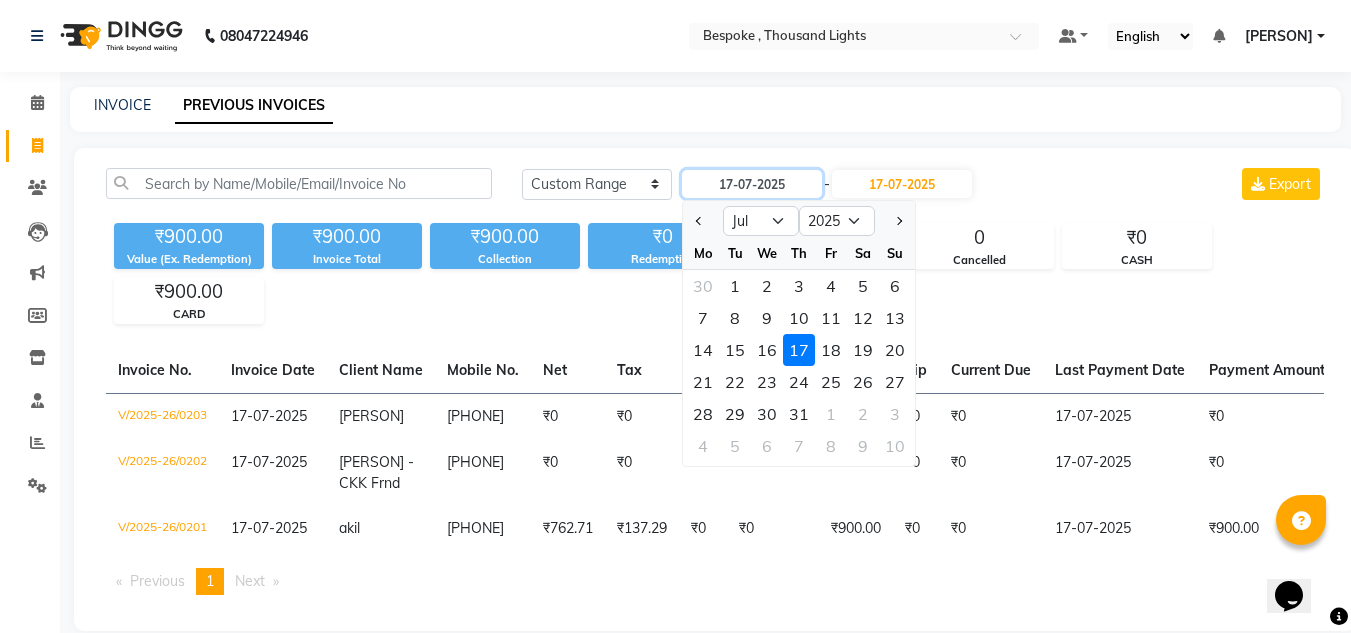 type on "18-07-2025" 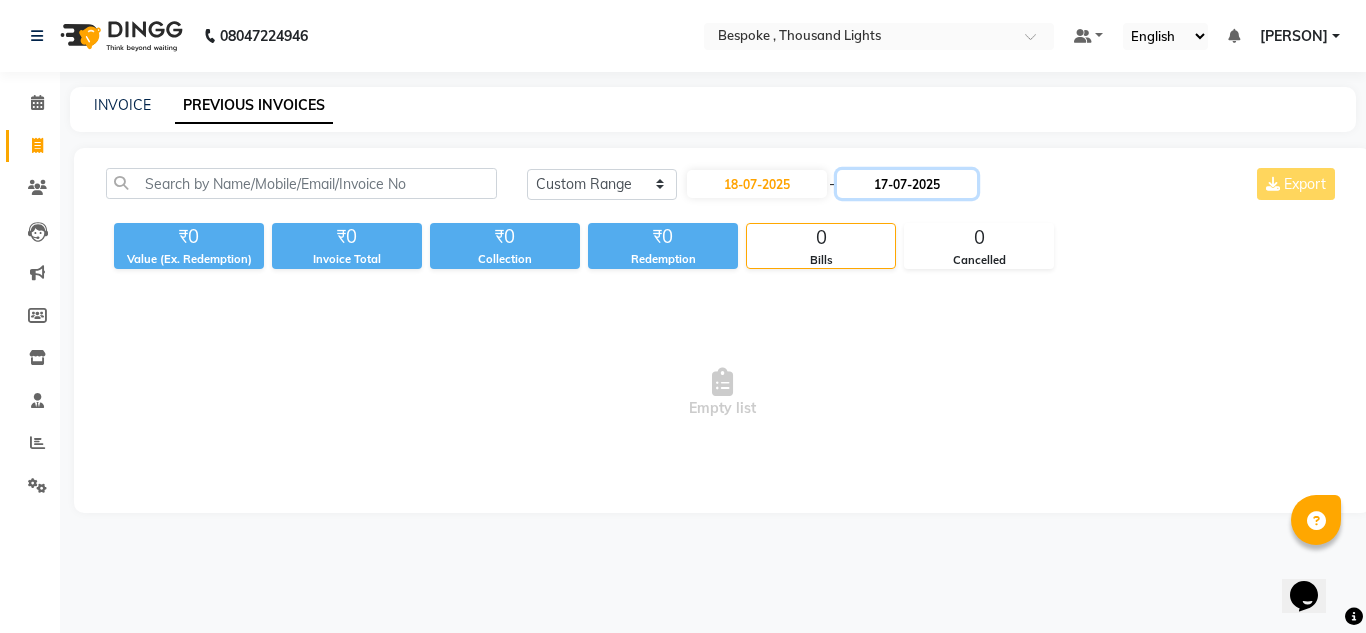 click on "17-07-2025" 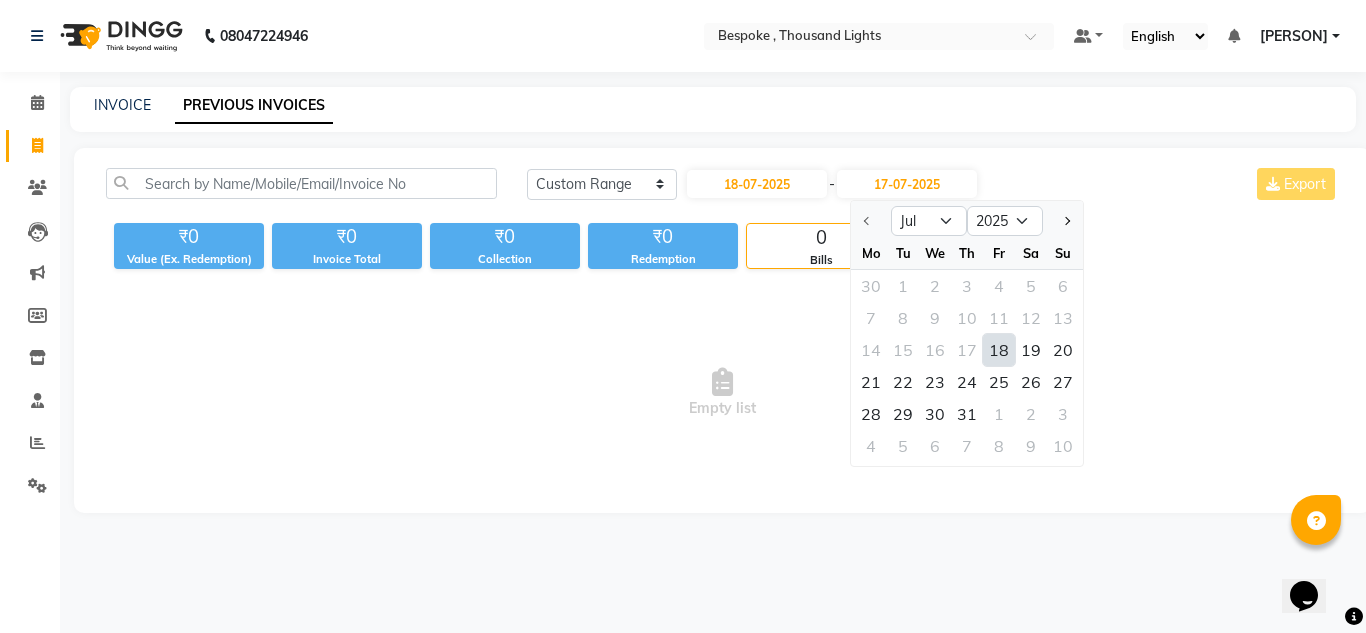 click on "18" 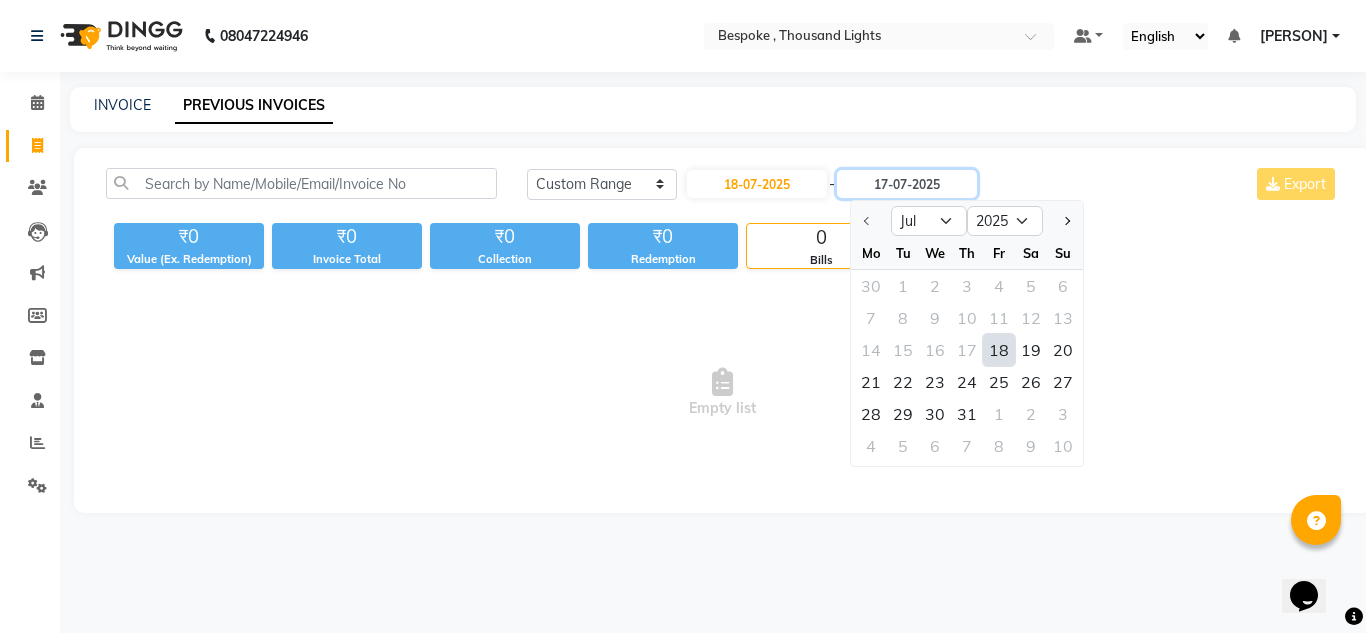 type on "18-07-2025" 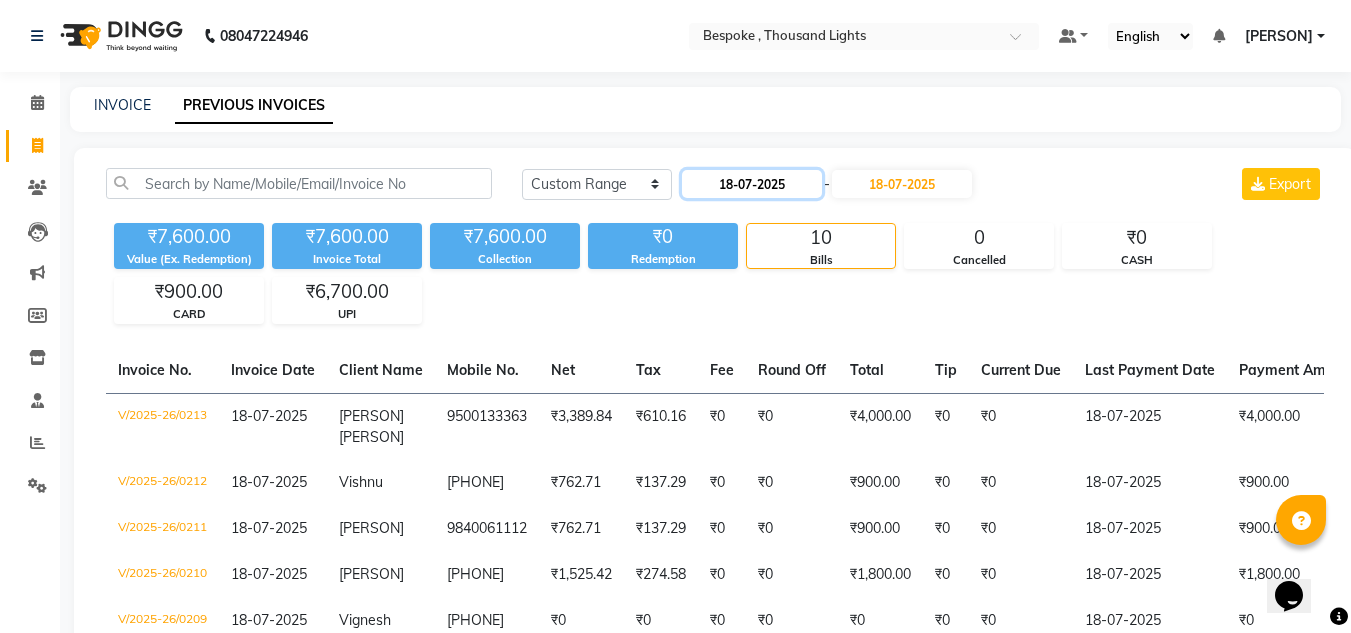 click on "18-07-2025" 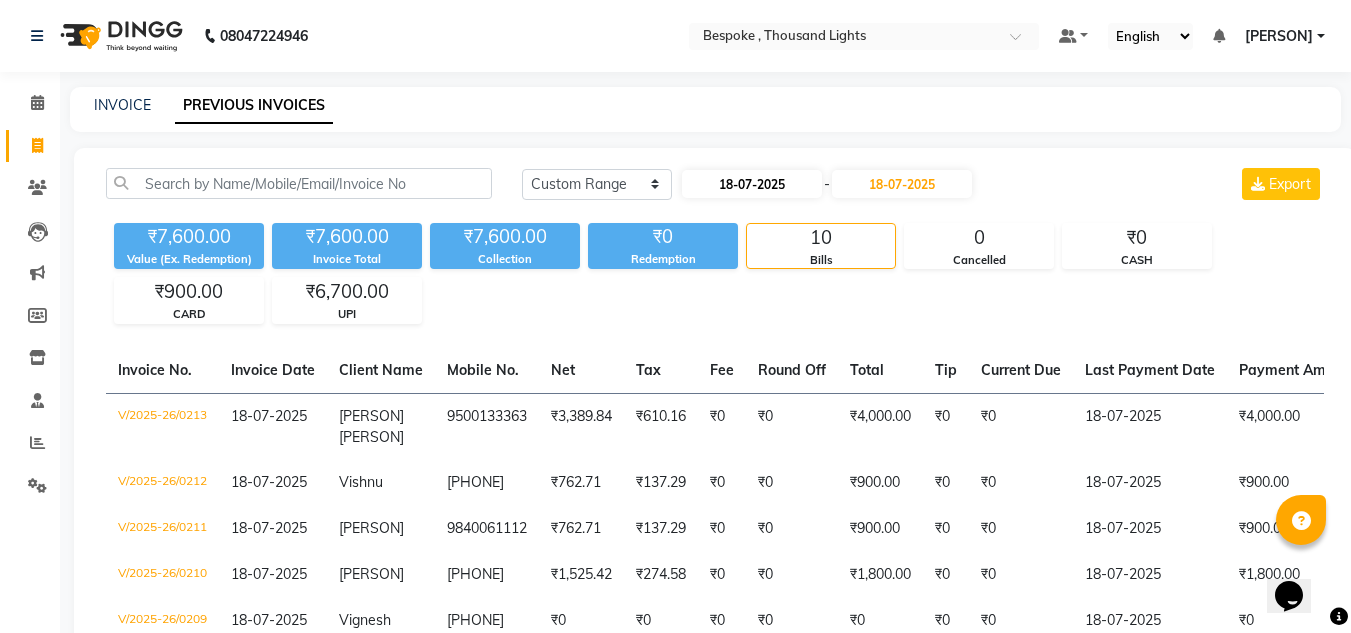 select on "7" 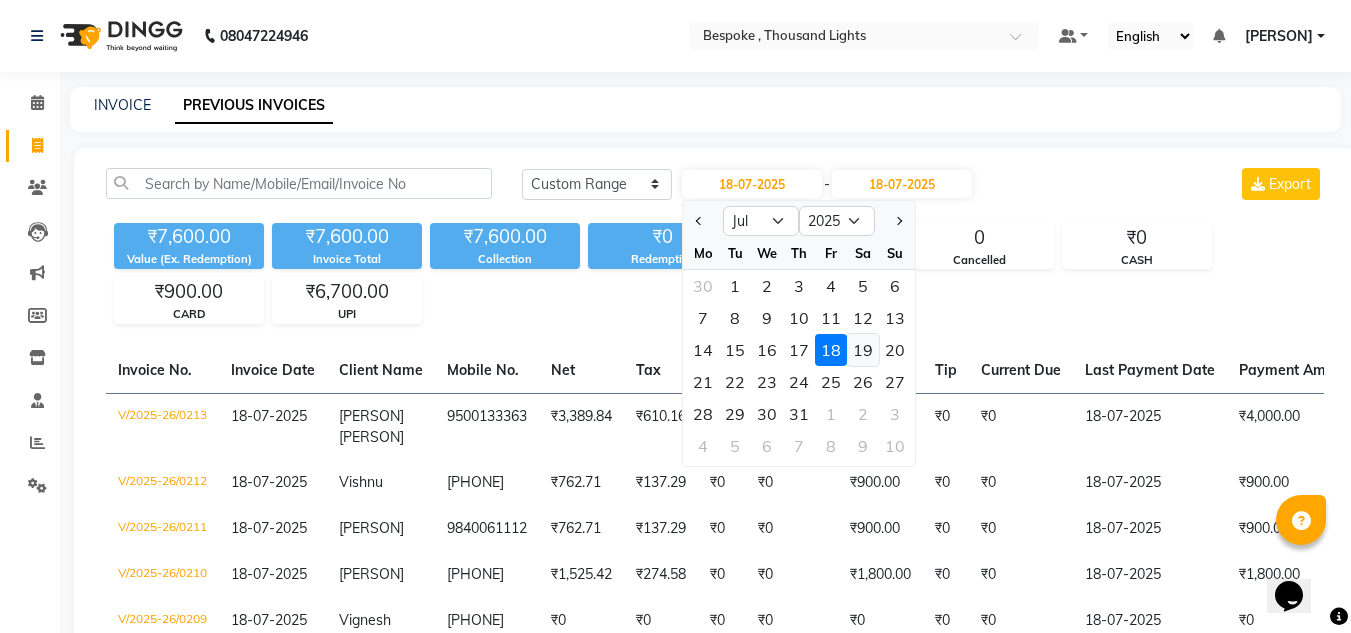 click on "19" 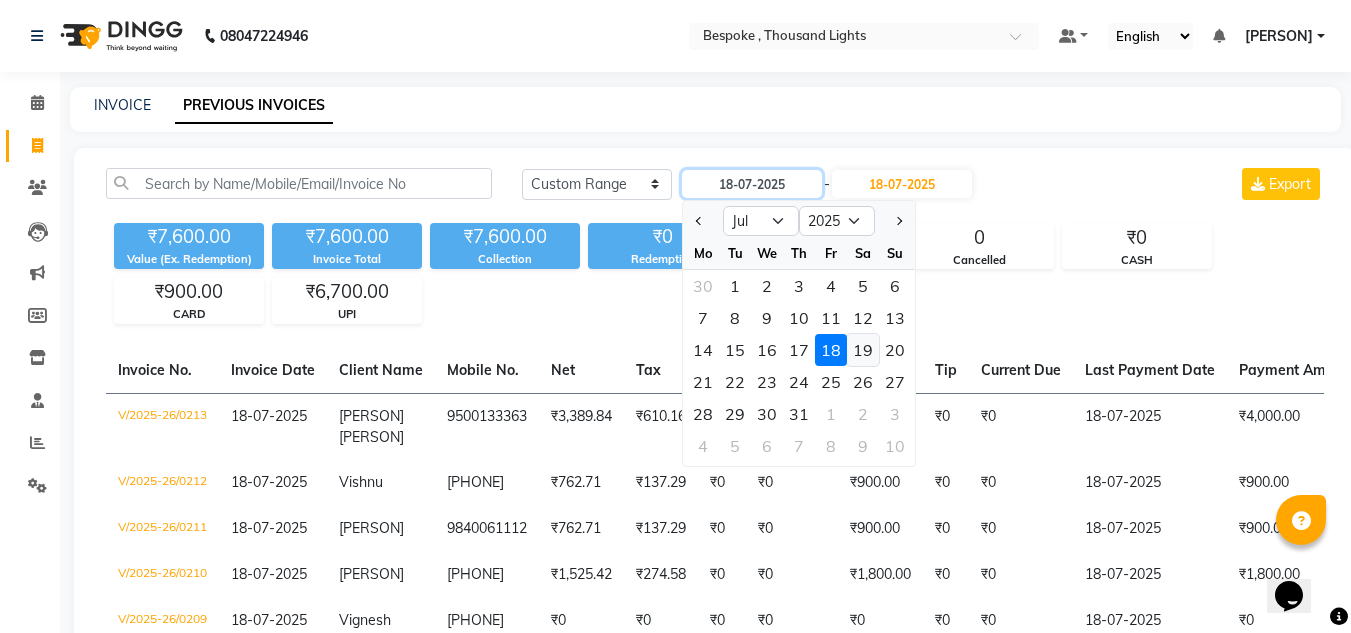 type on "19-07-2025" 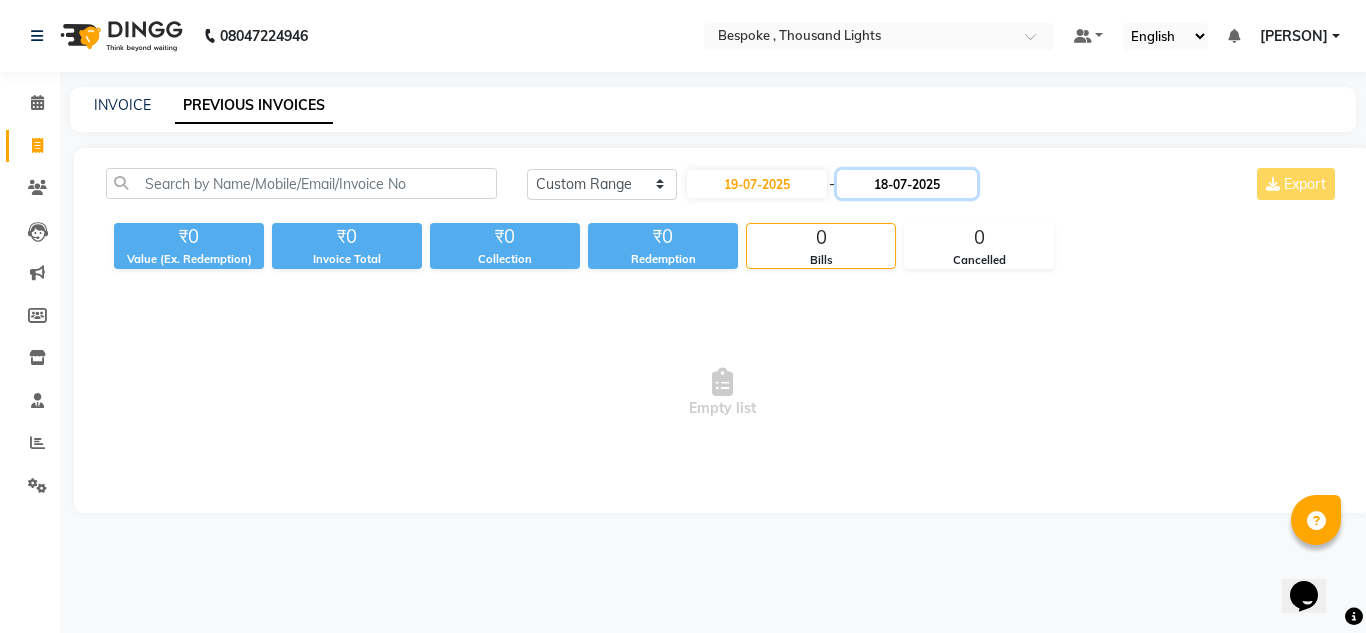 click on "18-07-2025" 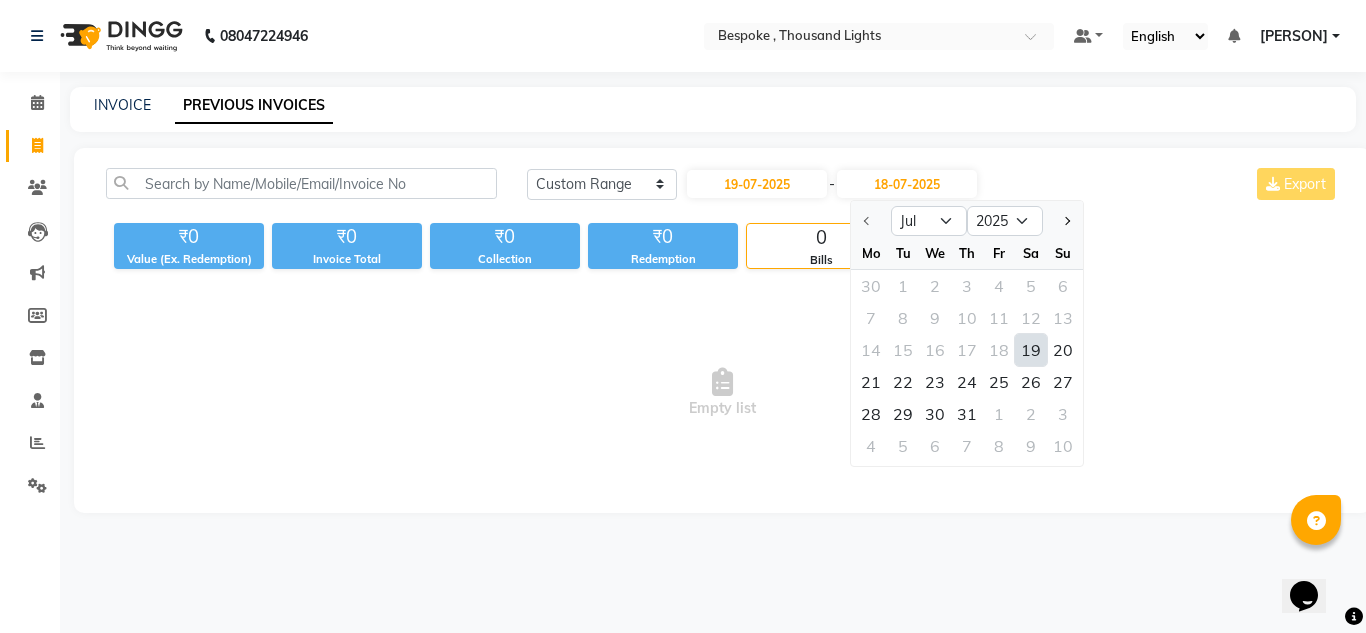 click on "₹0 Value (Ex. Redemption) ₹0 Invoice Total  ₹0 Collection ₹0 Redemption 0 Bills 0 Cancelled" 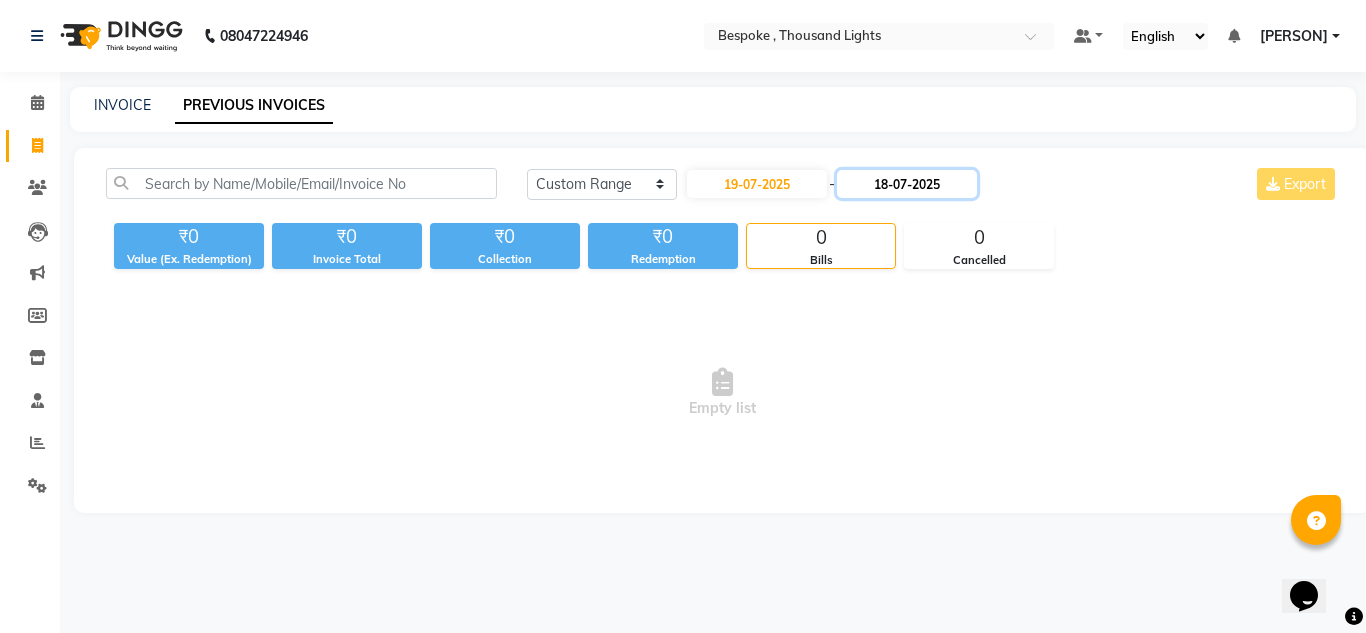 click on "18-07-2025" 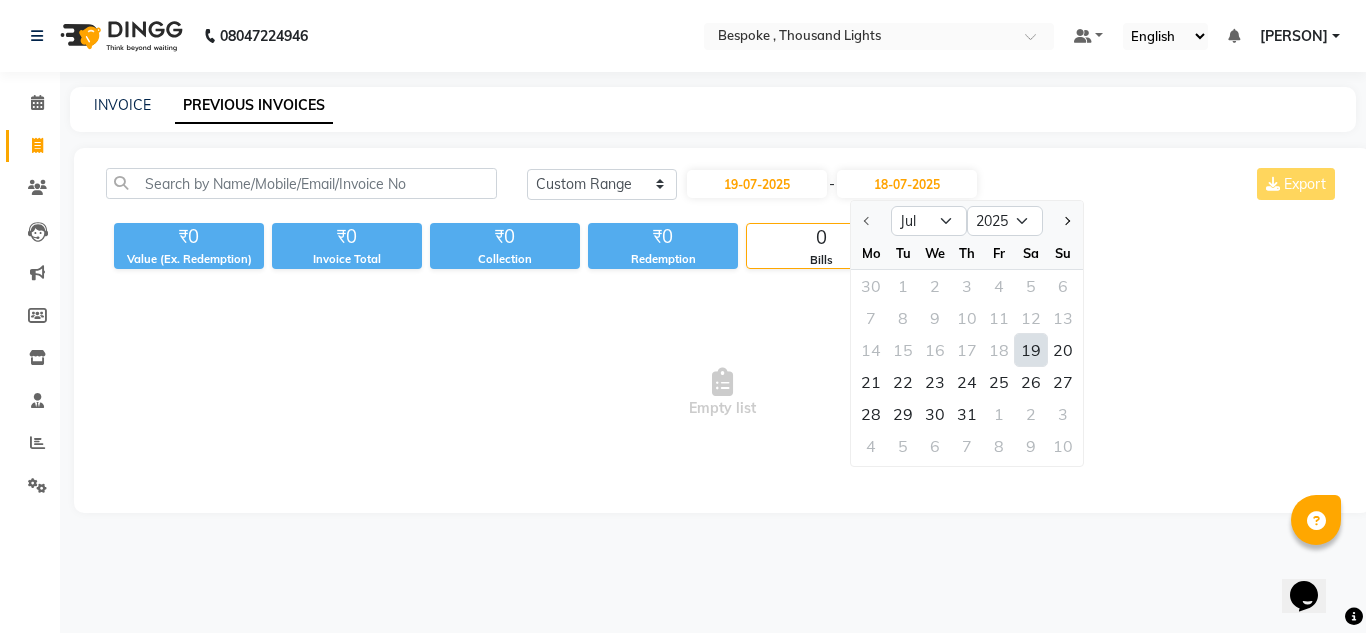 click on "19" 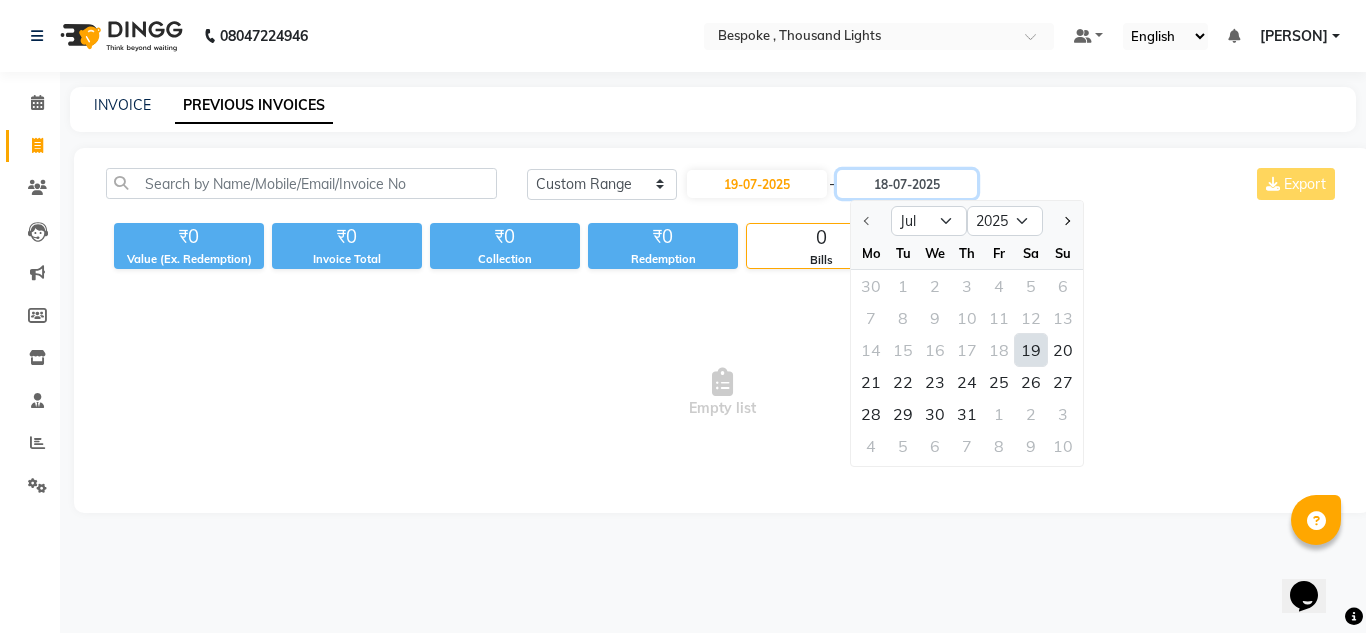 type on "19-07-2025" 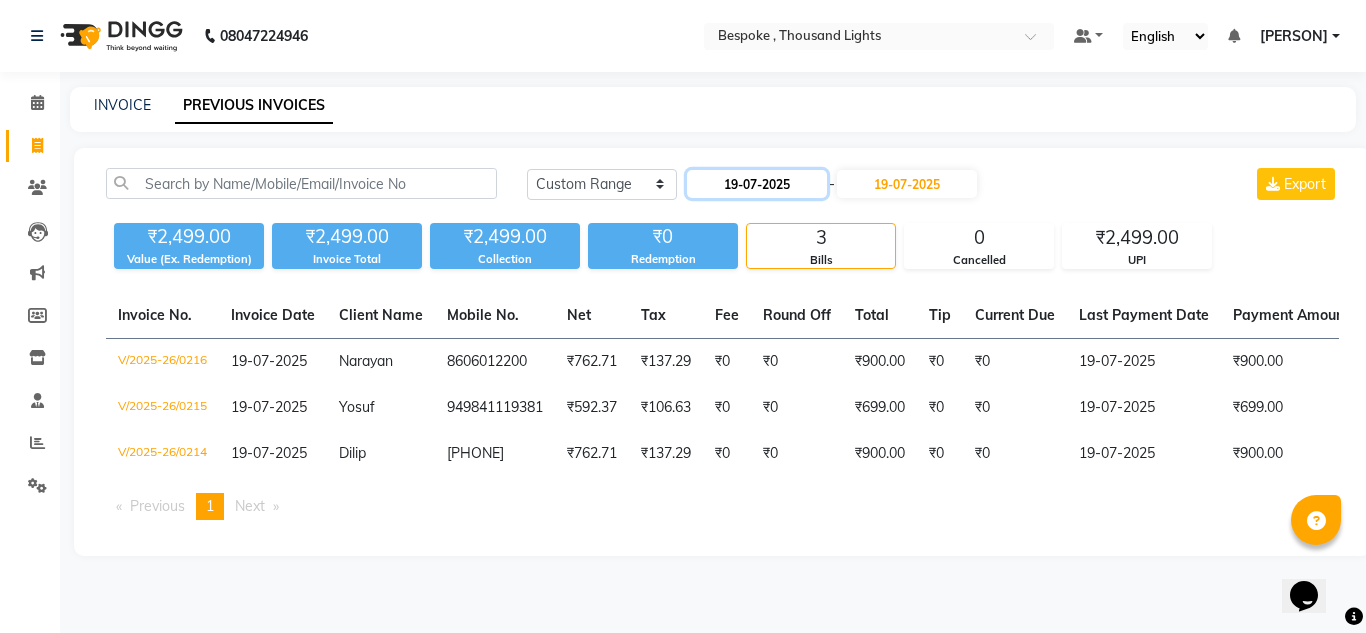 click on "19-07-2025" 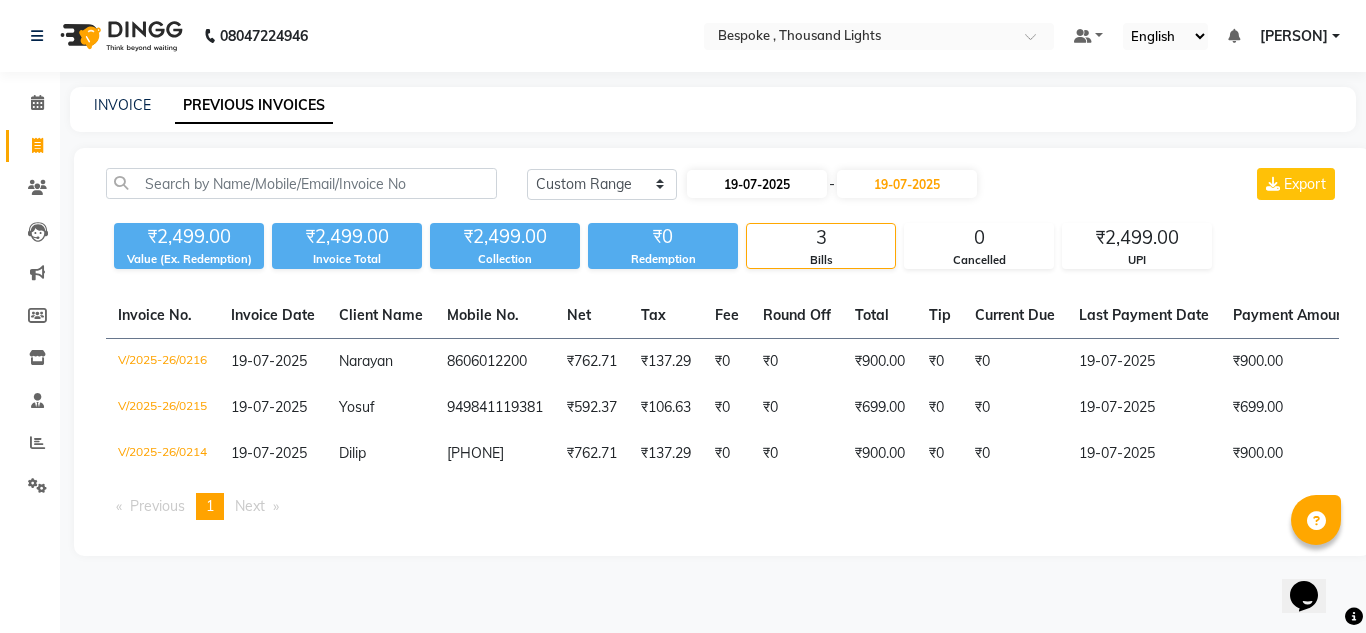 select on "7" 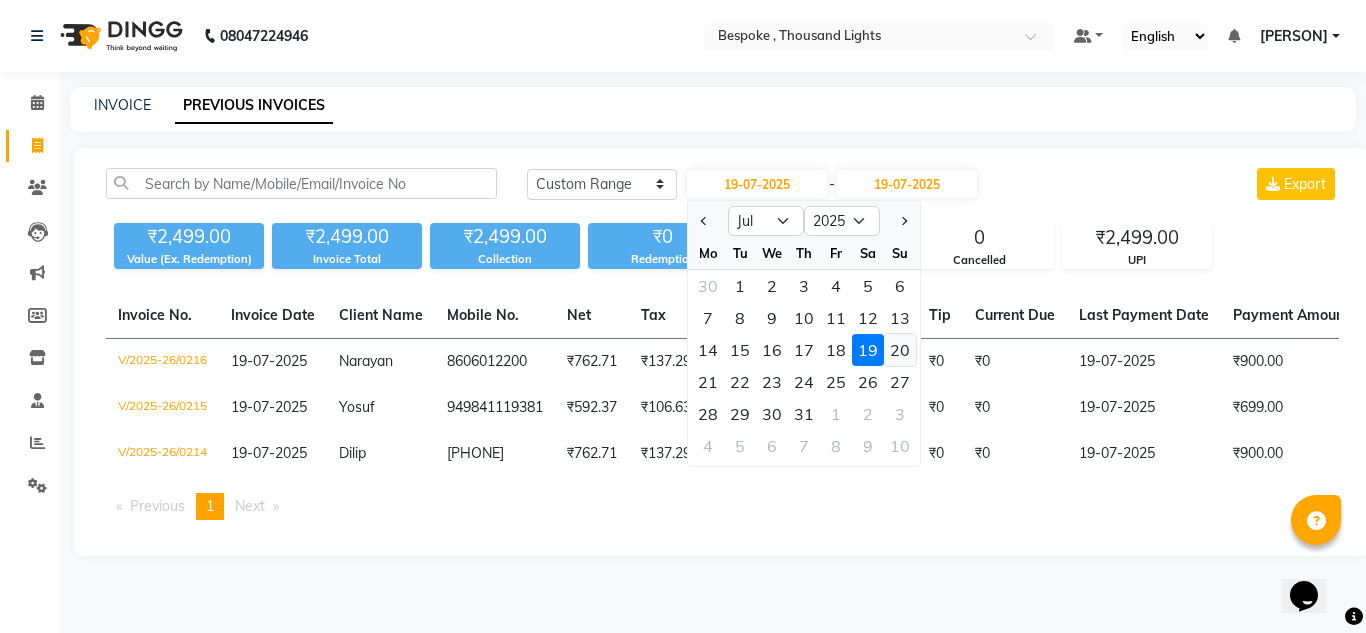 click on "20" 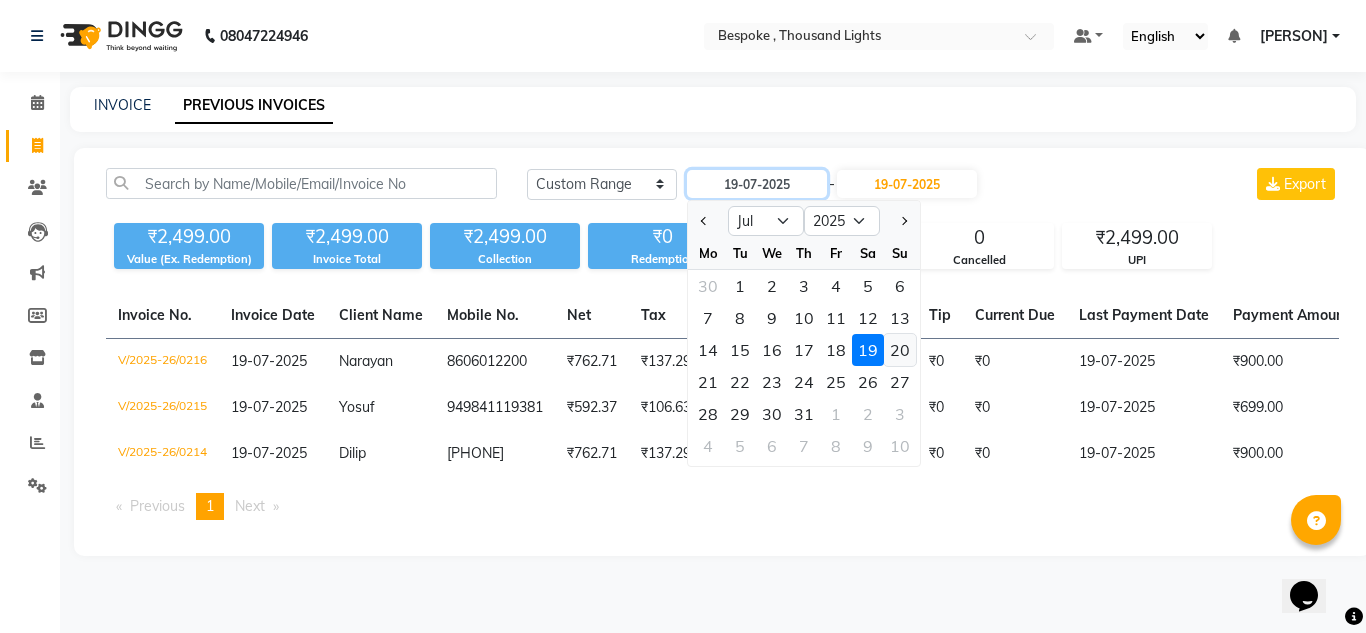 type on "20-07-2025" 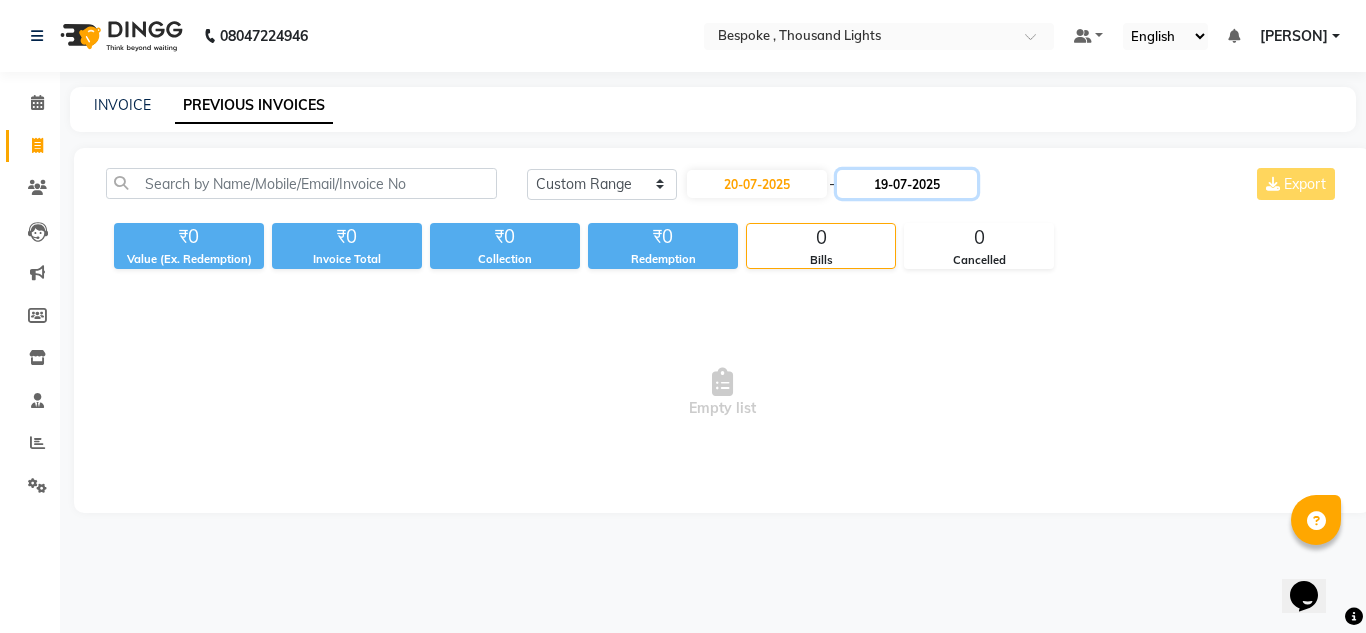 click on "19-07-2025" 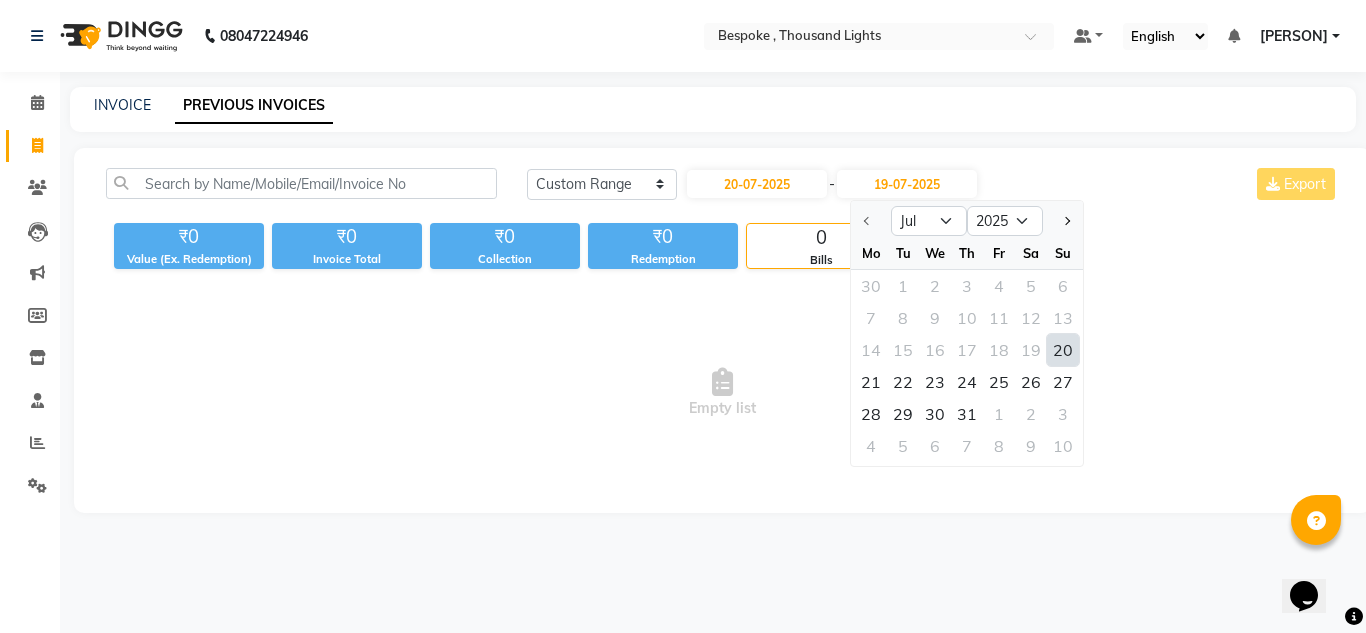 click on "20" 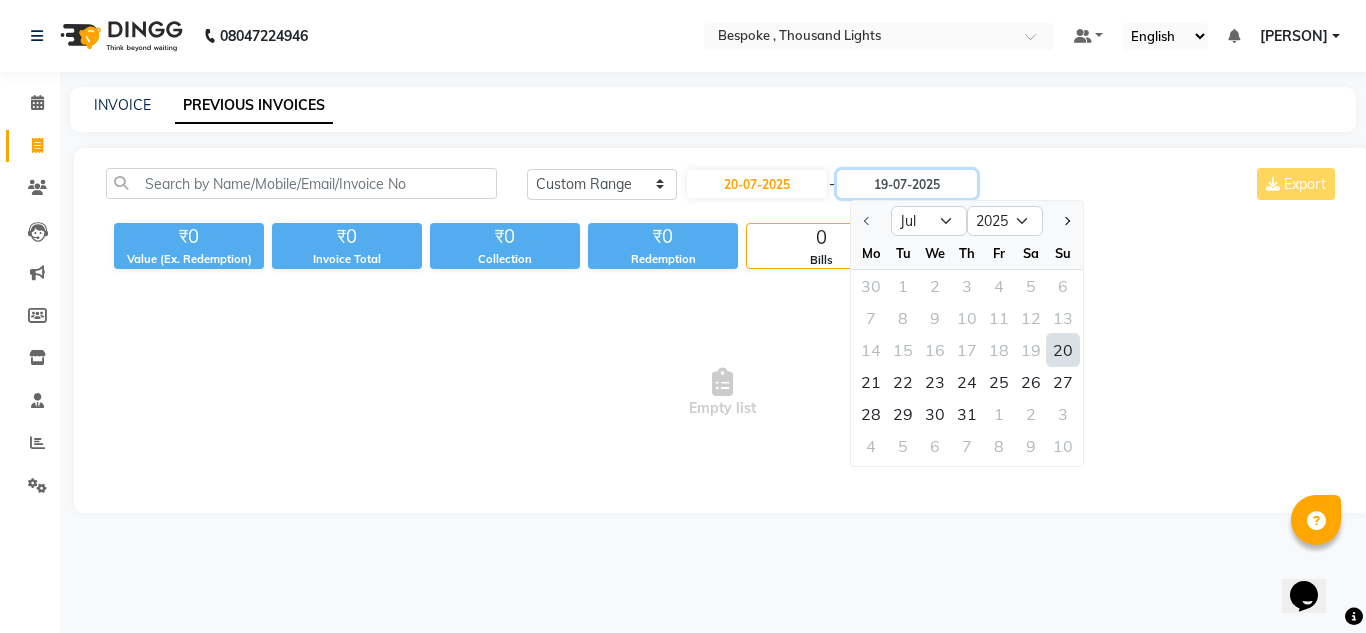 type on "20-07-2025" 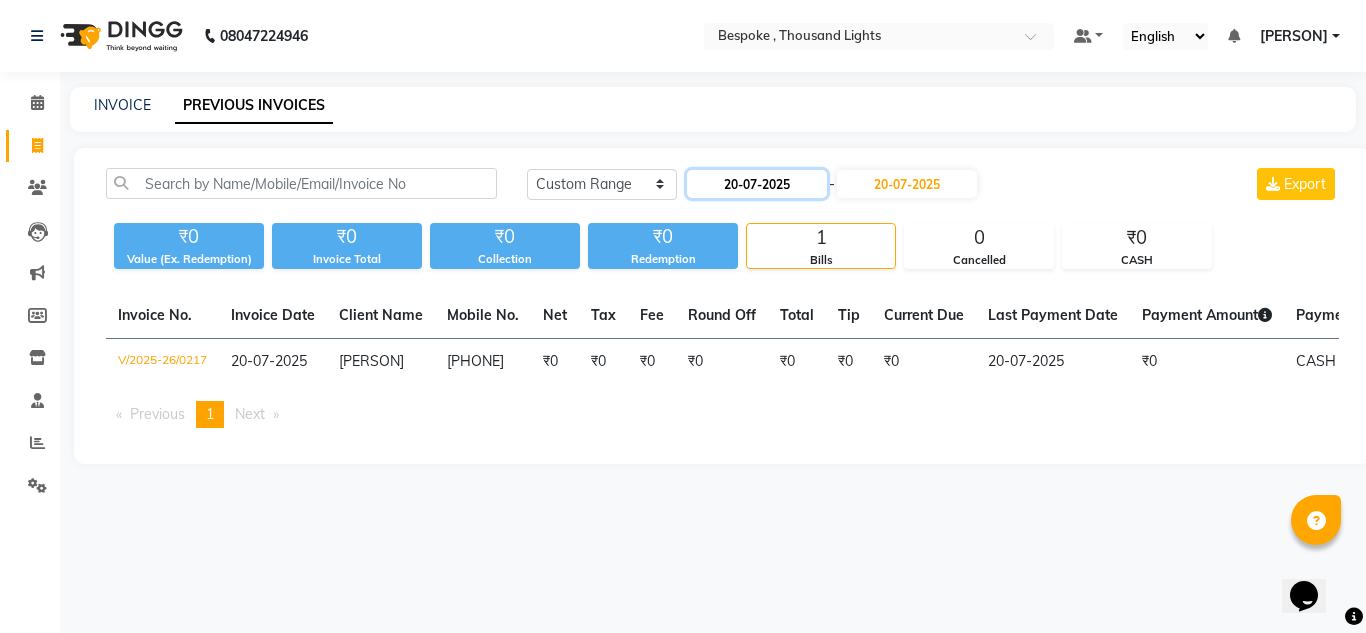 click on "20-07-2025" 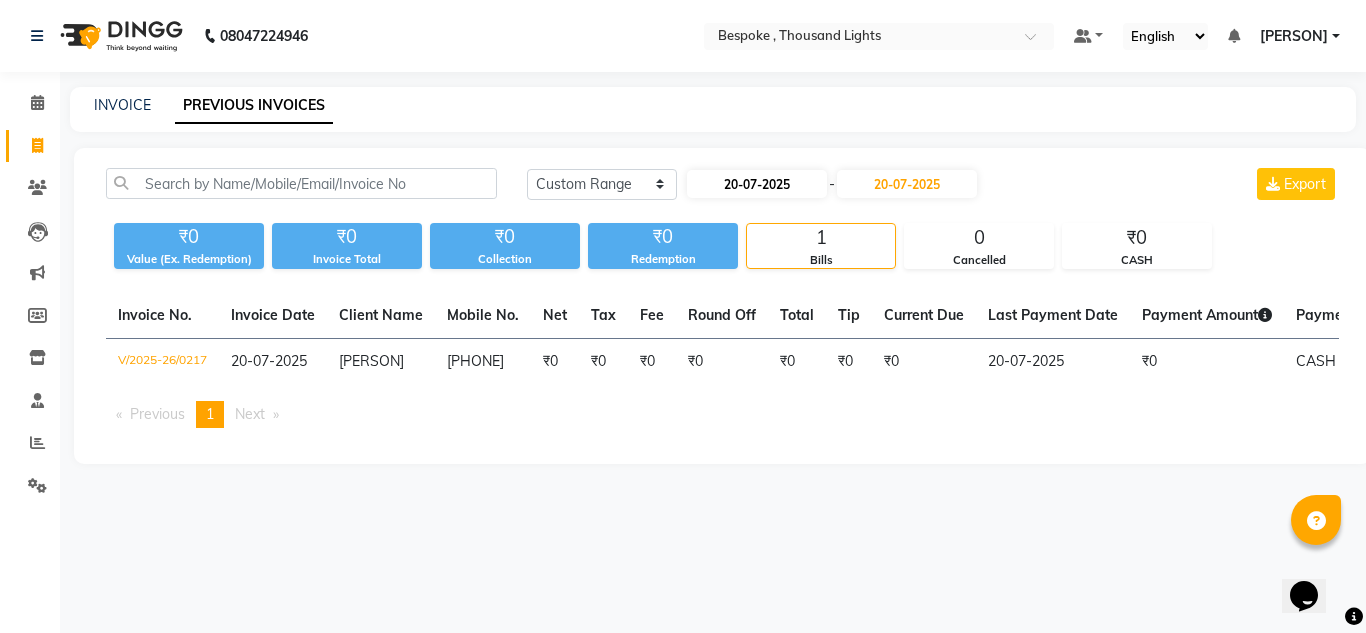 select on "7" 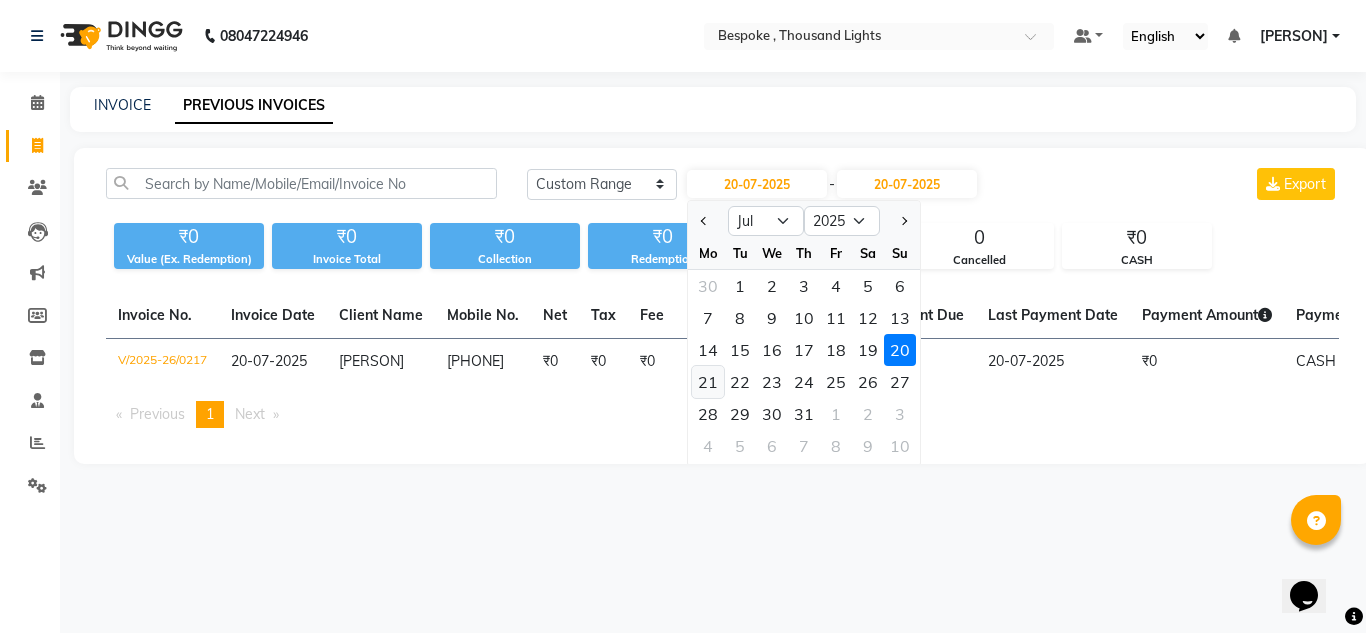 click on "21" 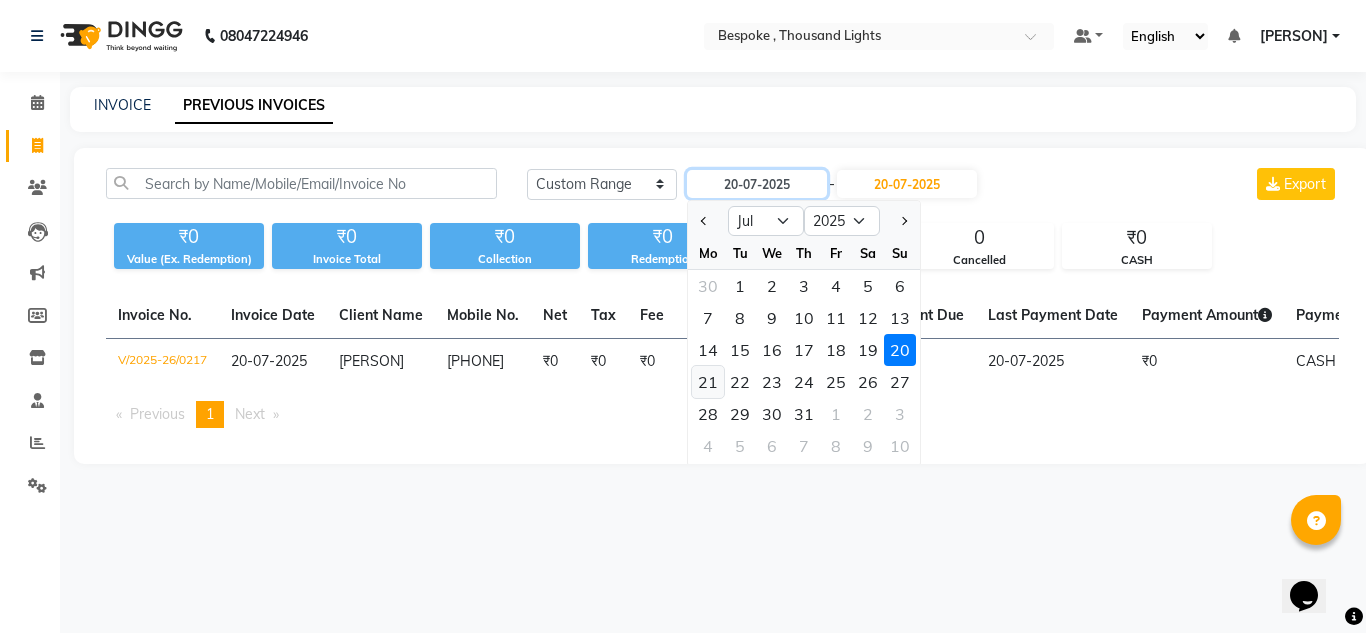 type on "21-07-2025" 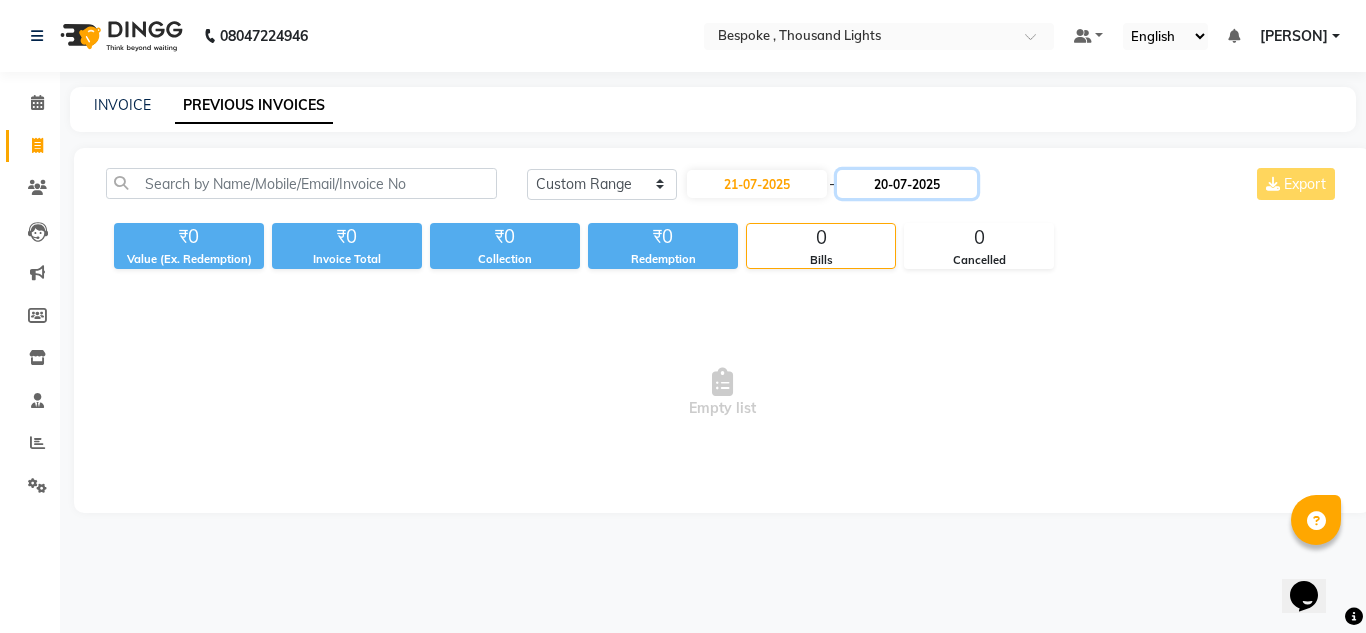 click on "20-07-2025" 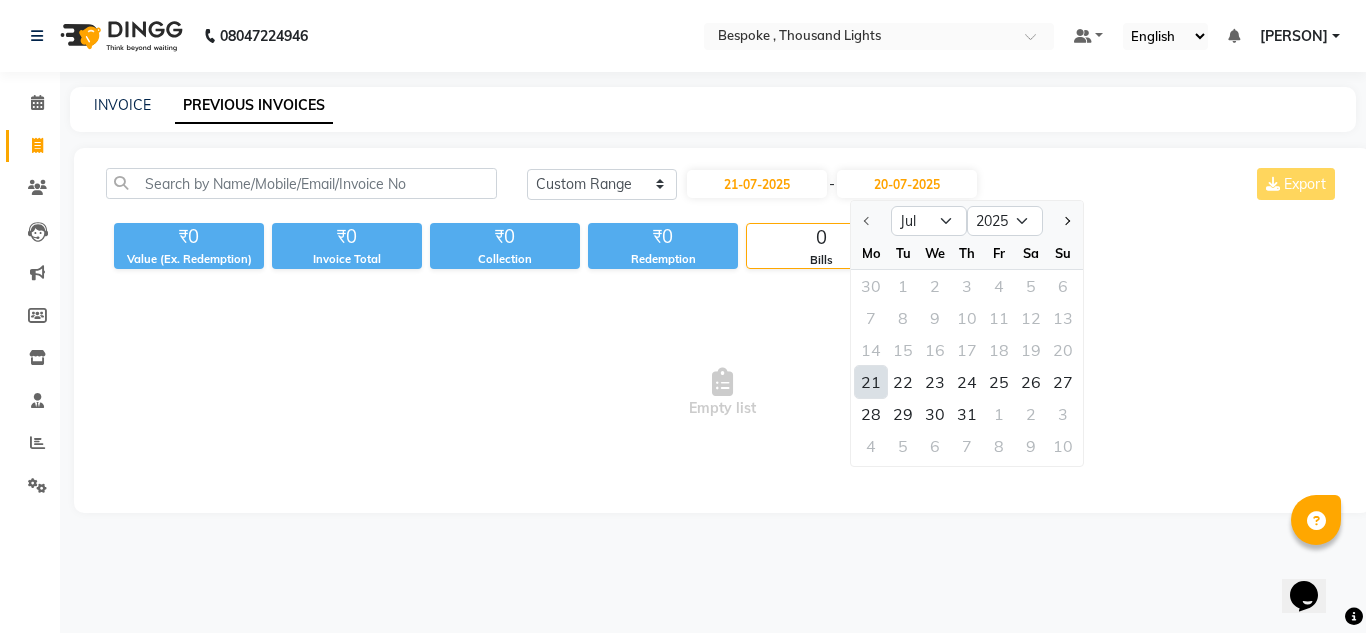 click on "21" 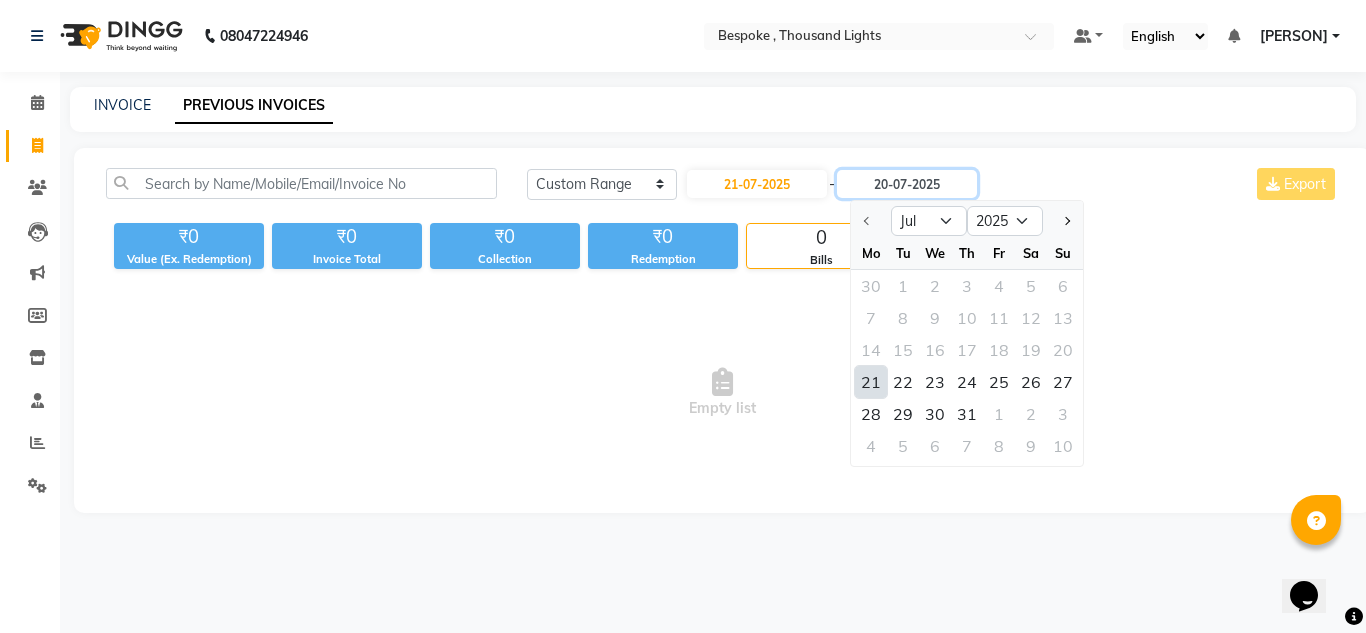type on "21-07-2025" 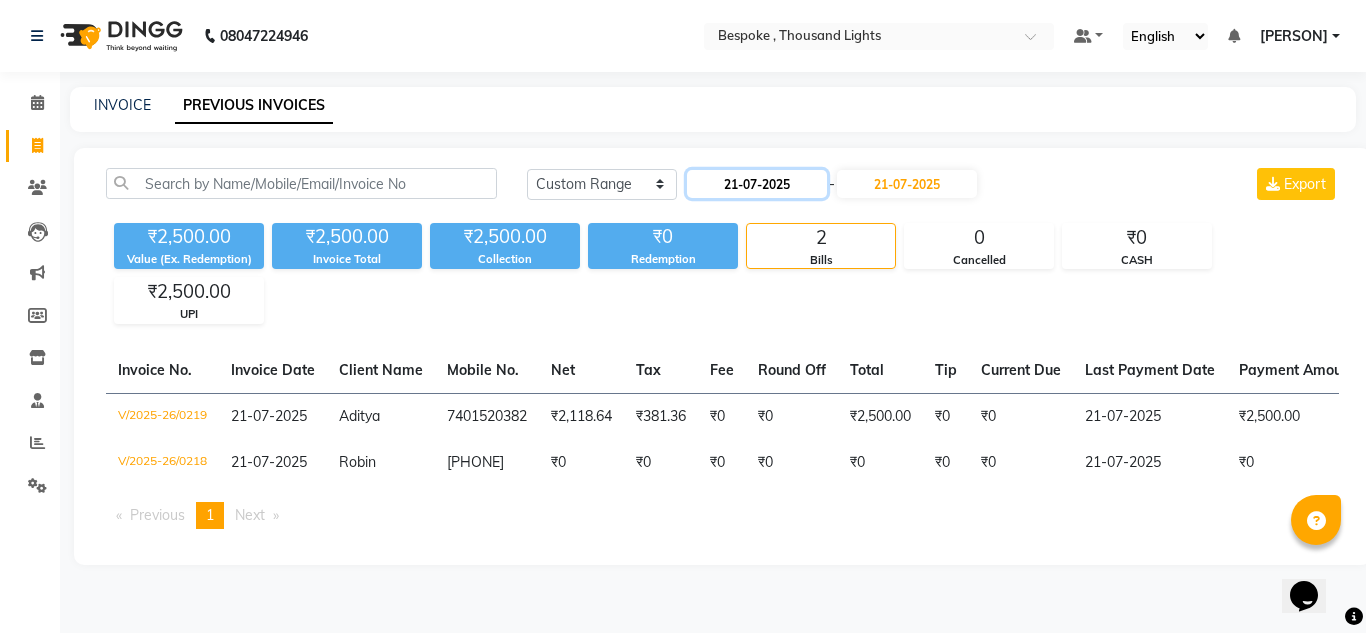 click on "21-07-2025" 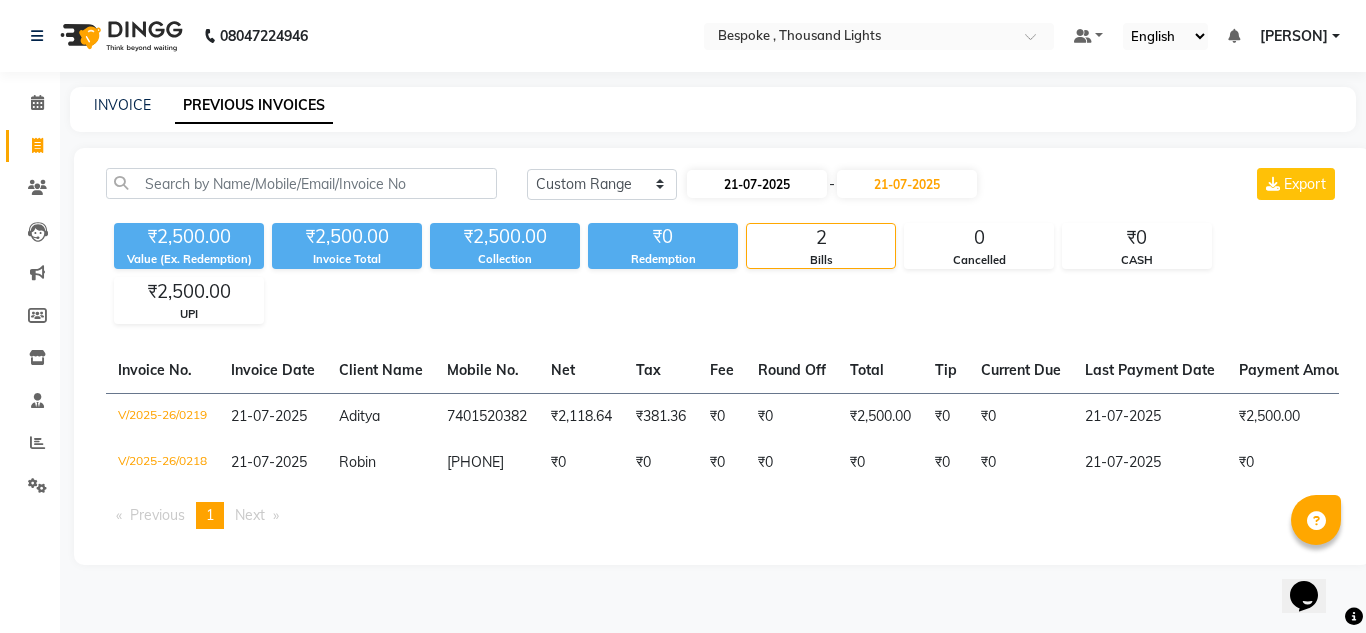 select on "7" 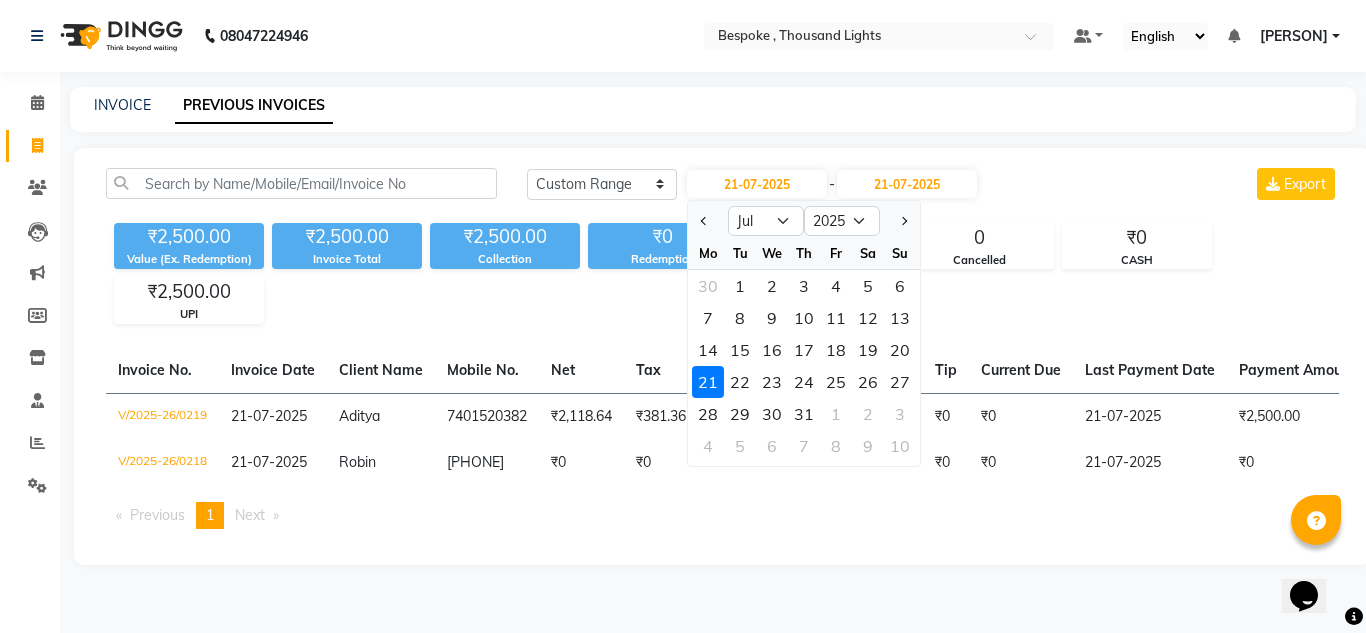 click on "22" 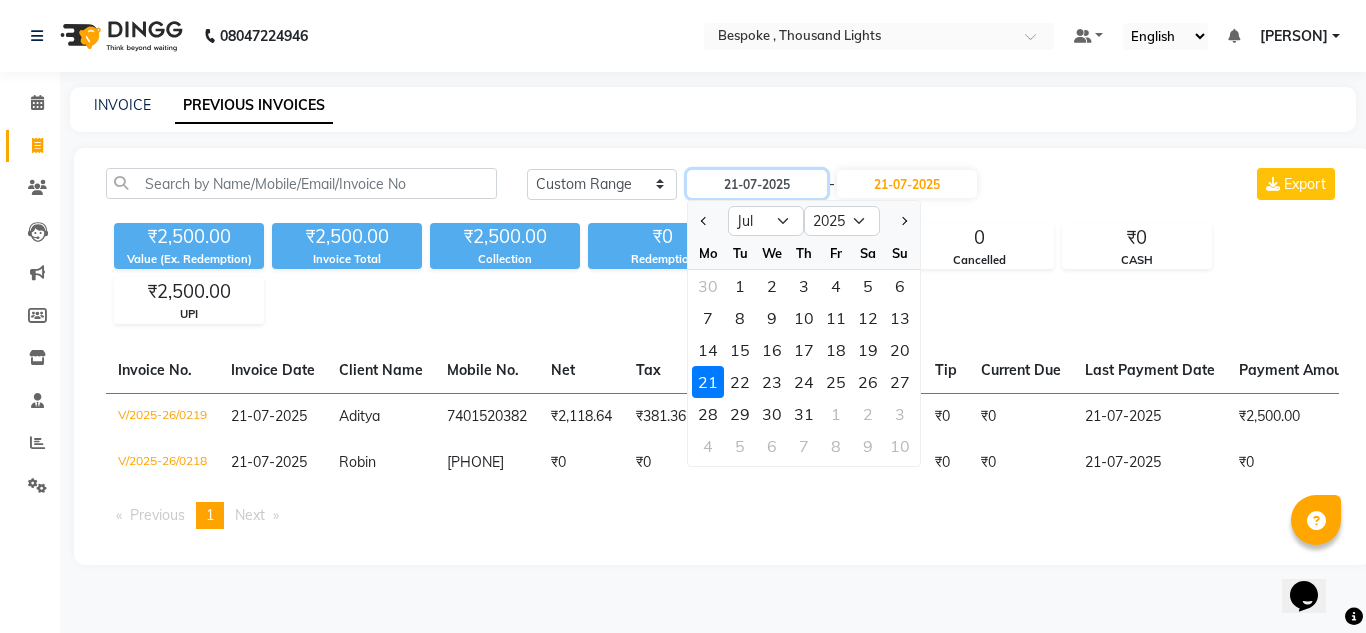 type on "22-07-2025" 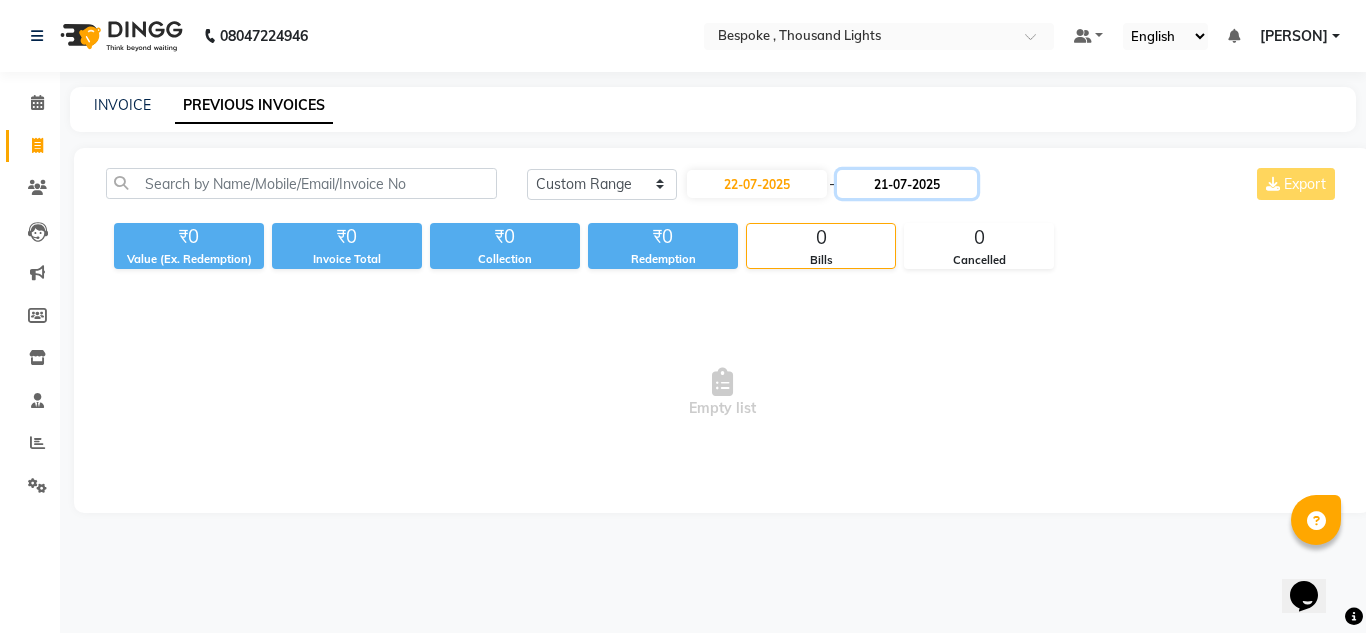 click on "21-07-2025" 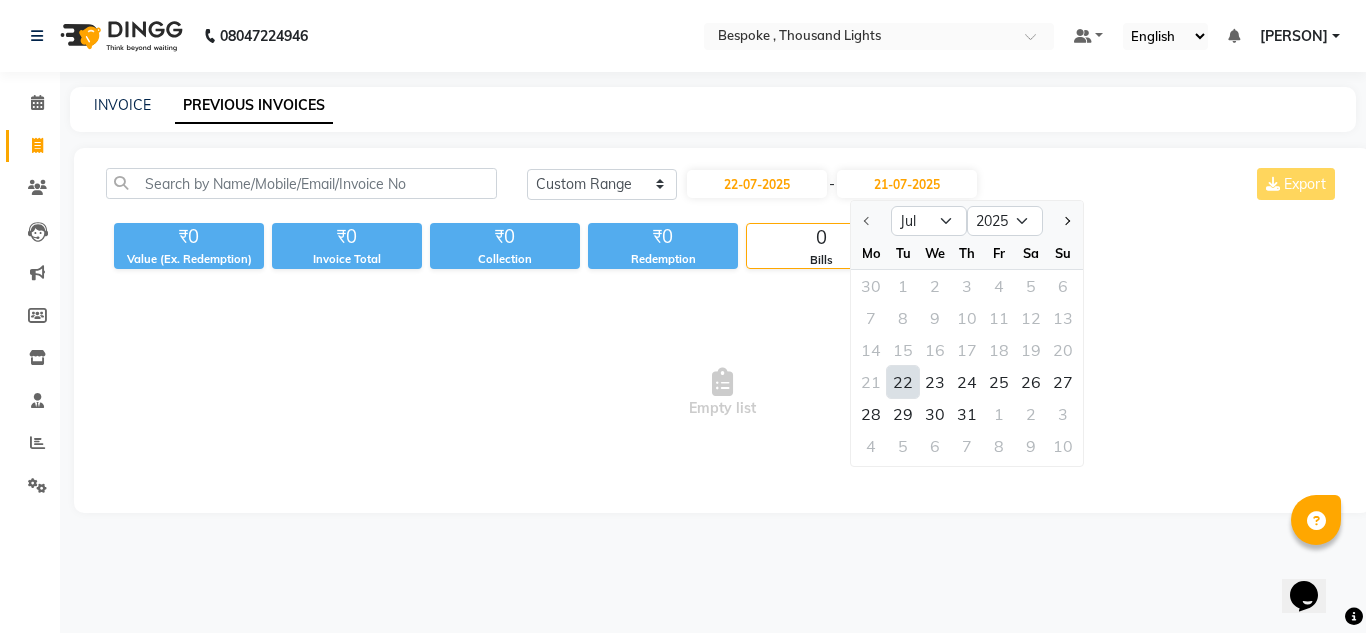 click on "22" 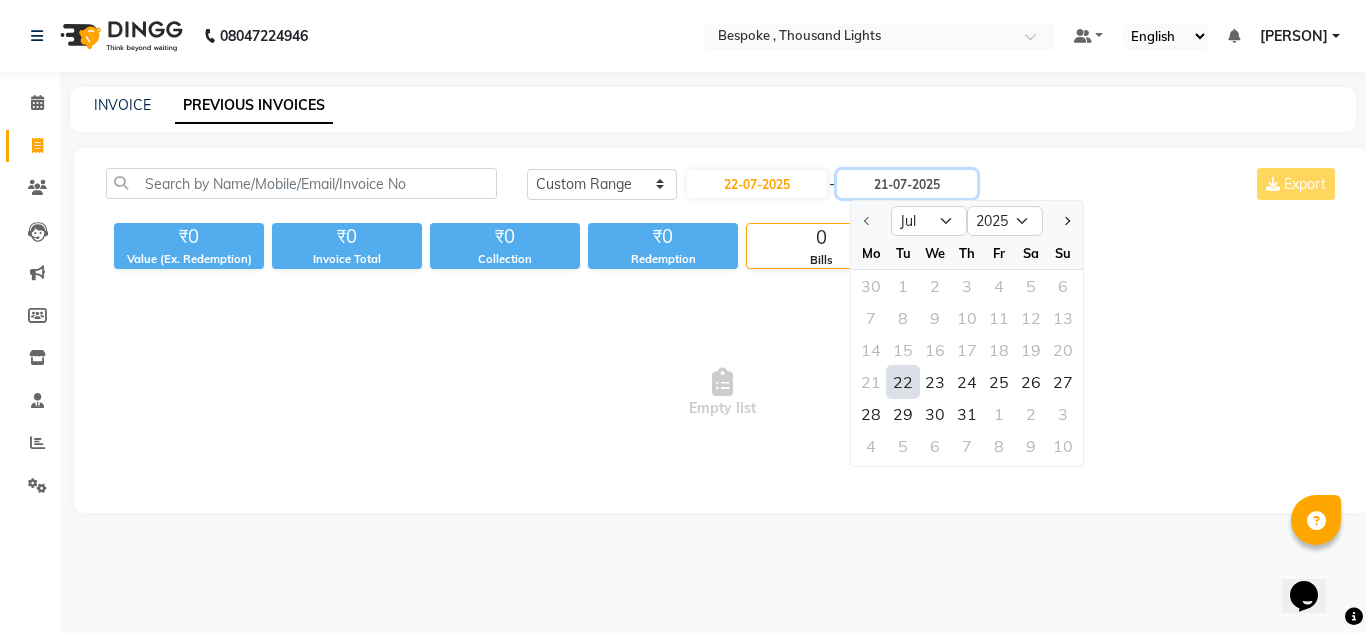 type on "22-07-2025" 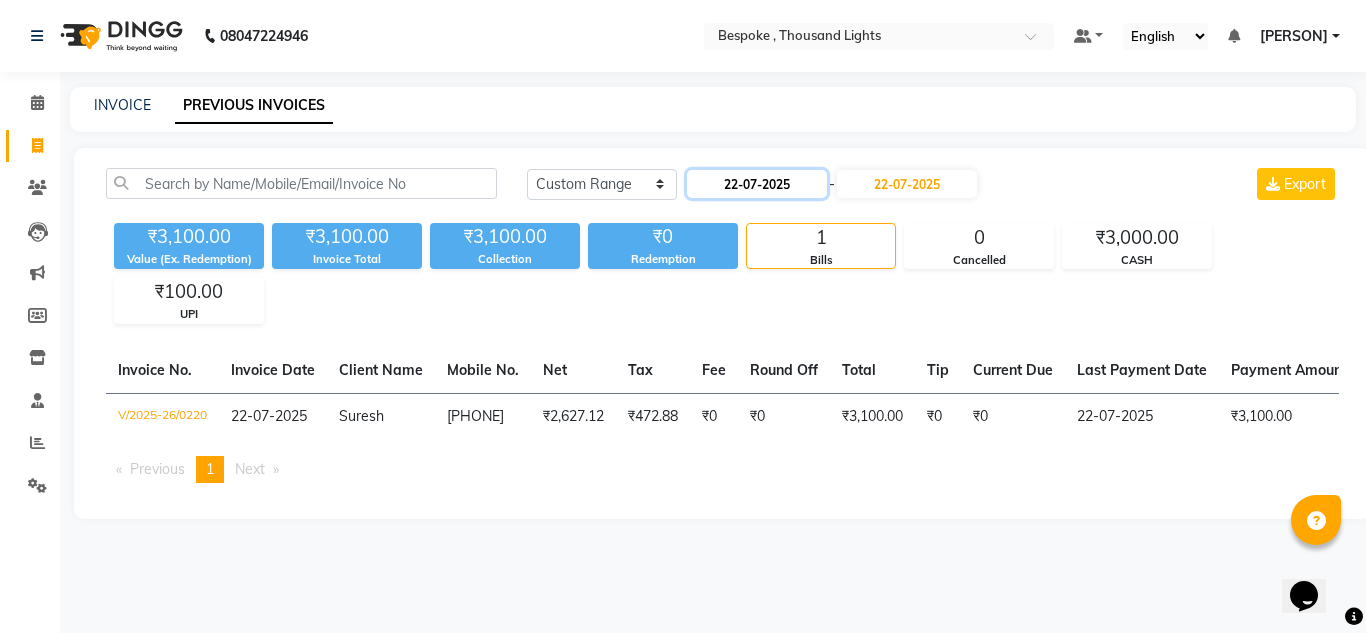 click on "22-07-2025" 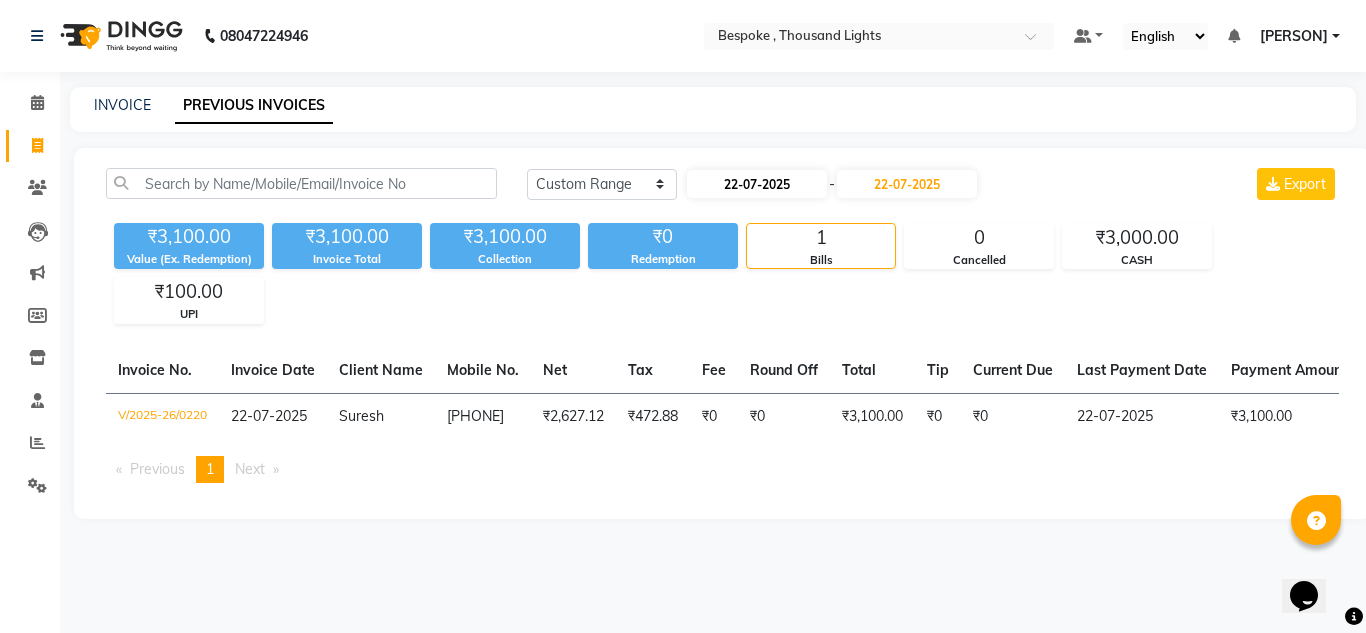 select on "7" 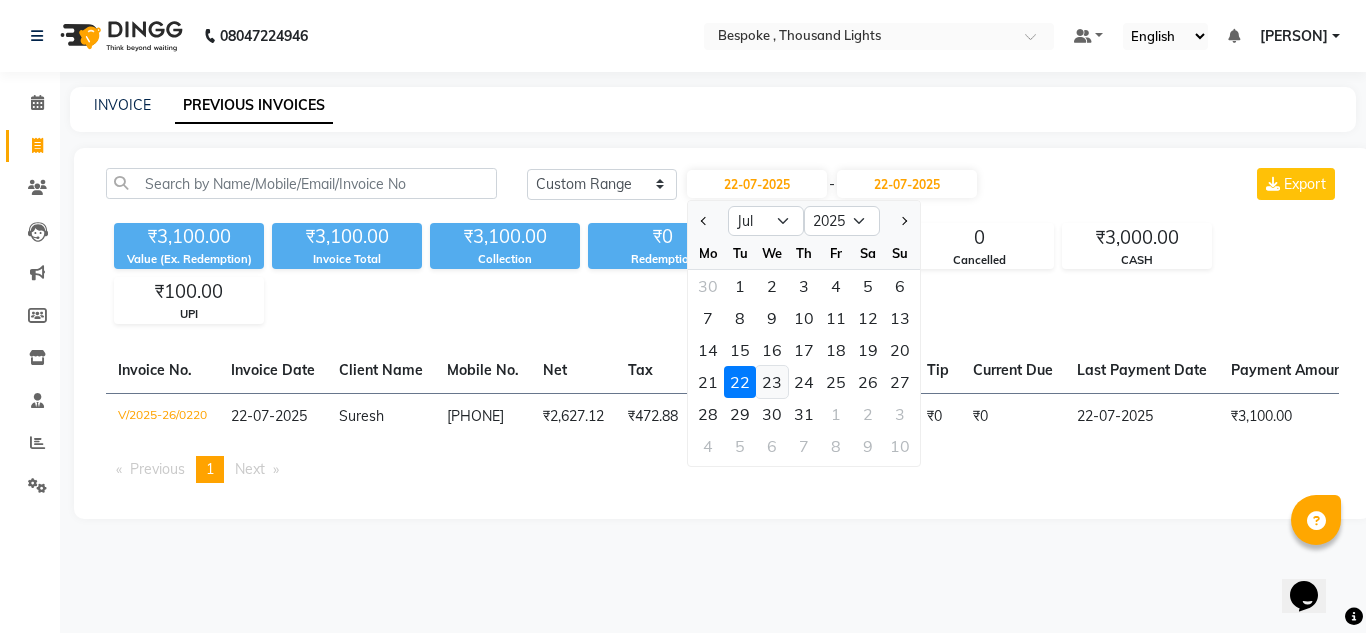 click on "23" 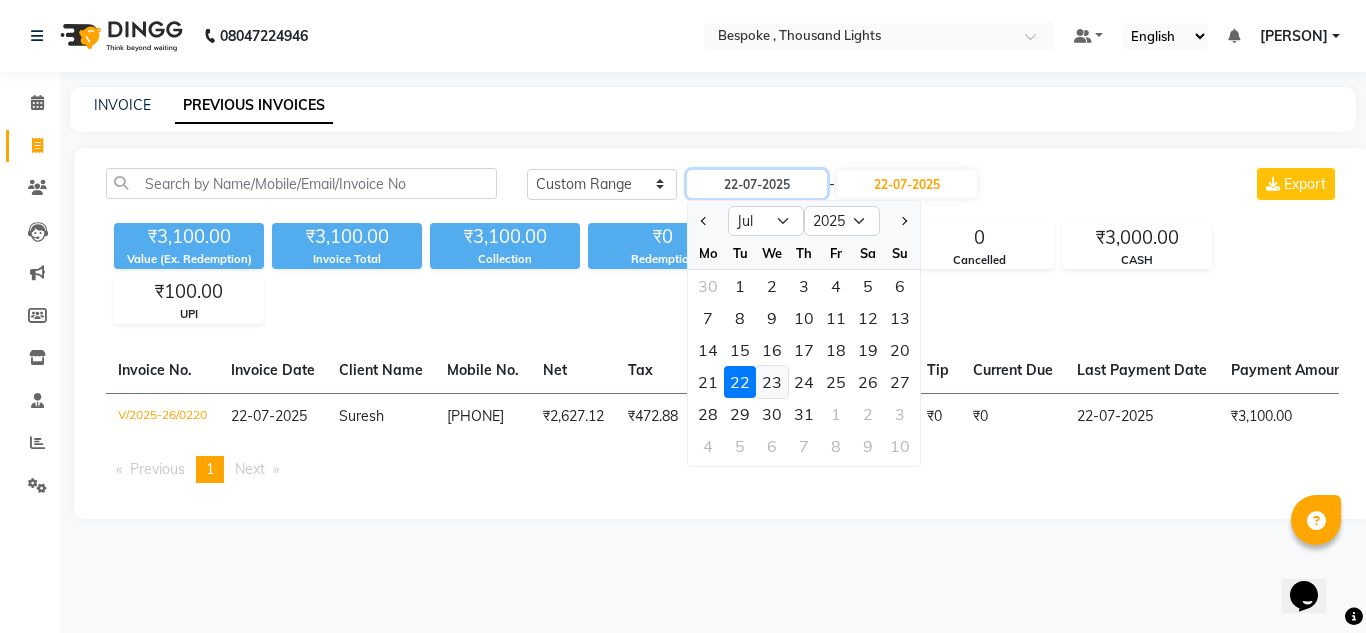 type on "23-07-2025" 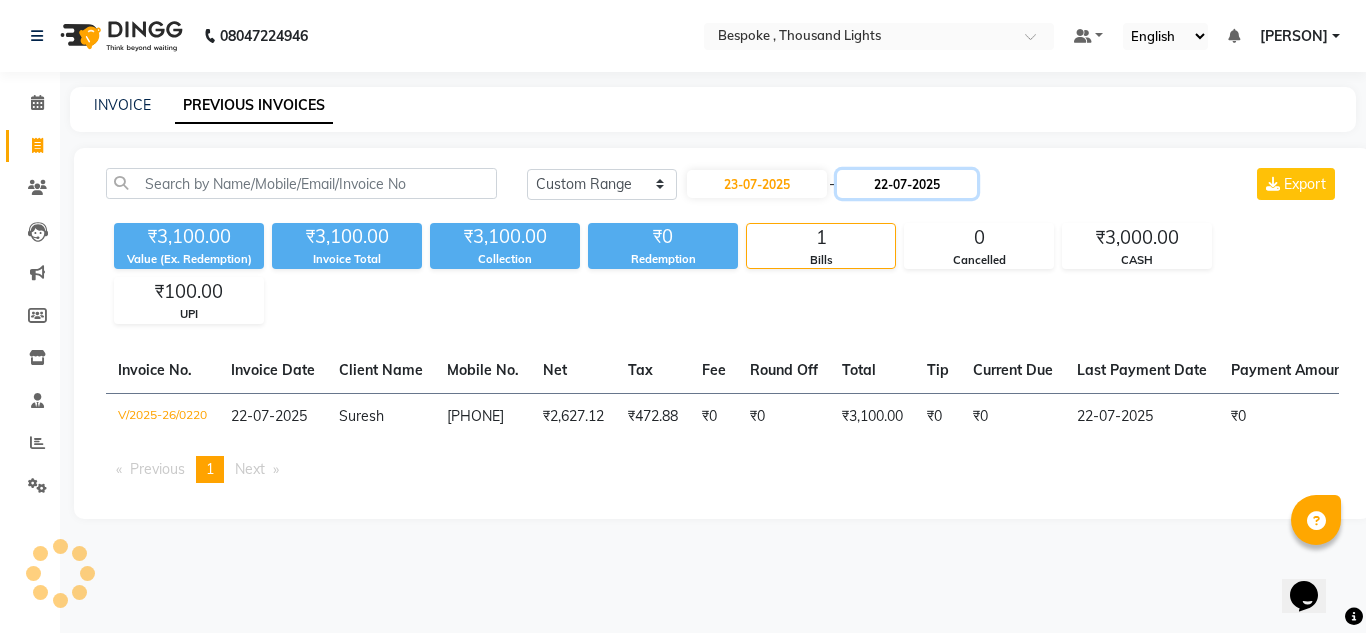 click on "22-07-2025" 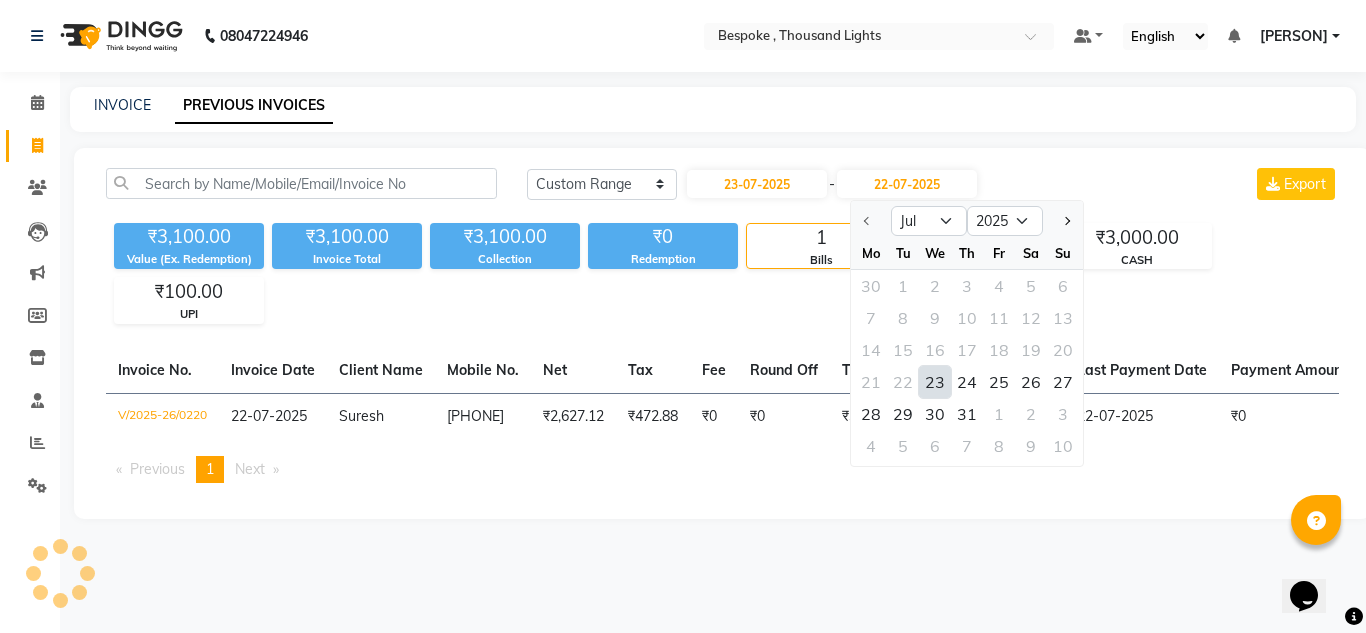 click on "23" 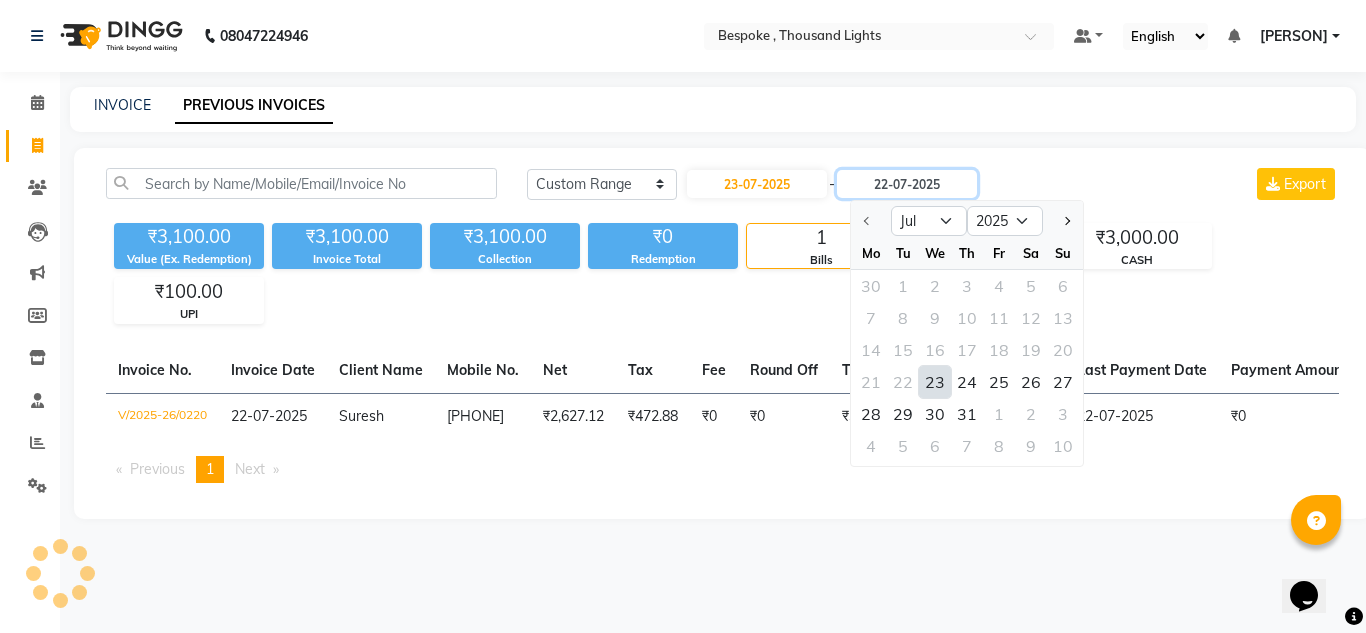 type on "23-07-2025" 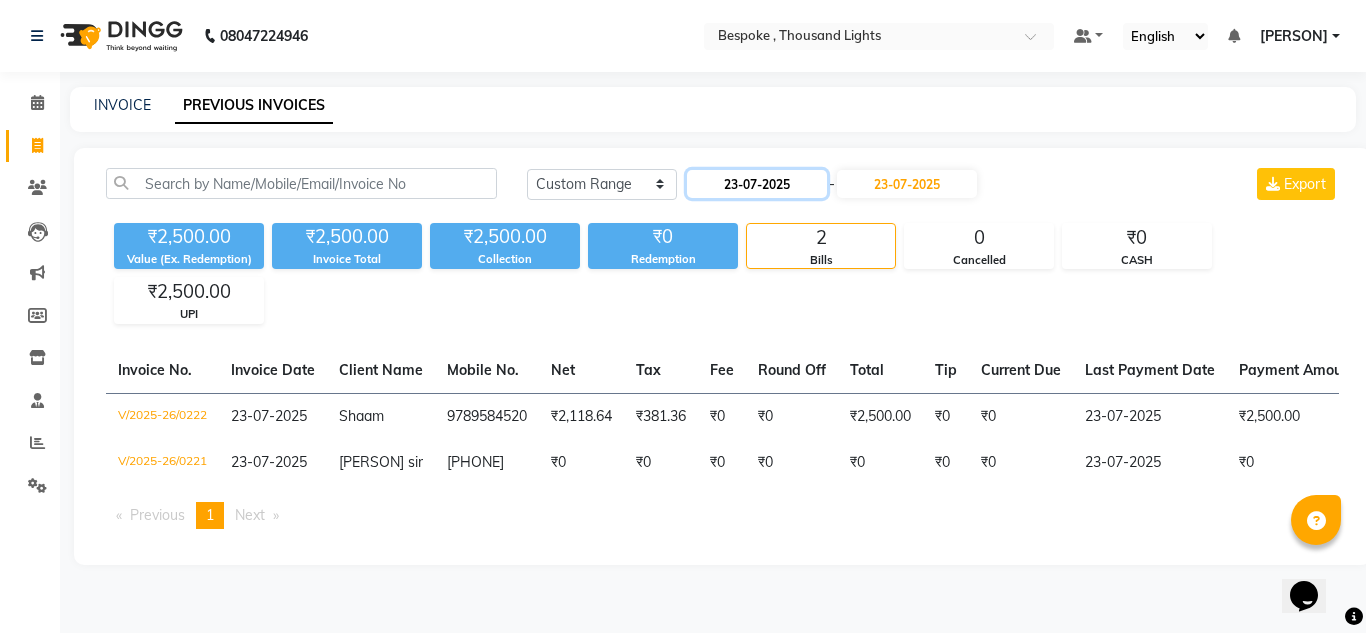 click on "23-07-2025" 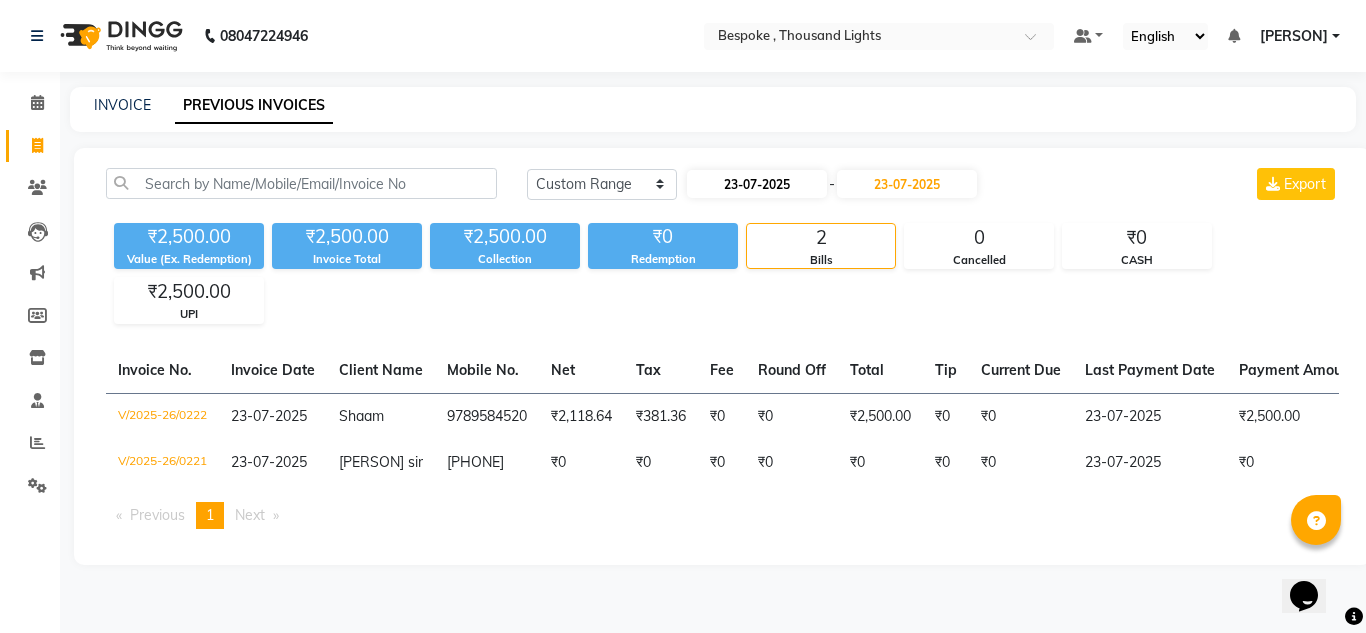 select on "7" 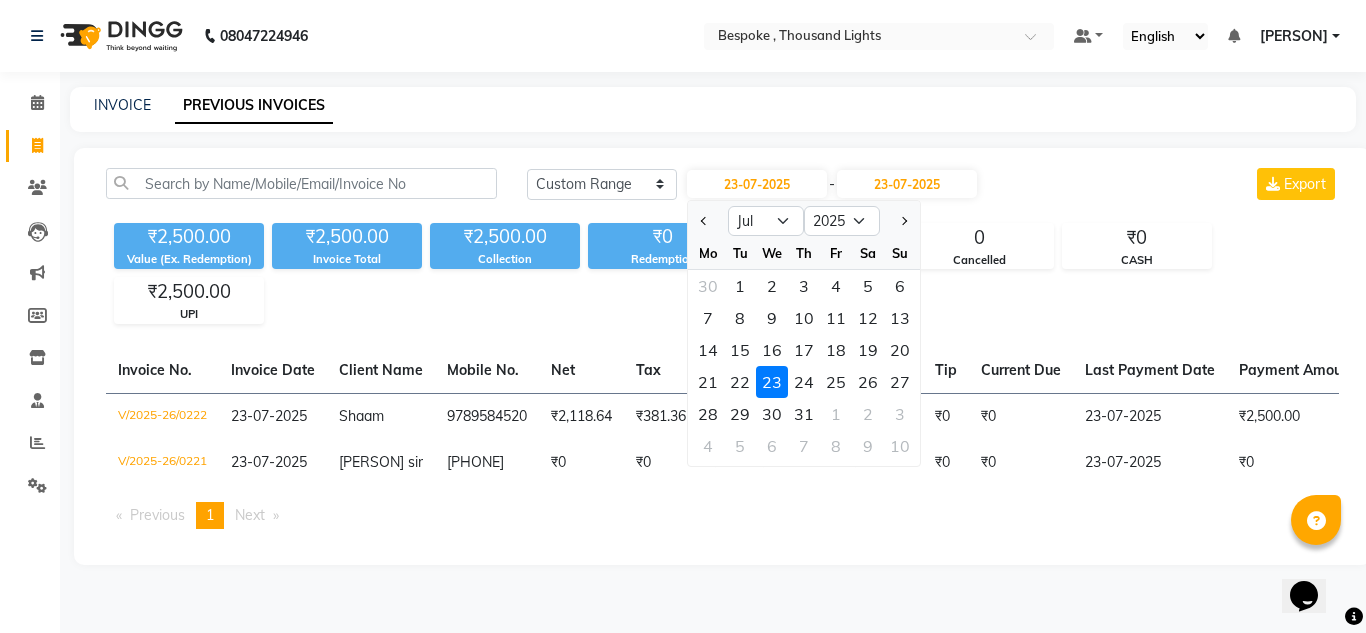 click on "24" 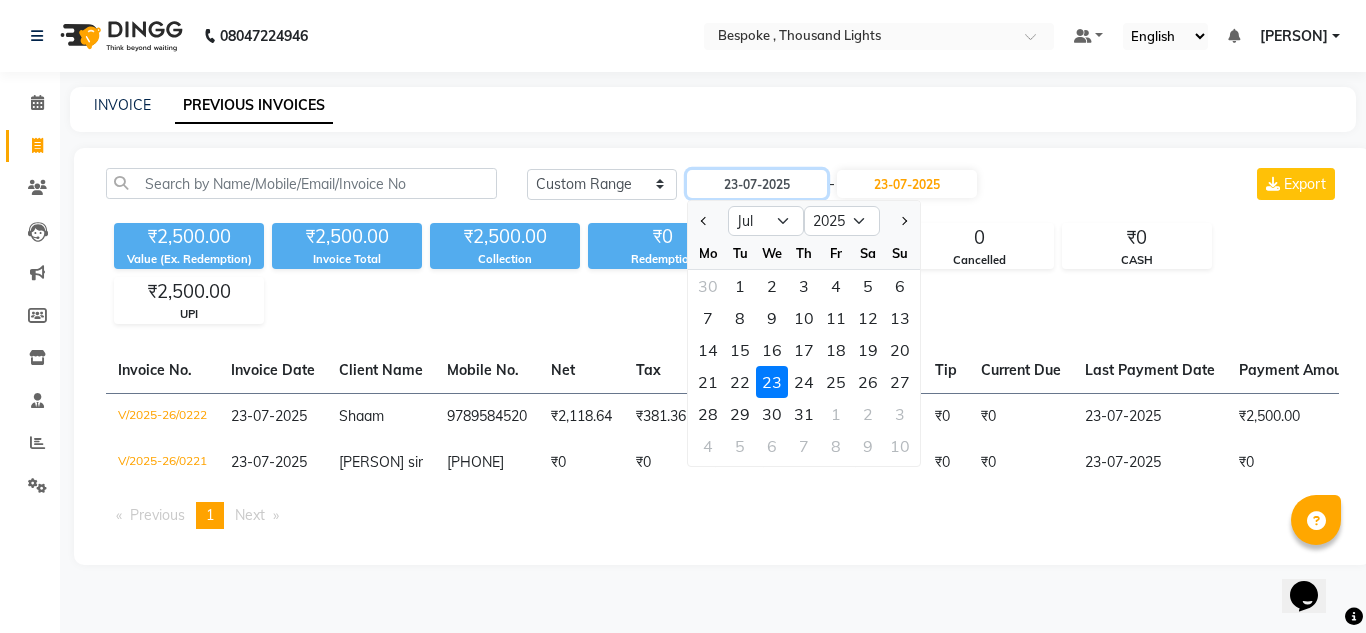 type on "24-07-2025" 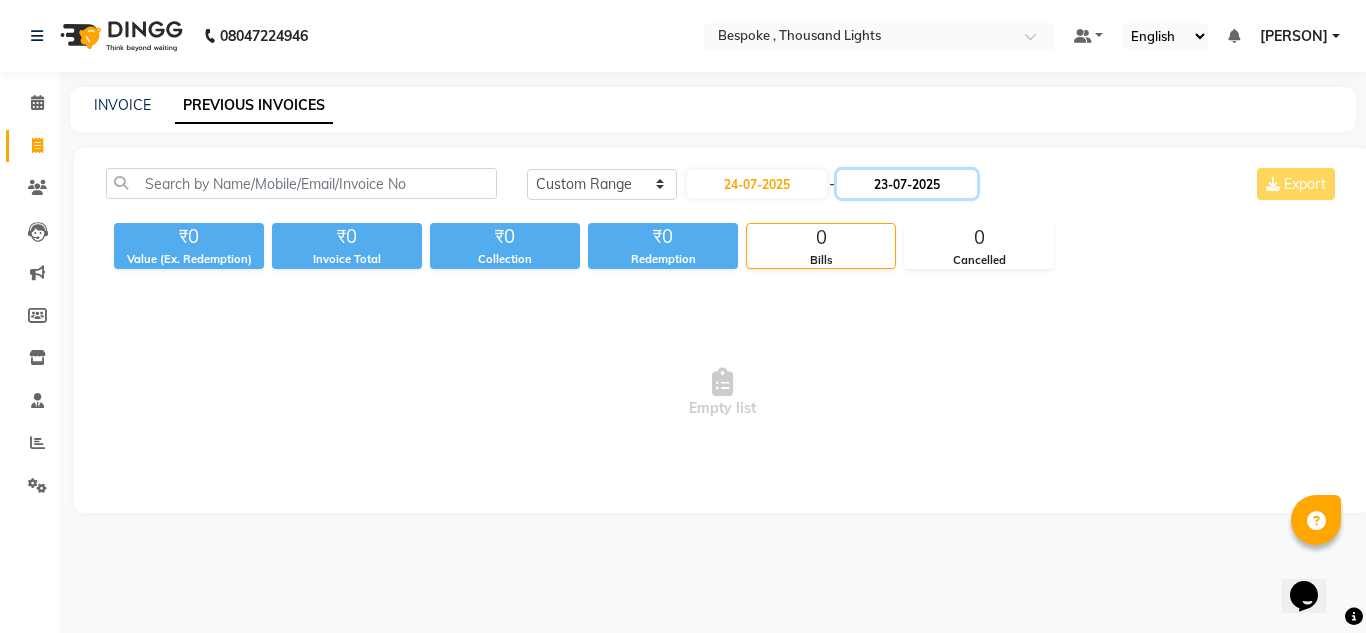click on "23-07-2025" 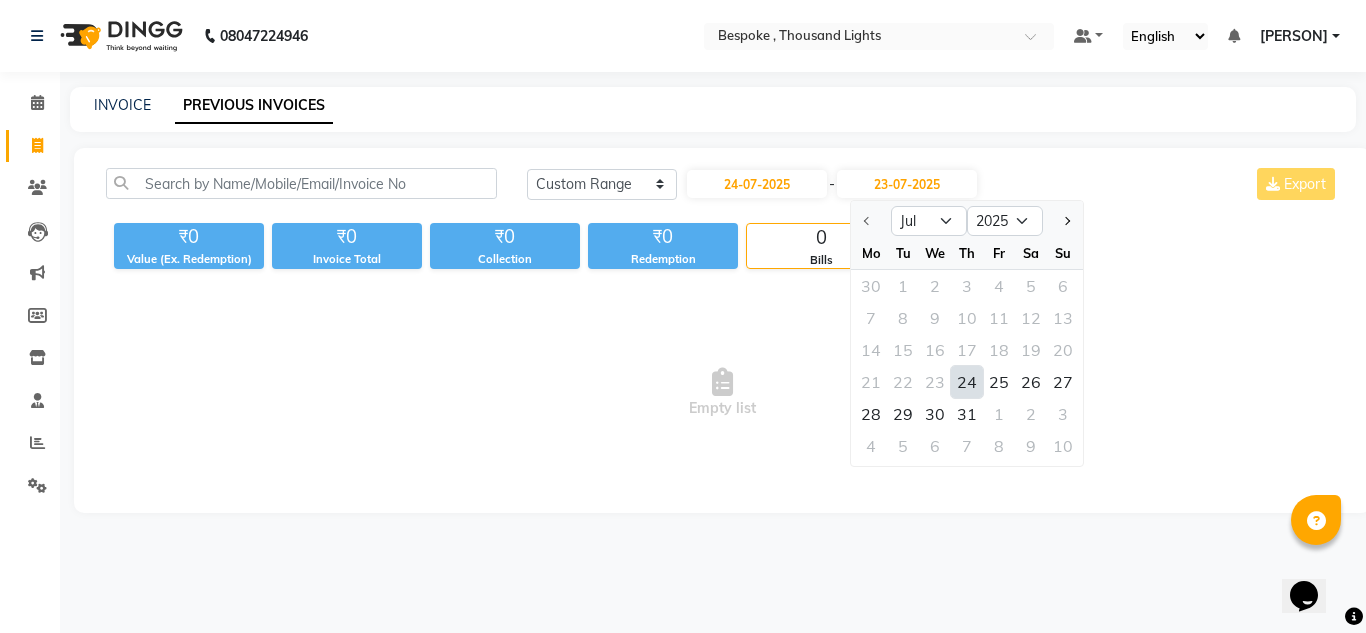 click on "24" 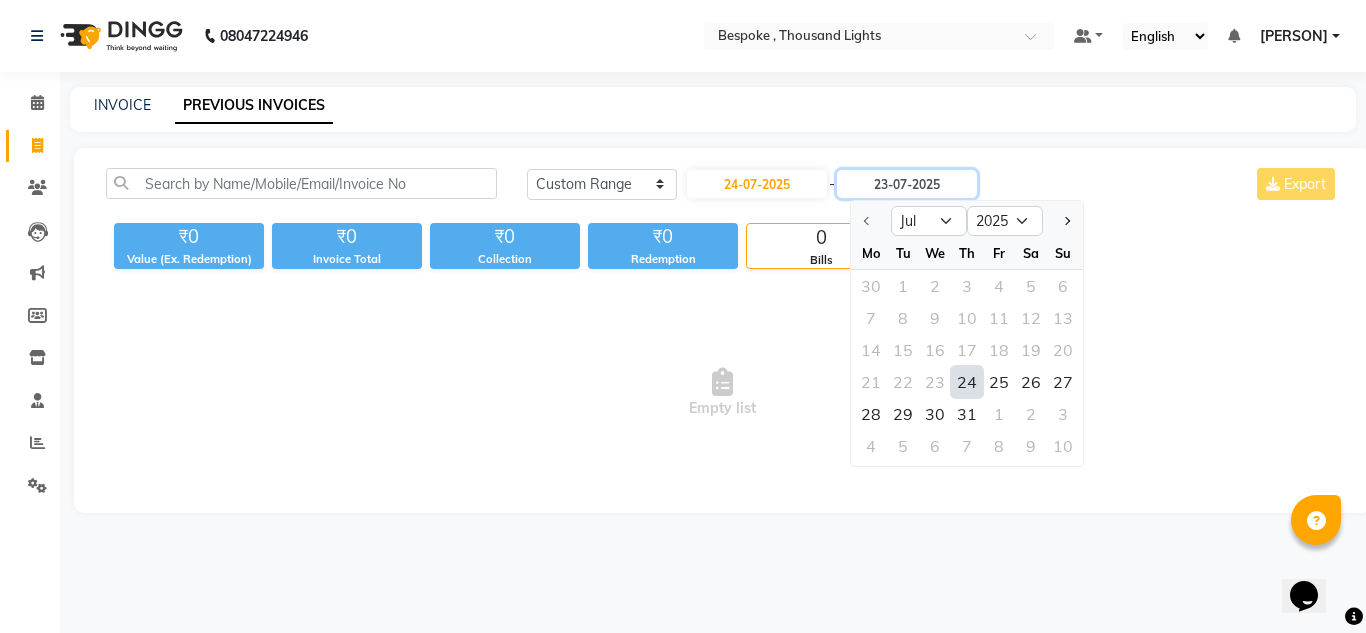 type on "24-07-2025" 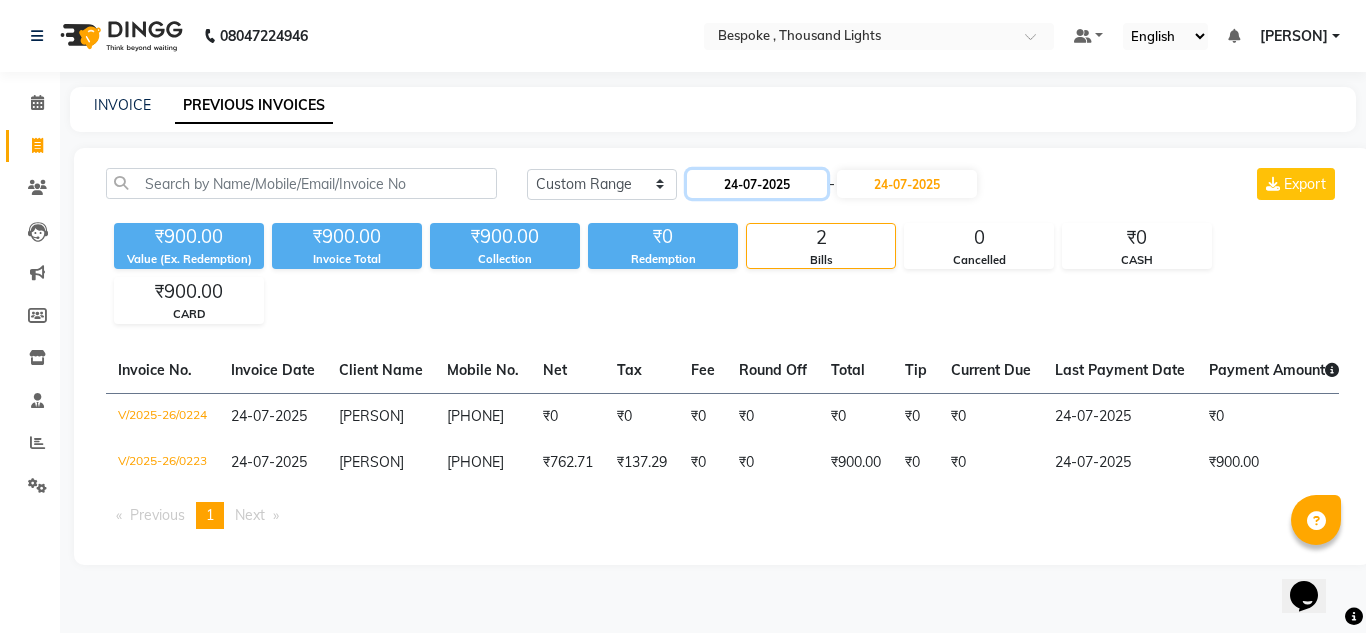 click on "24-07-2025" 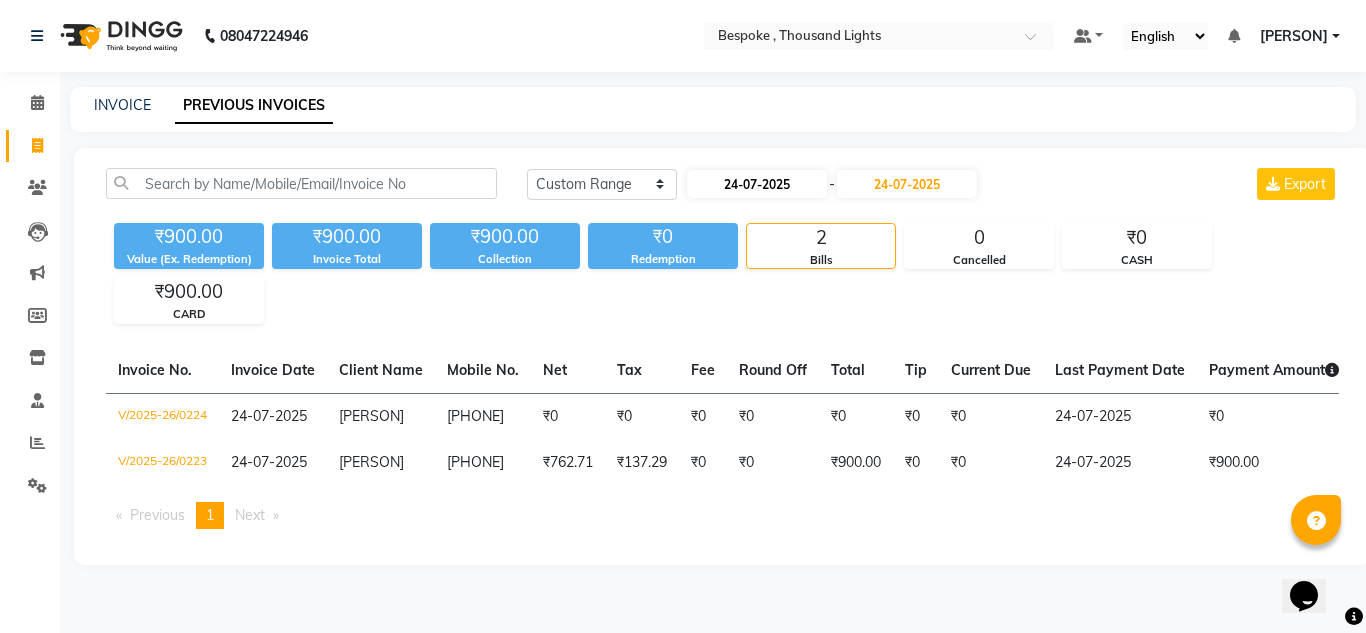 select on "7" 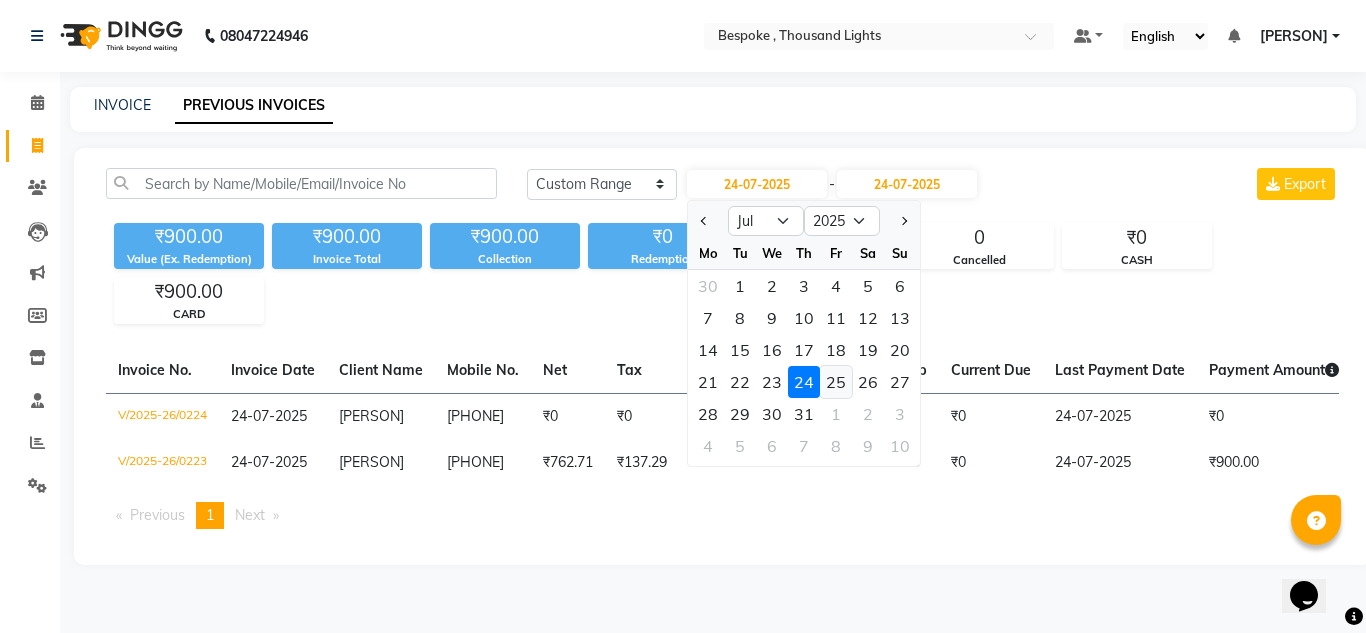 click on "25" 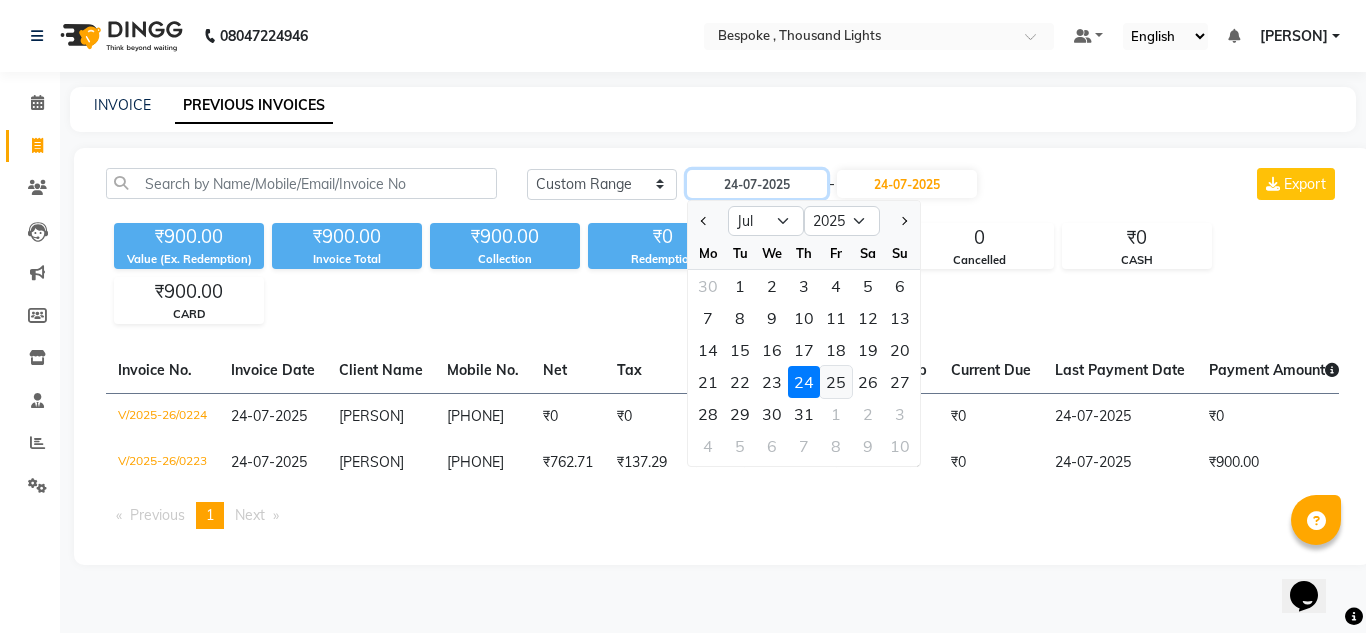 type on "25-07-2025" 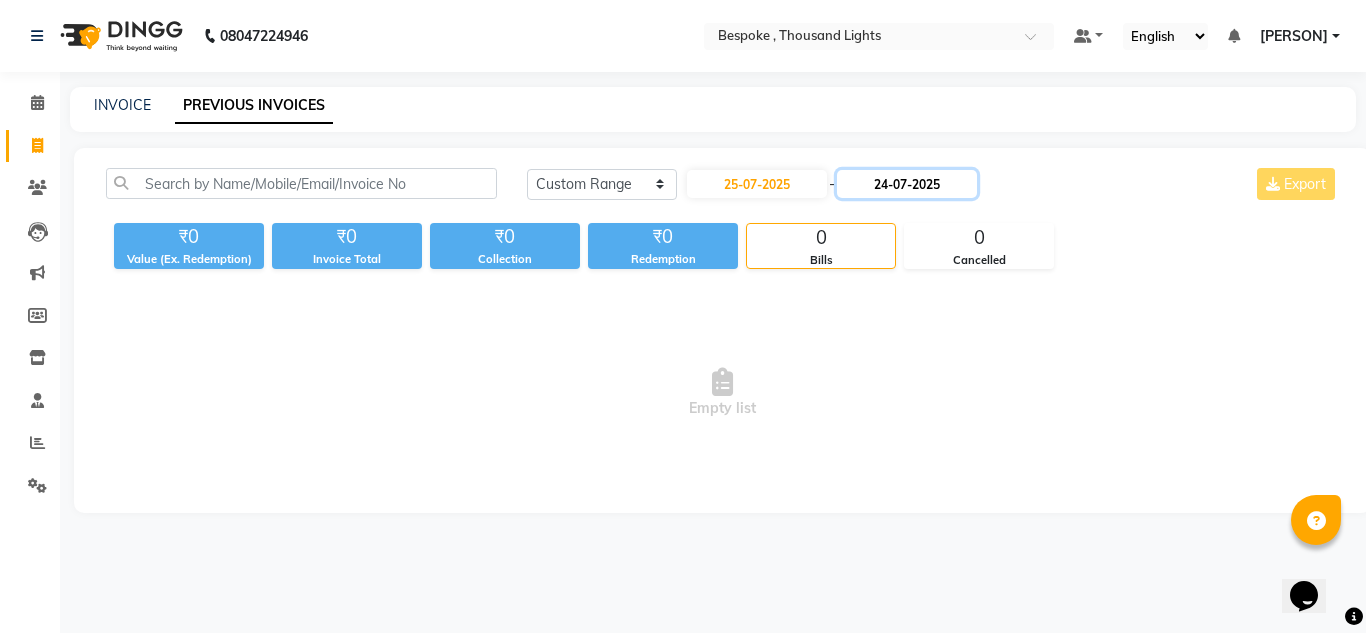 click on "24-07-2025" 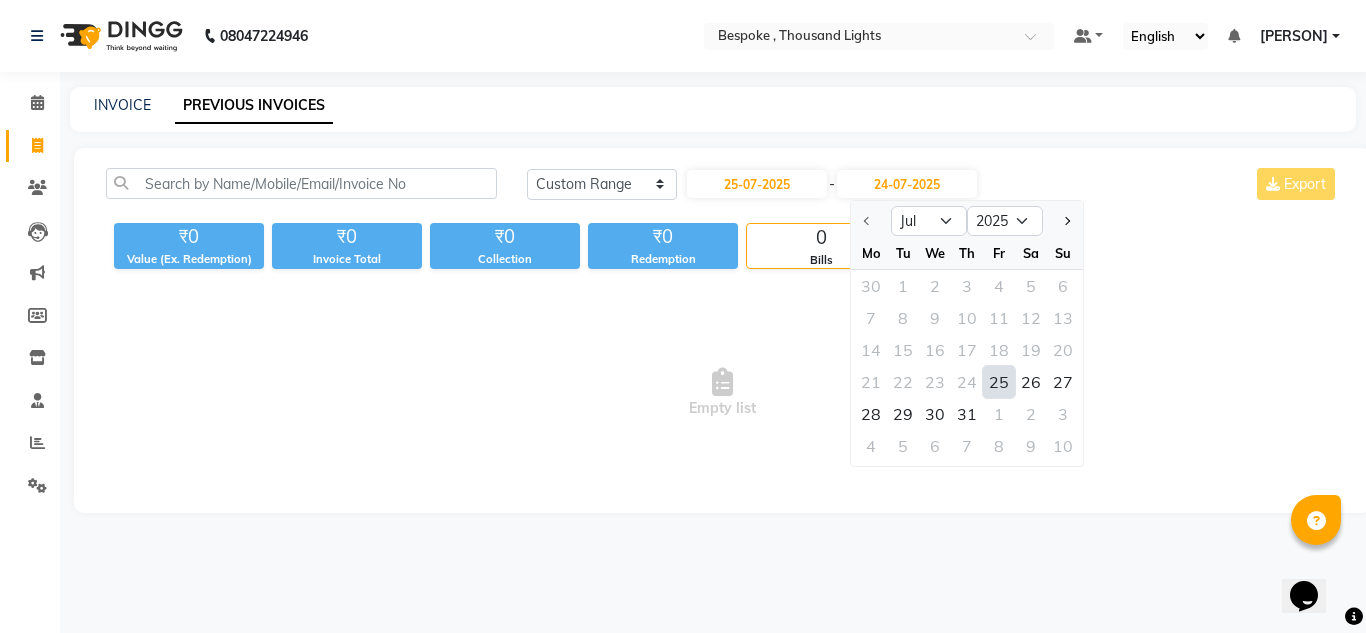 click on "25" 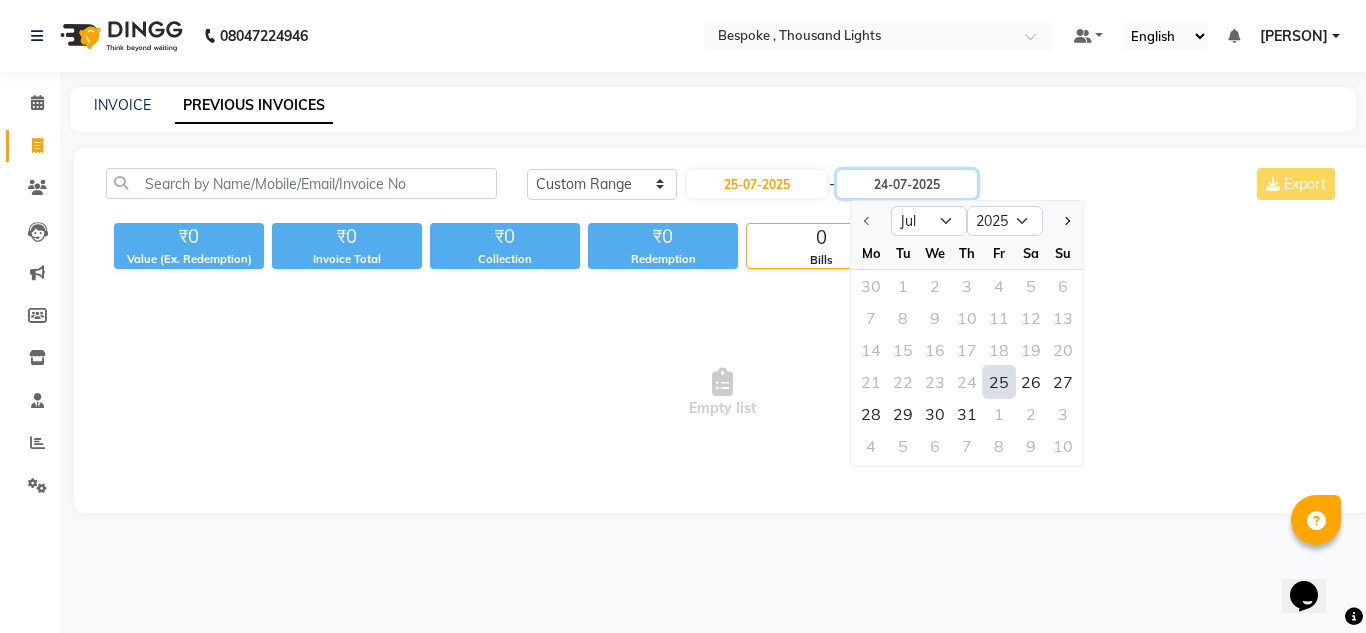 type on "25-07-2025" 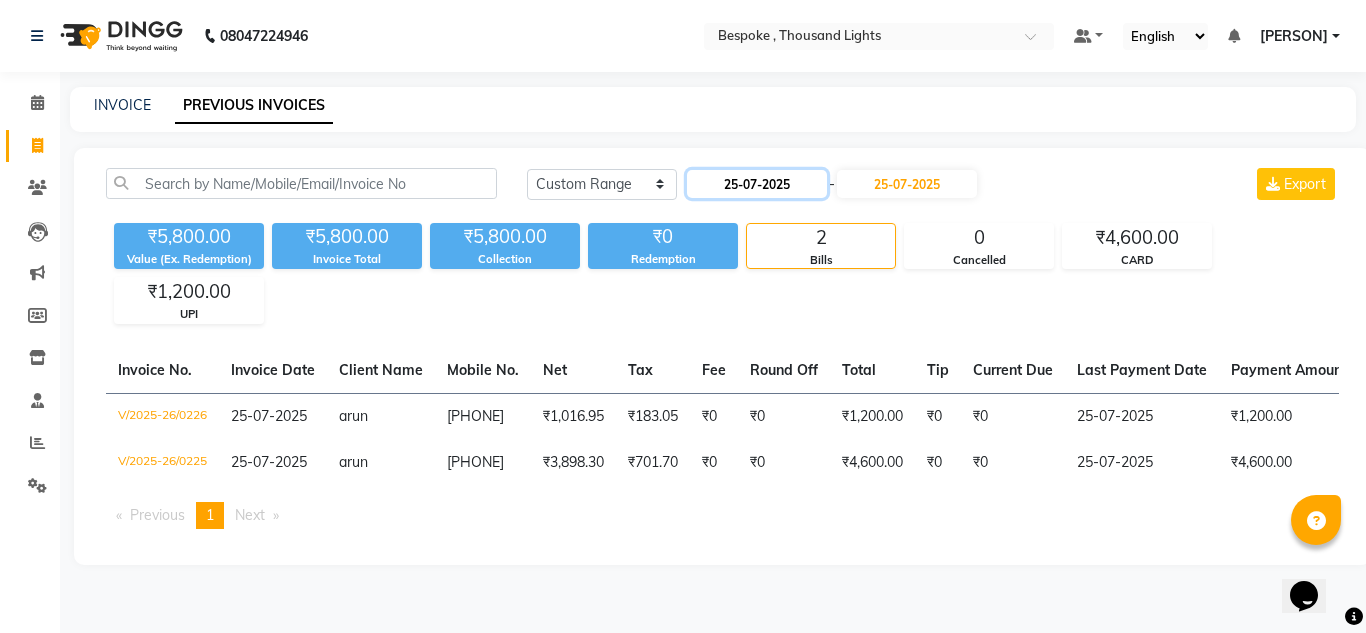 click on "25-07-2025" 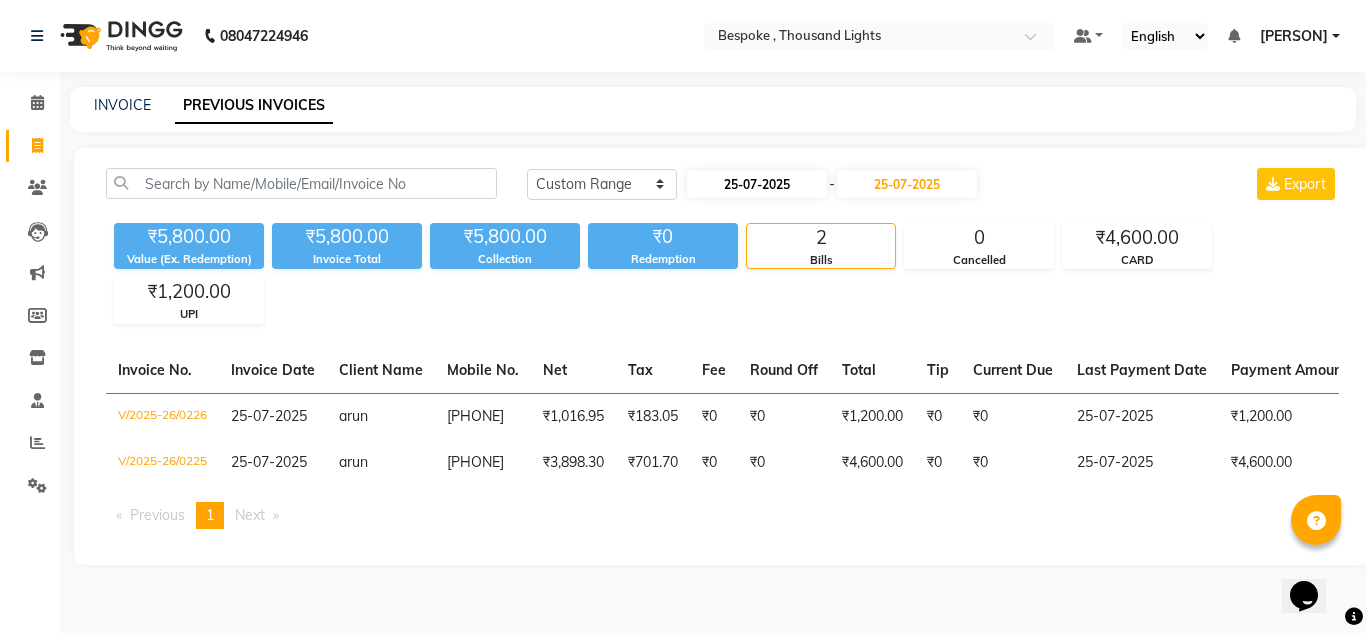 select on "7" 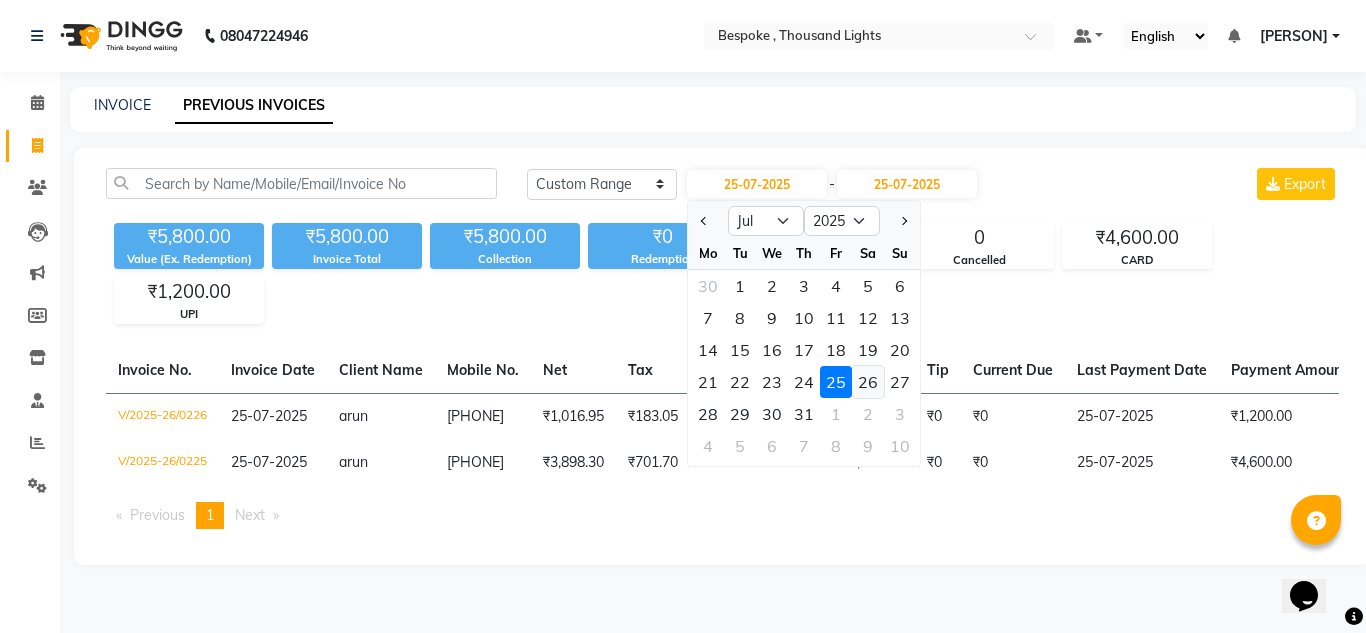 click on "26" 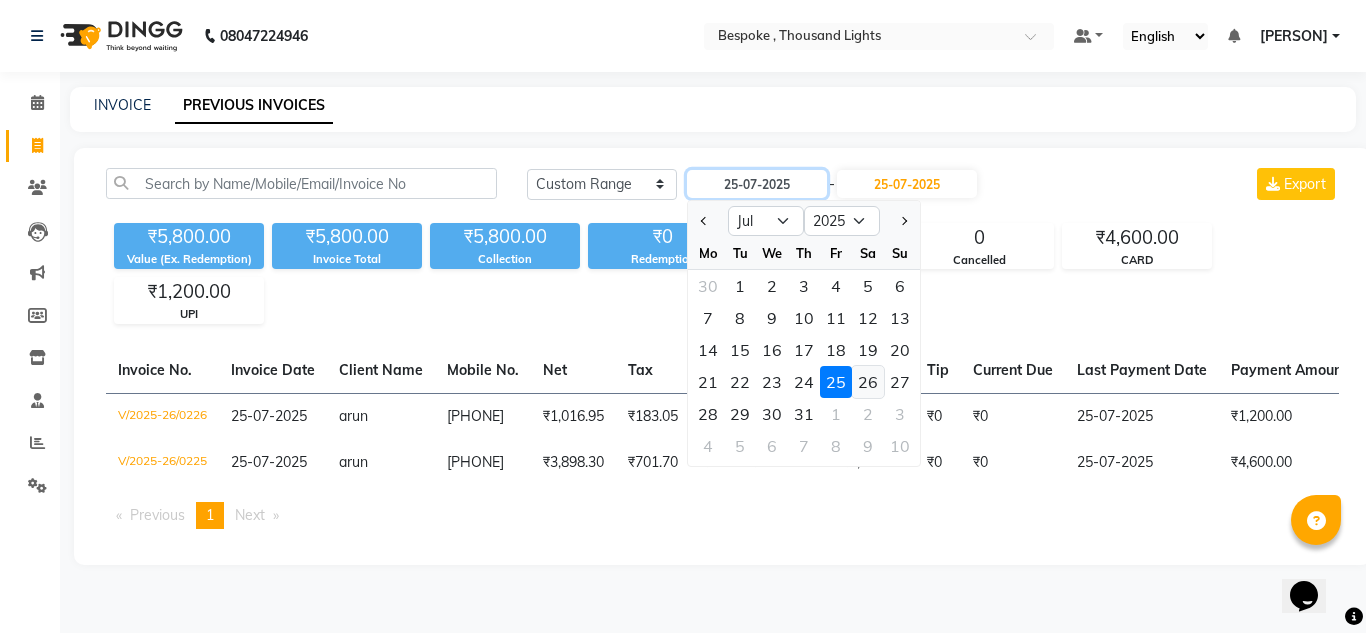 type on "26-07-2025" 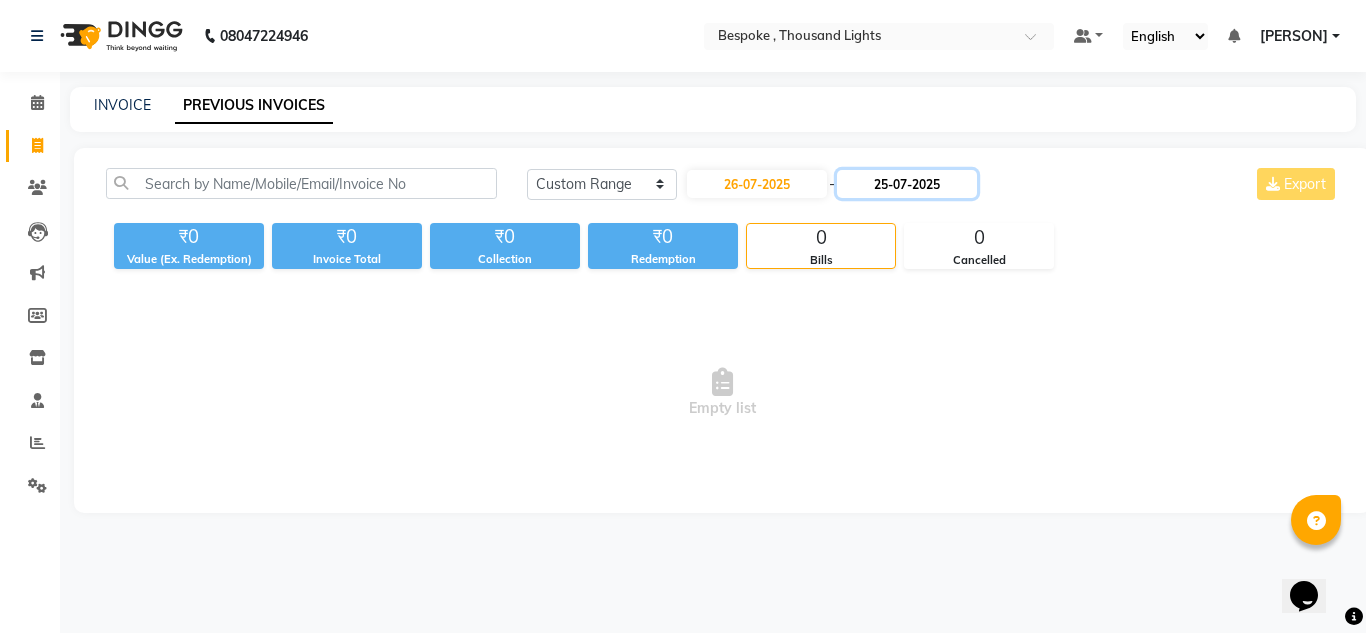 click on "25-07-2025" 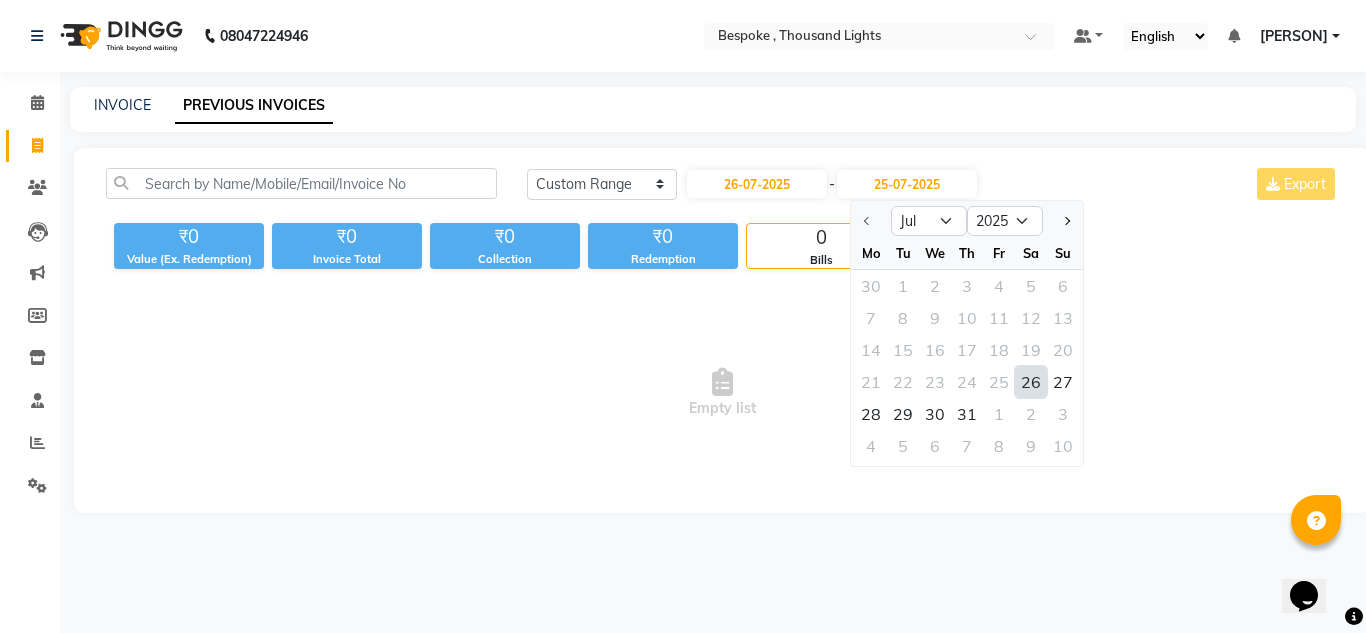 click on "26" 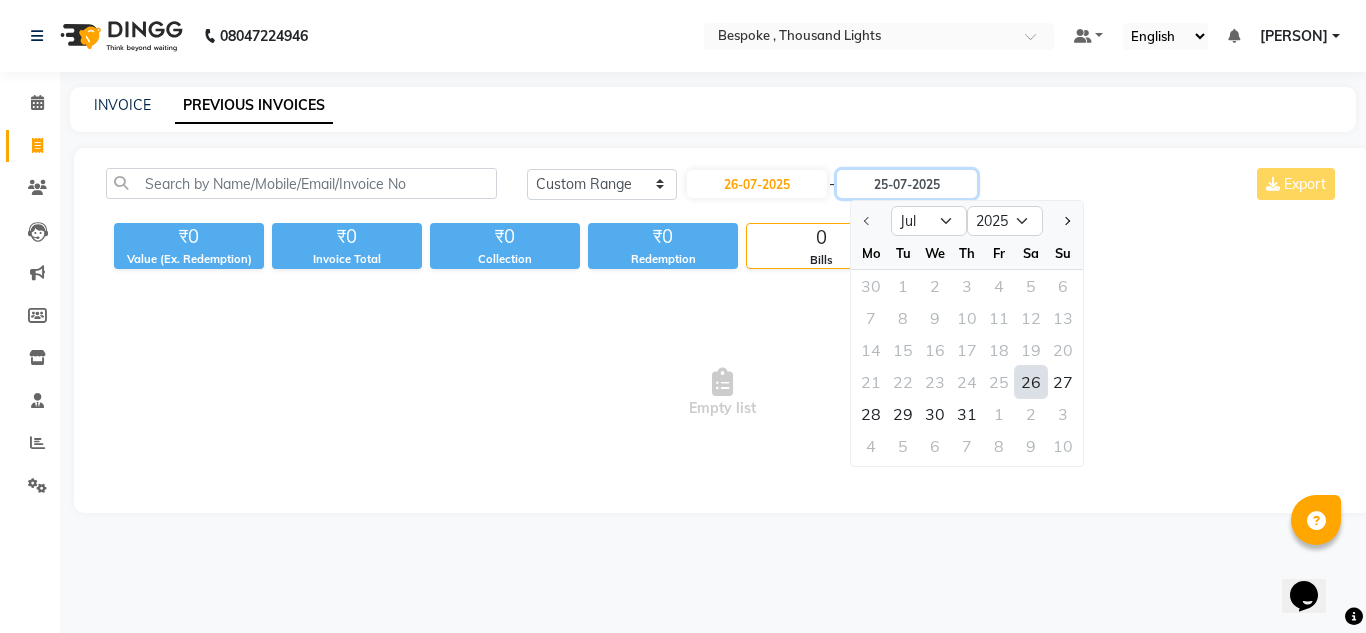 type on "26-07-2025" 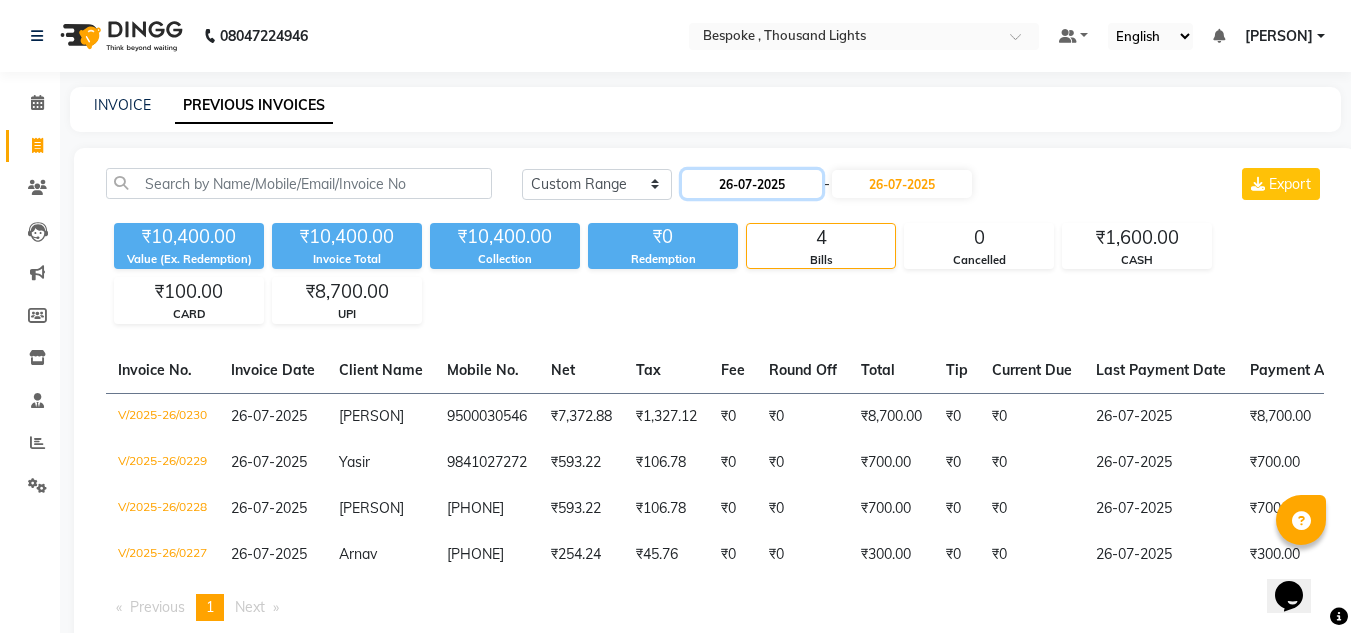 click on "26-07-2025" 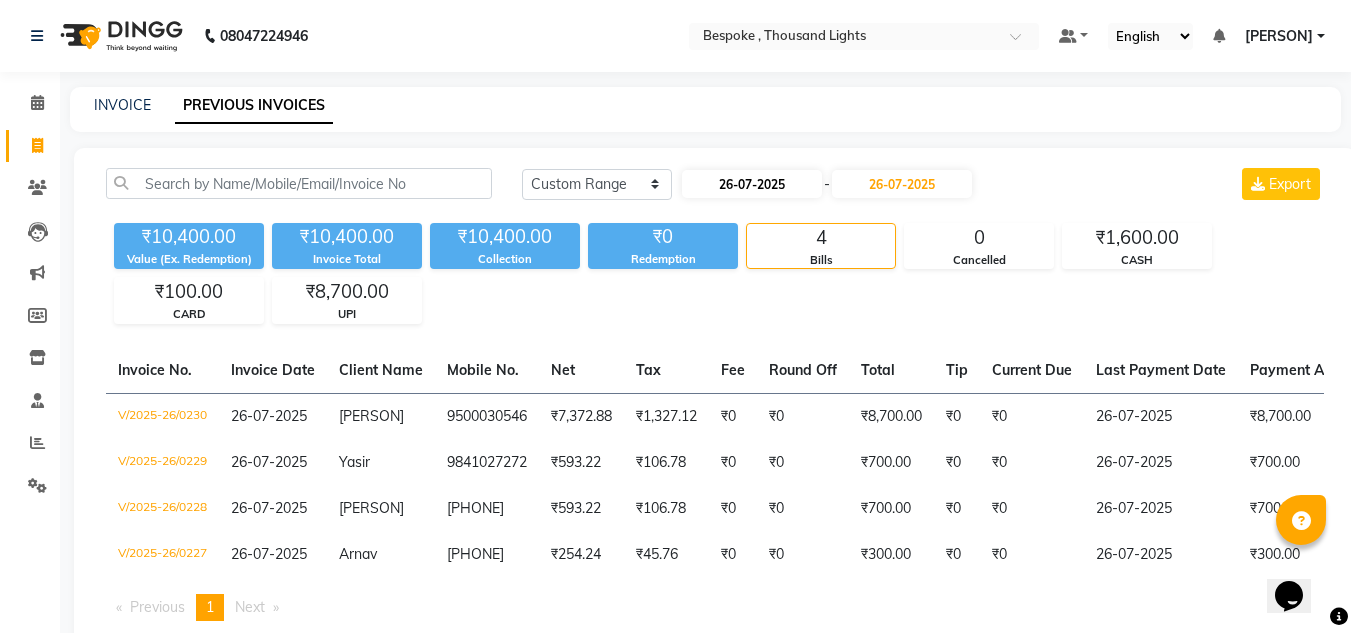 select on "7" 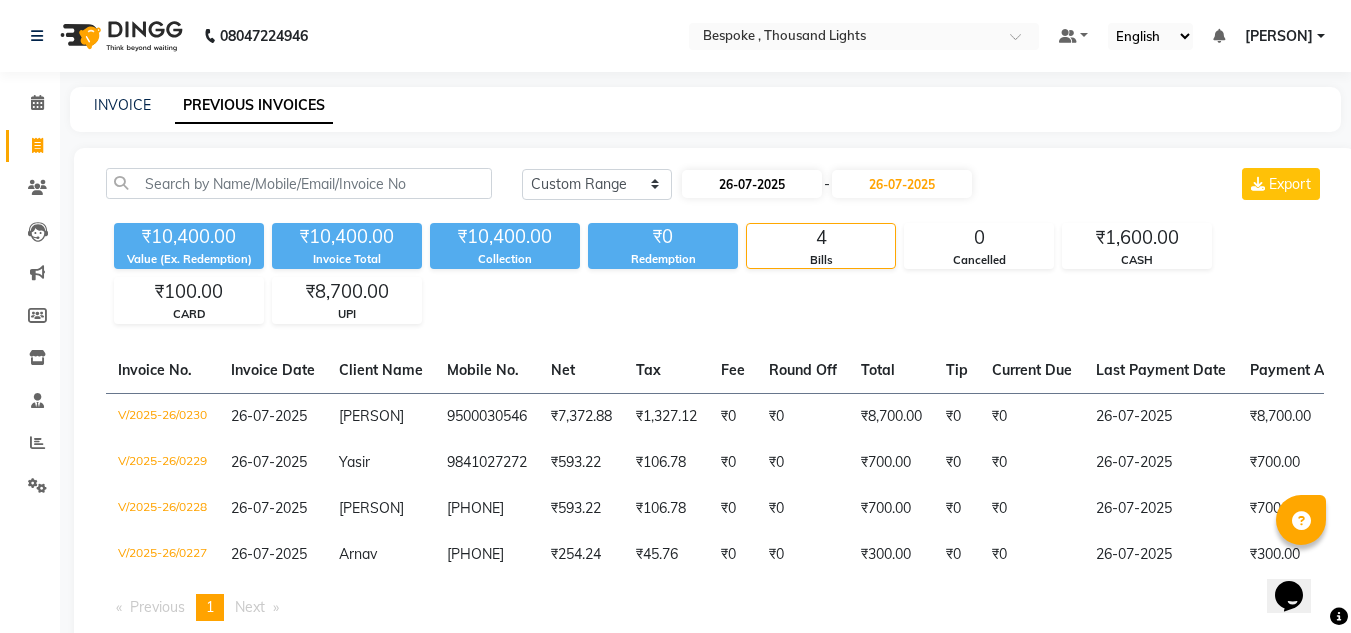 select on "2025" 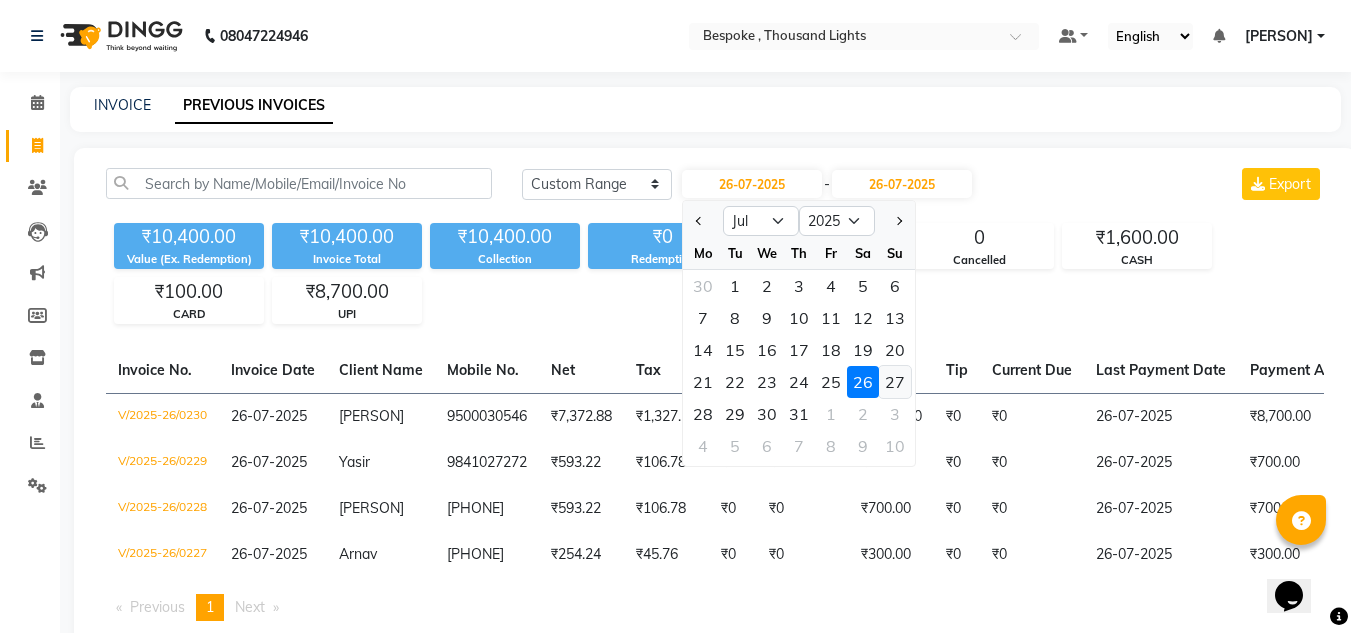 click on "27" 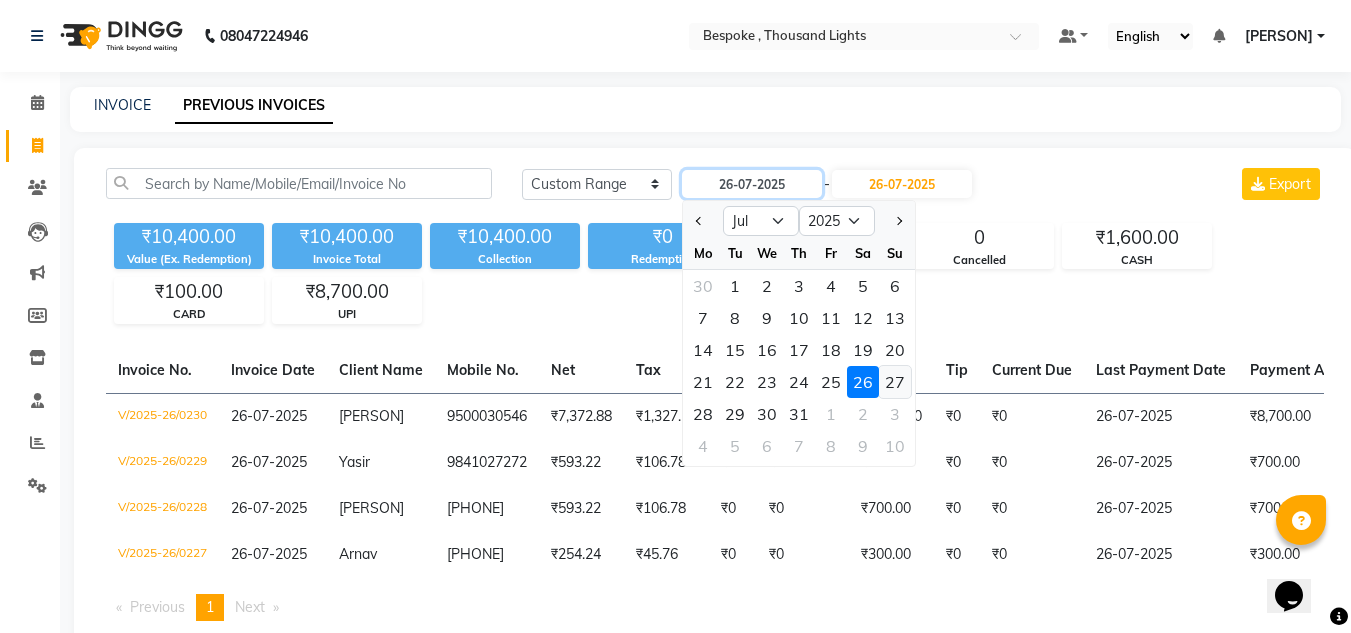 type on "27-07-2025" 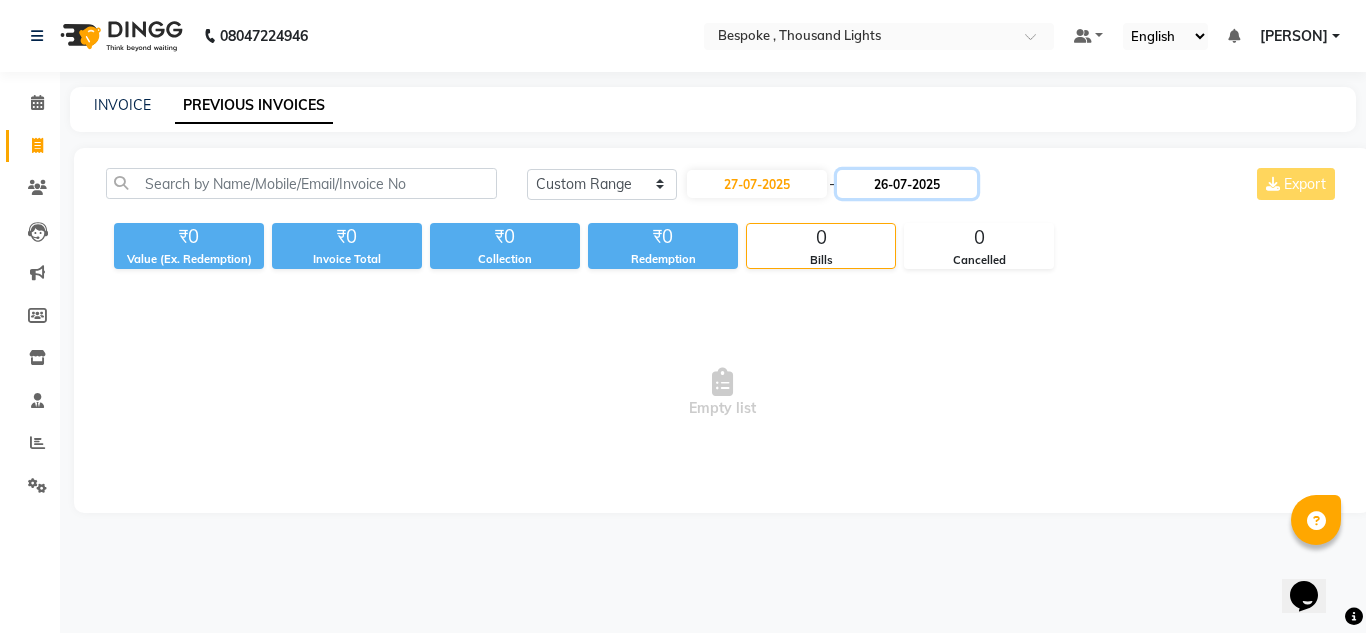 click on "26-07-2025" 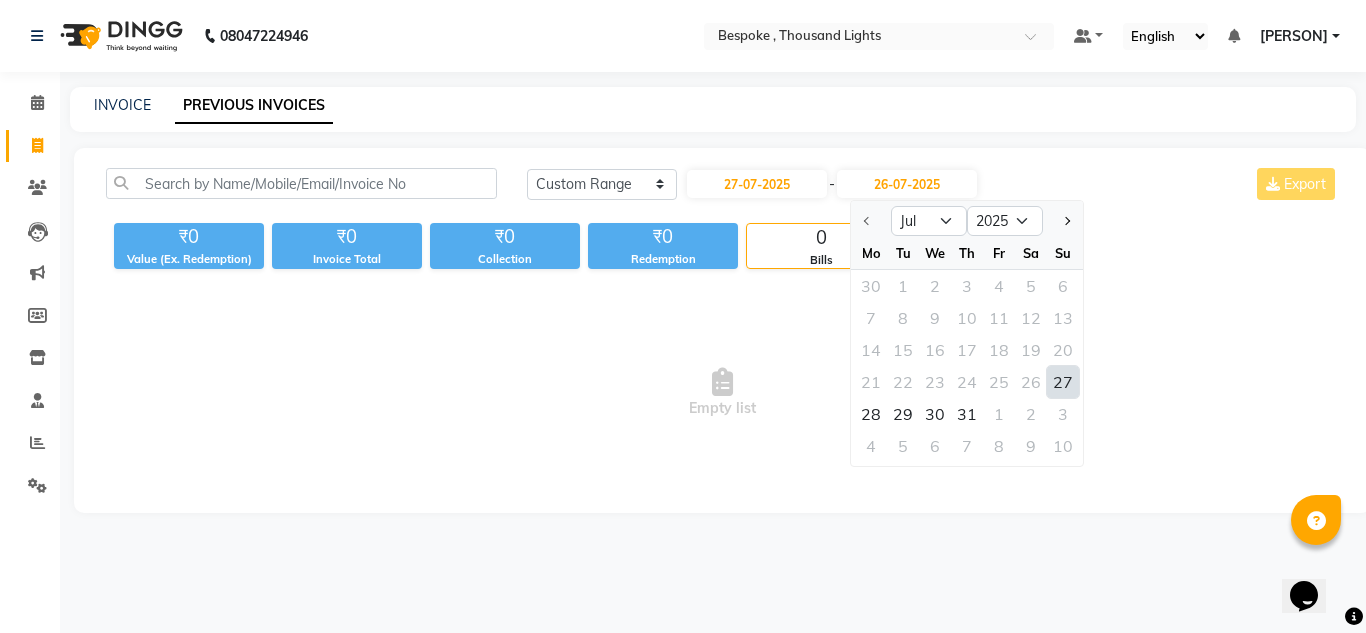 click on "27" 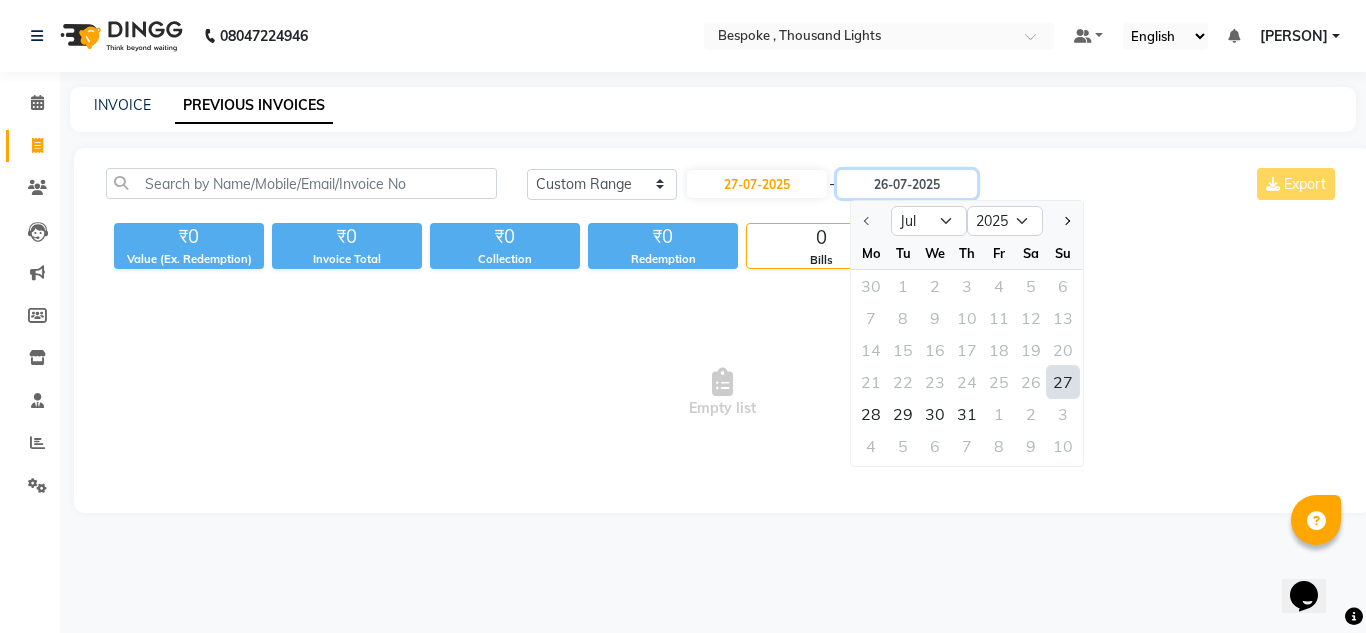 type on "27-07-2025" 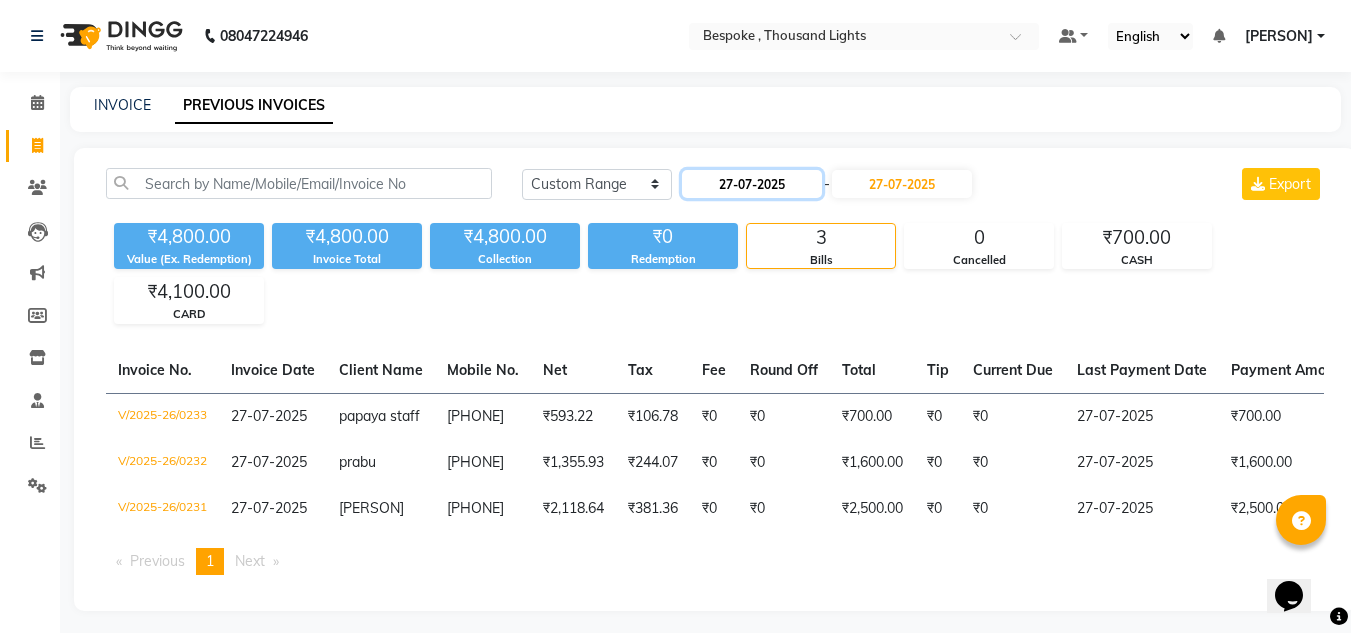 click on "27-07-2025" 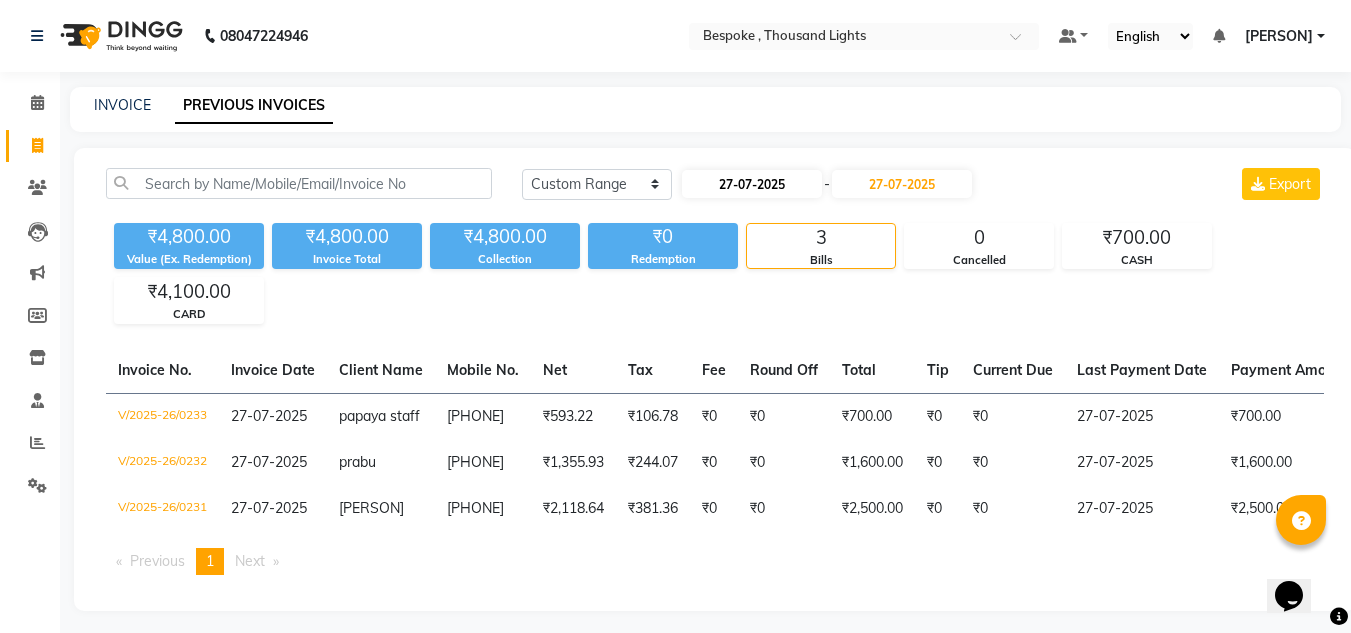 select on "7" 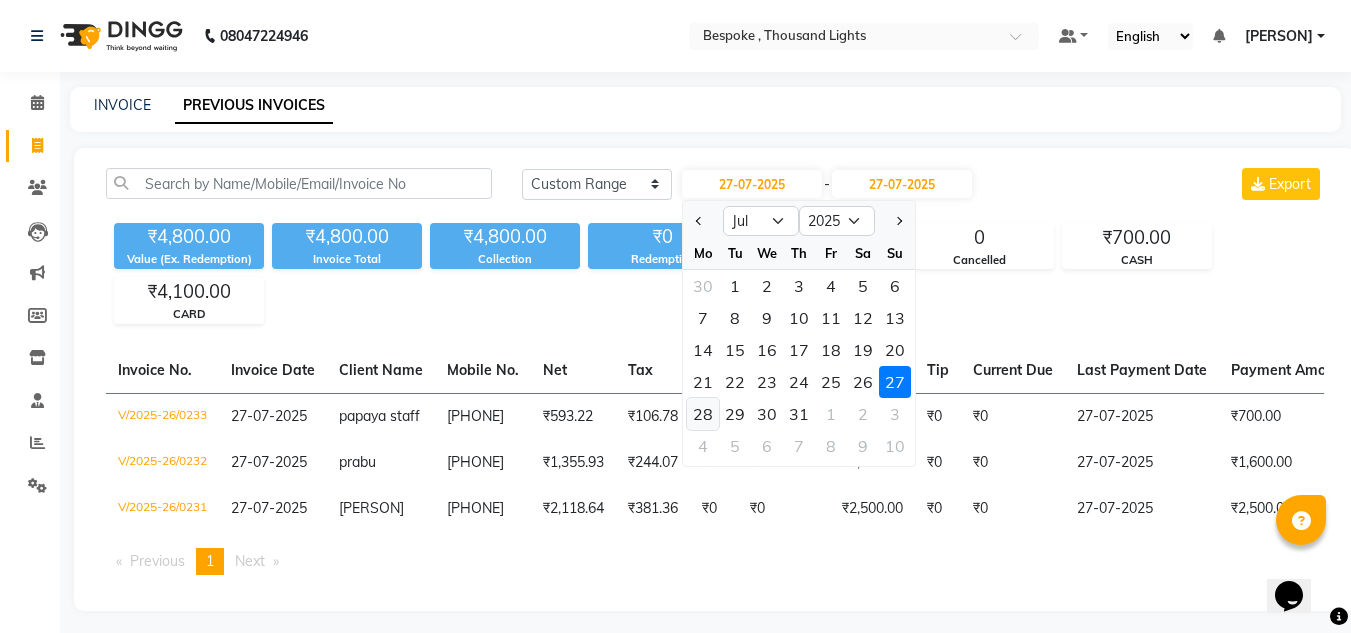 click on "28" 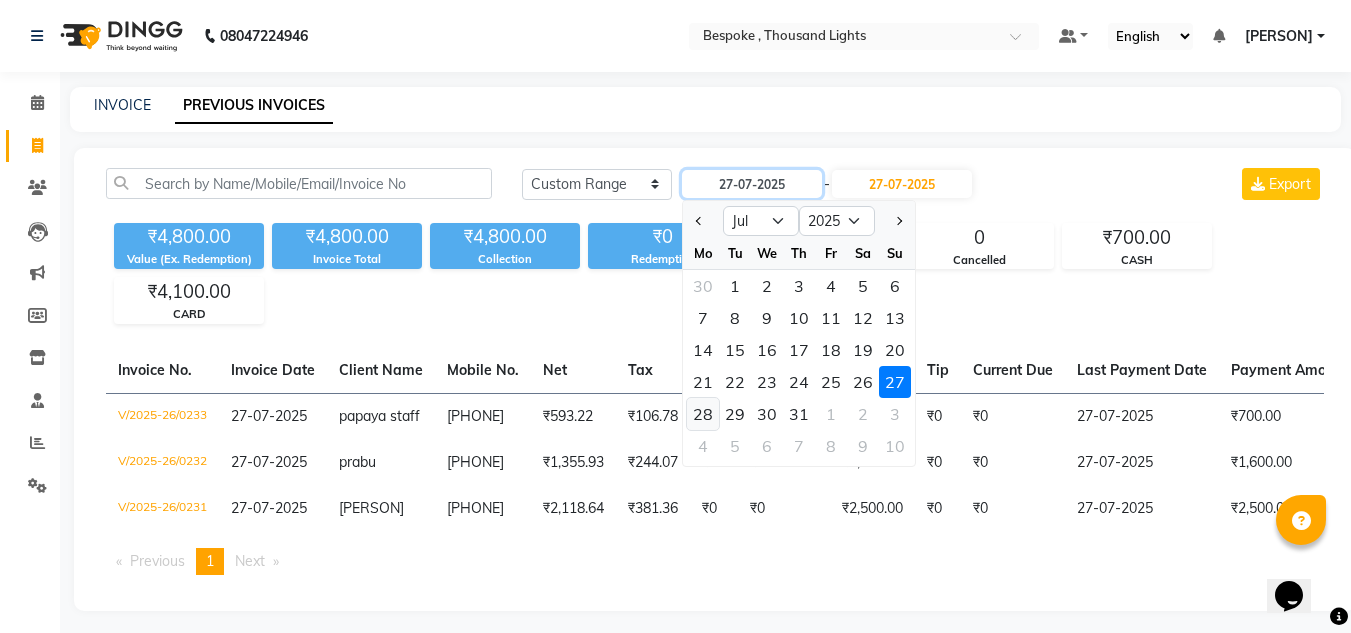type on "28-07-2025" 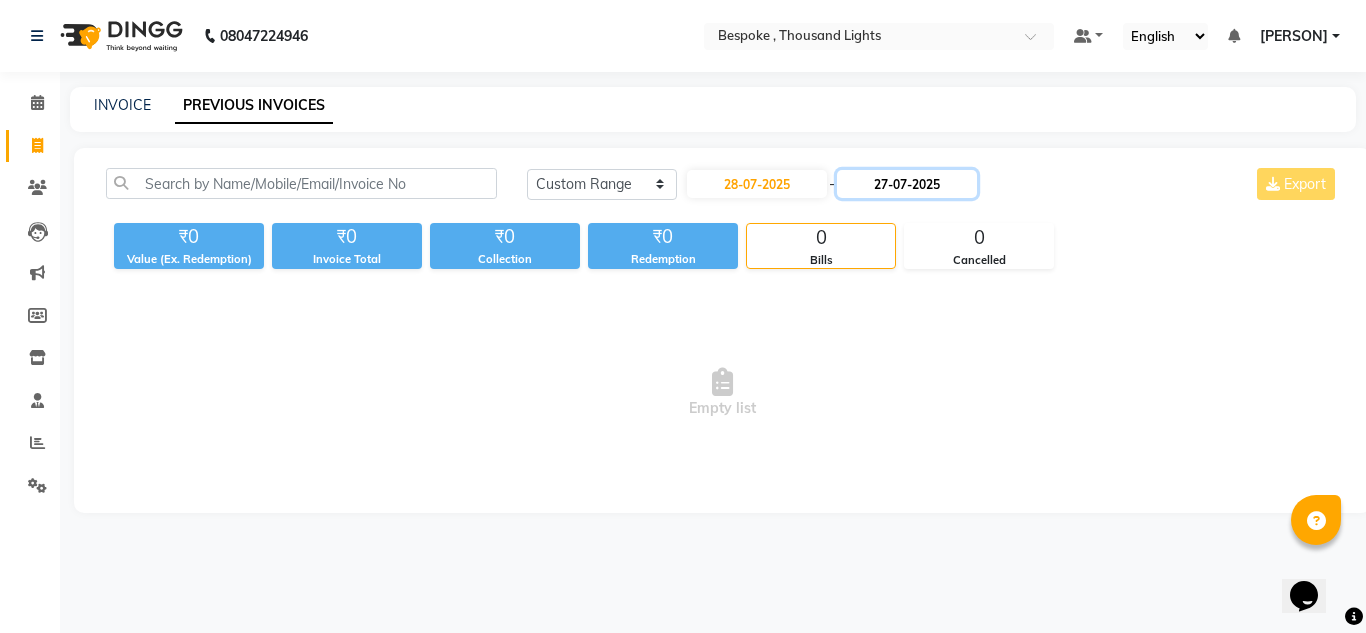 click on "27-07-2025" 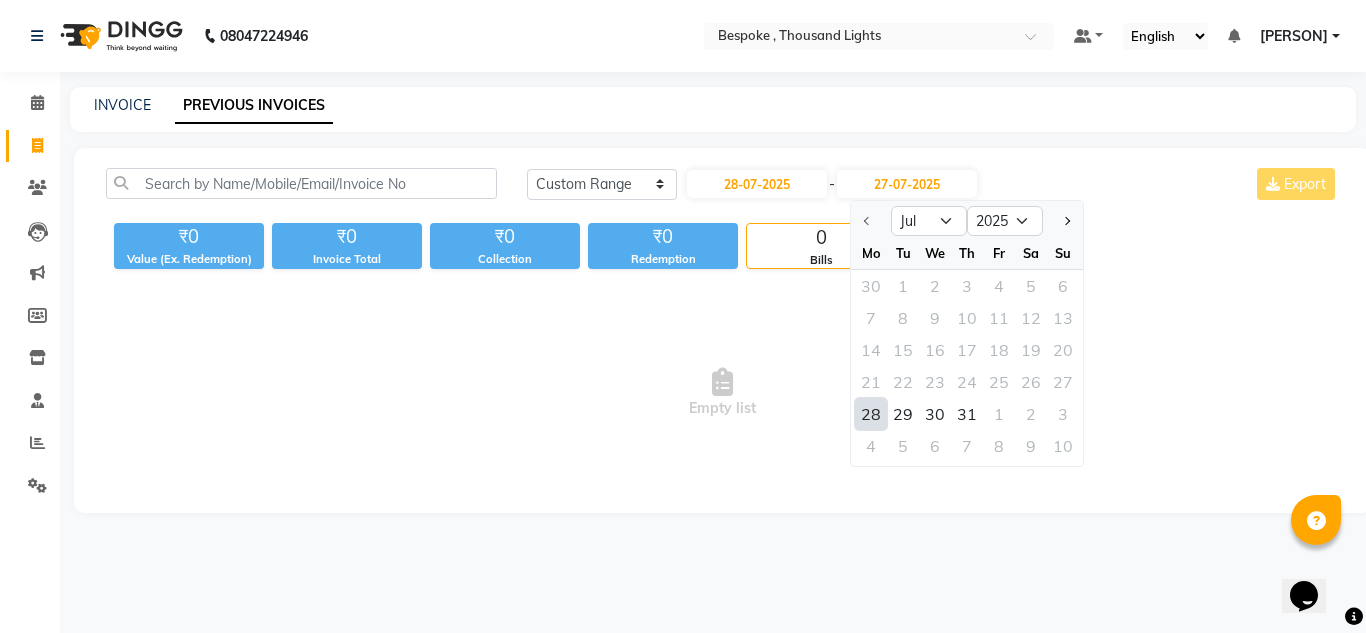 click on "28" 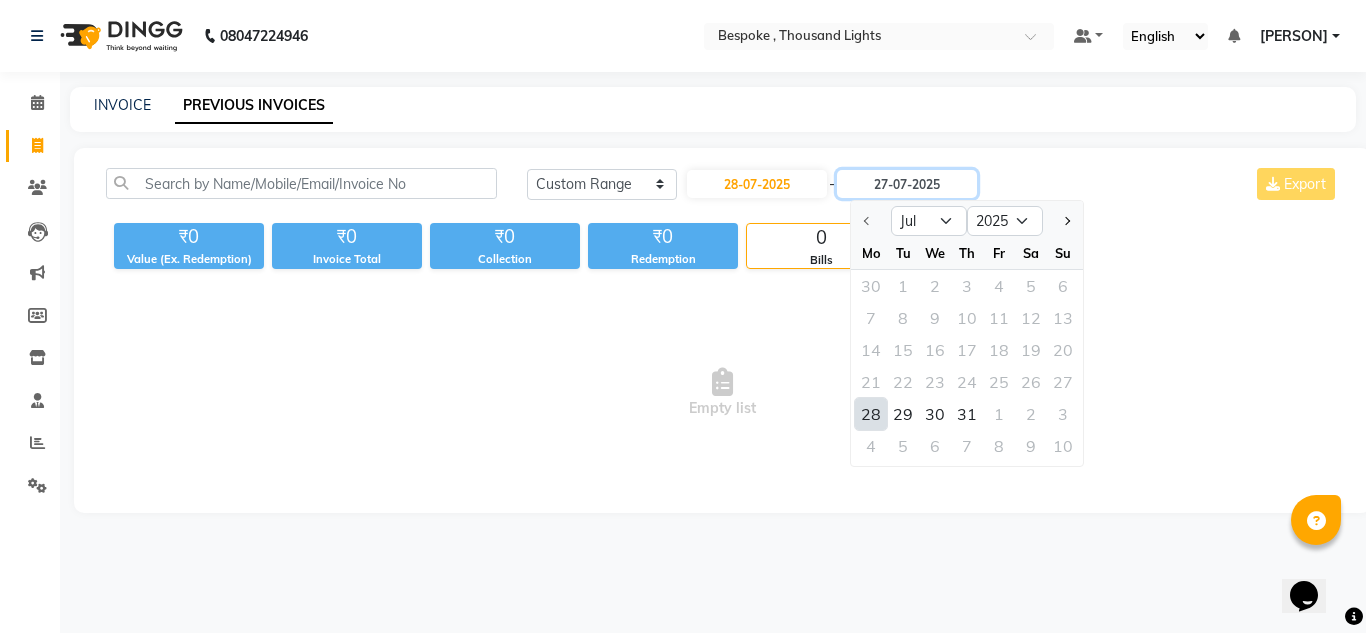 type on "28-07-2025" 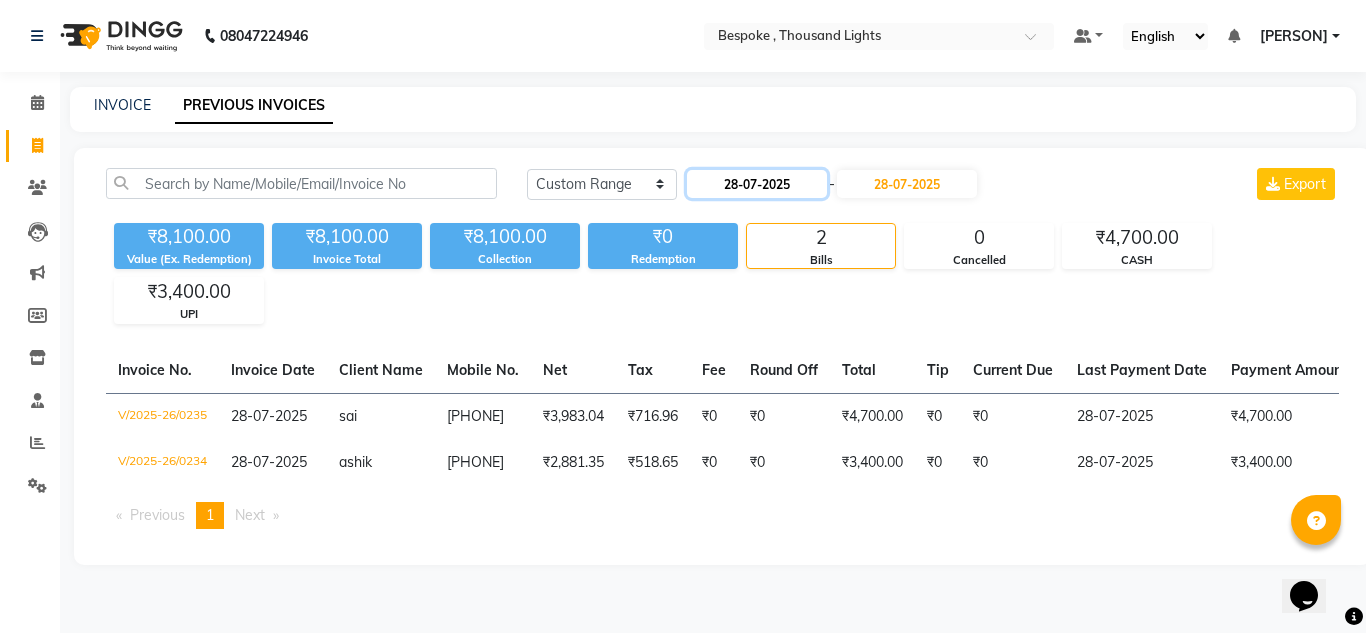click on "28-07-2025" 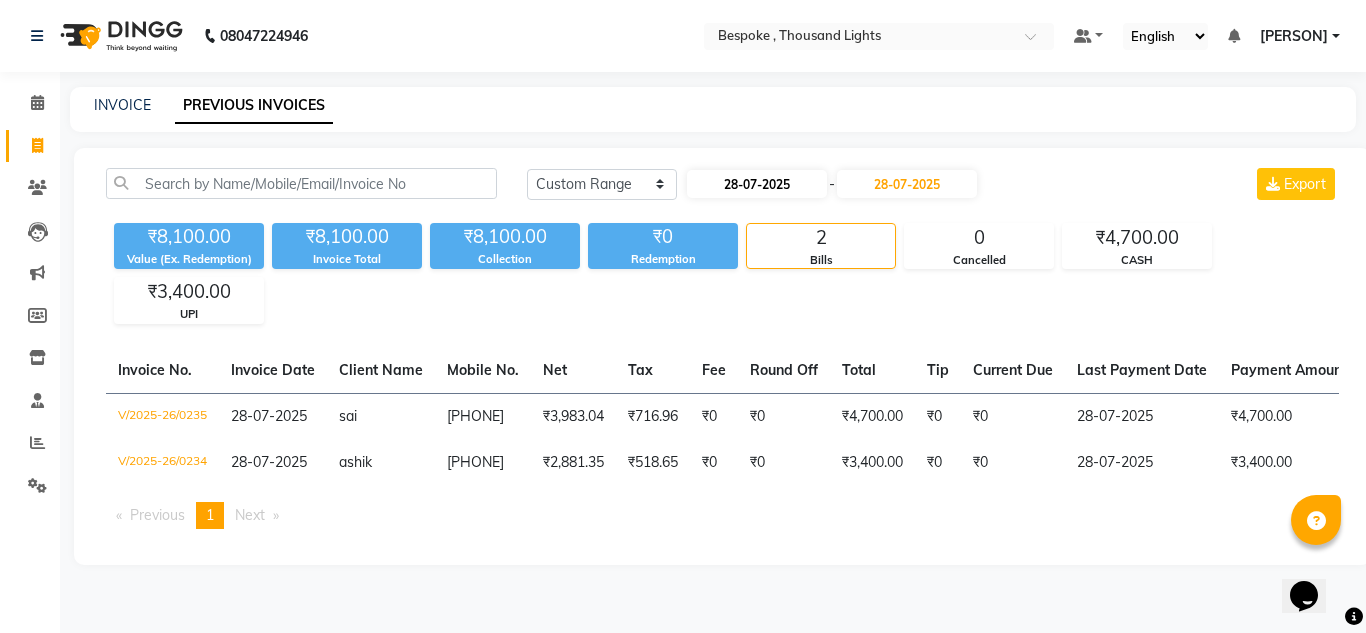 select on "7" 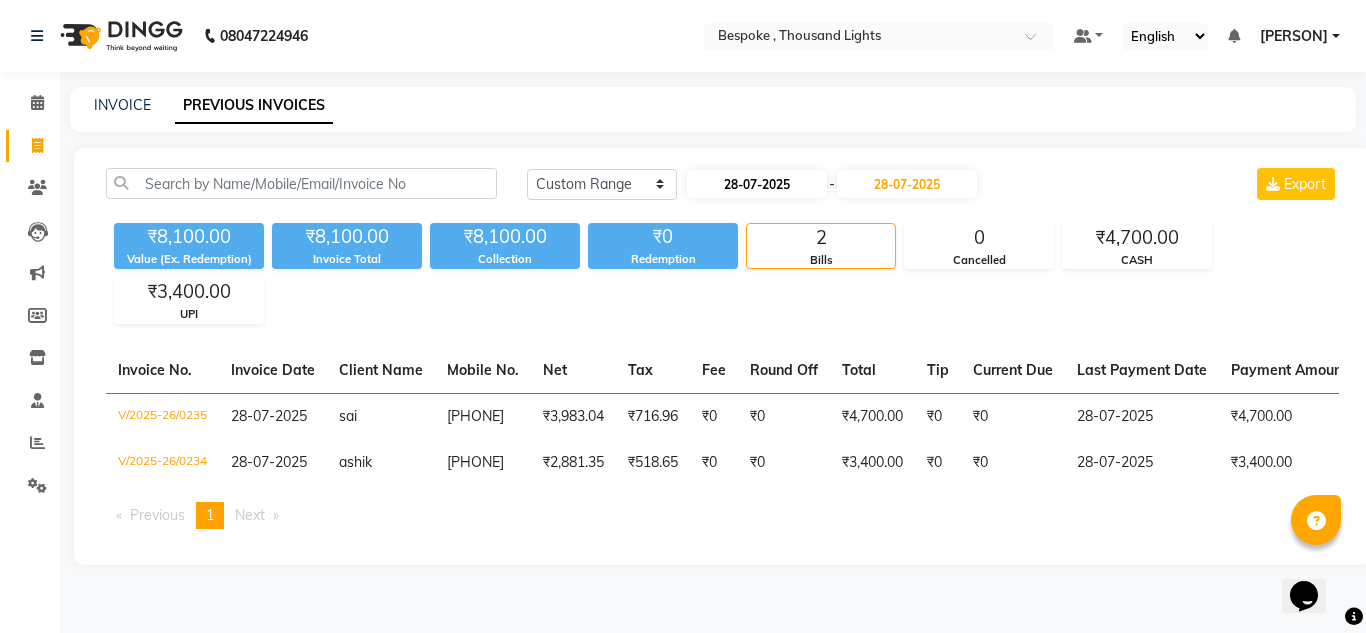 select on "2025" 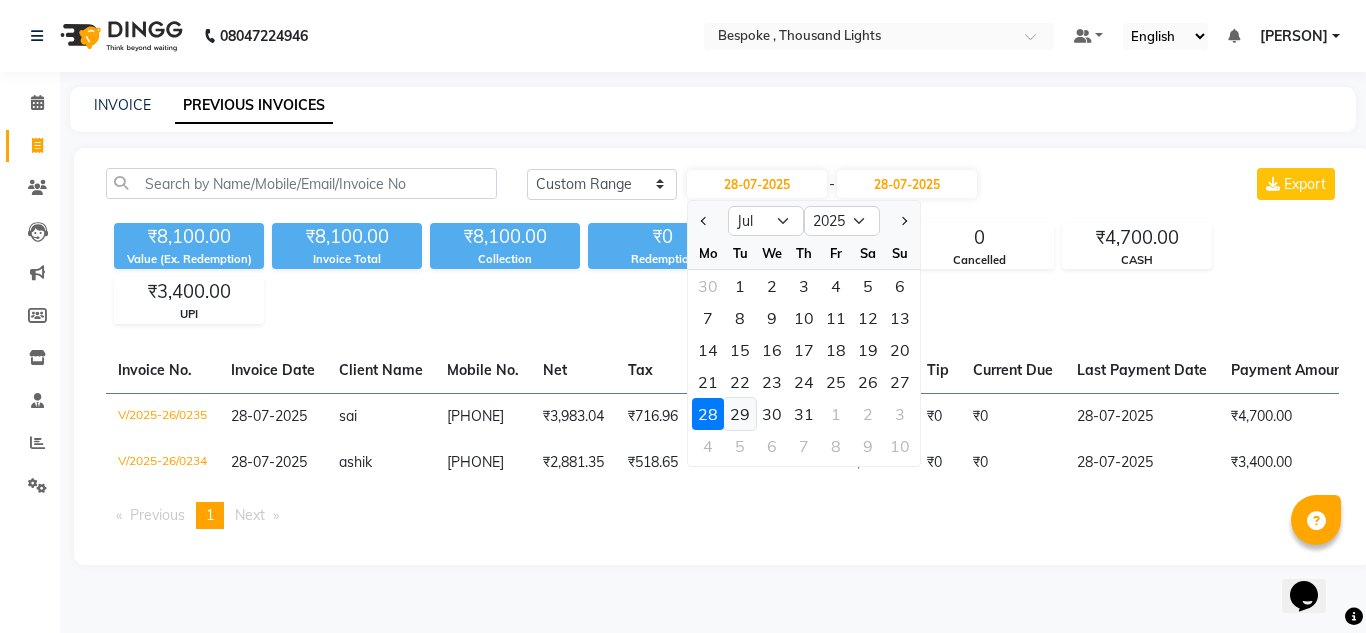 click on "29" 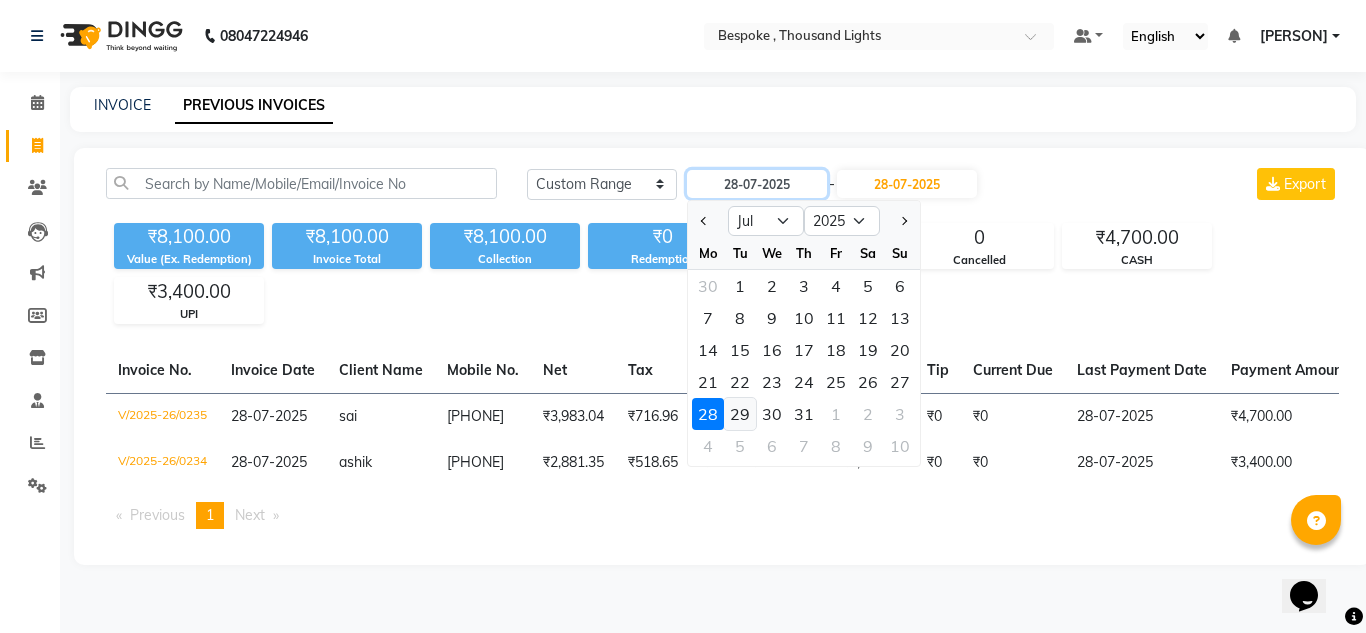 type on "29-07-2025" 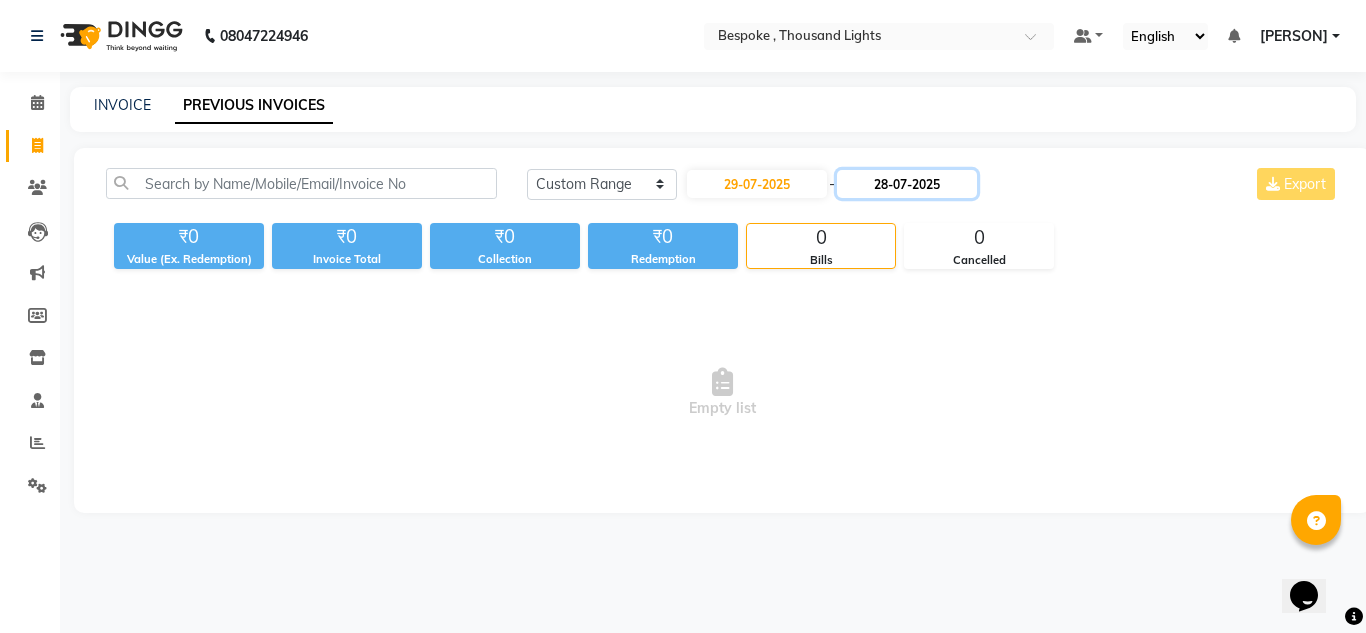click on "28-07-2025" 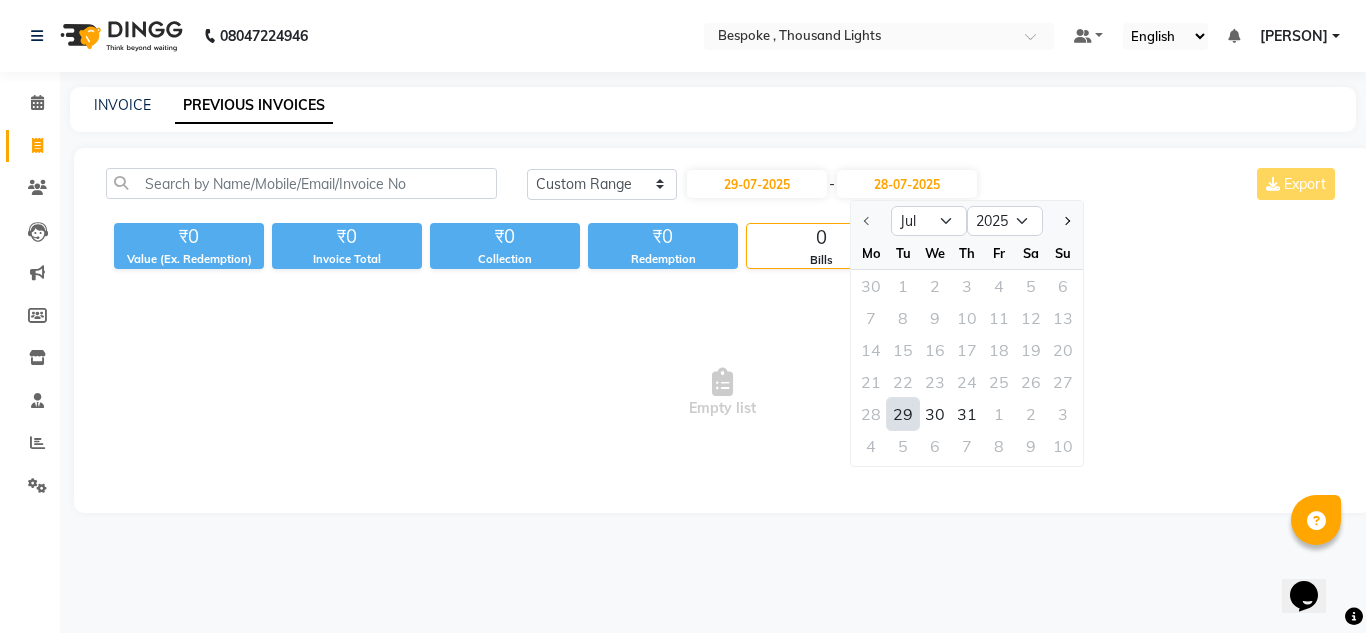 click on "29" 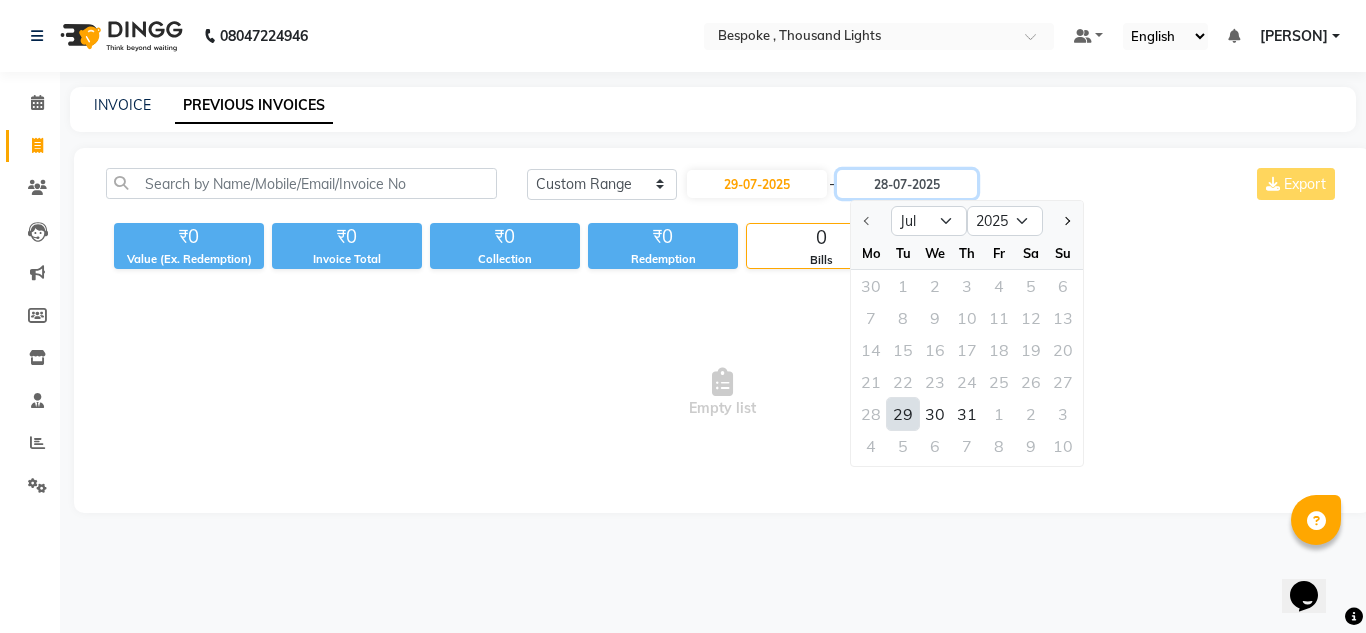 type on "29-07-2025" 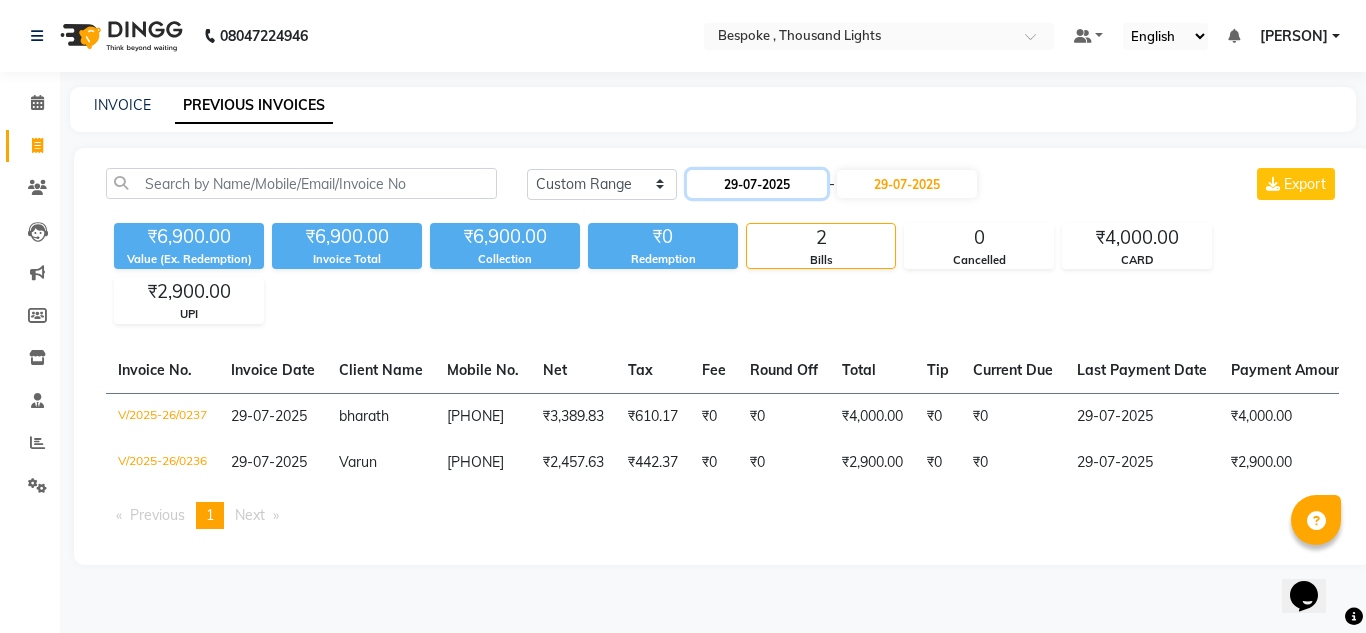 click on "29-07-2025" 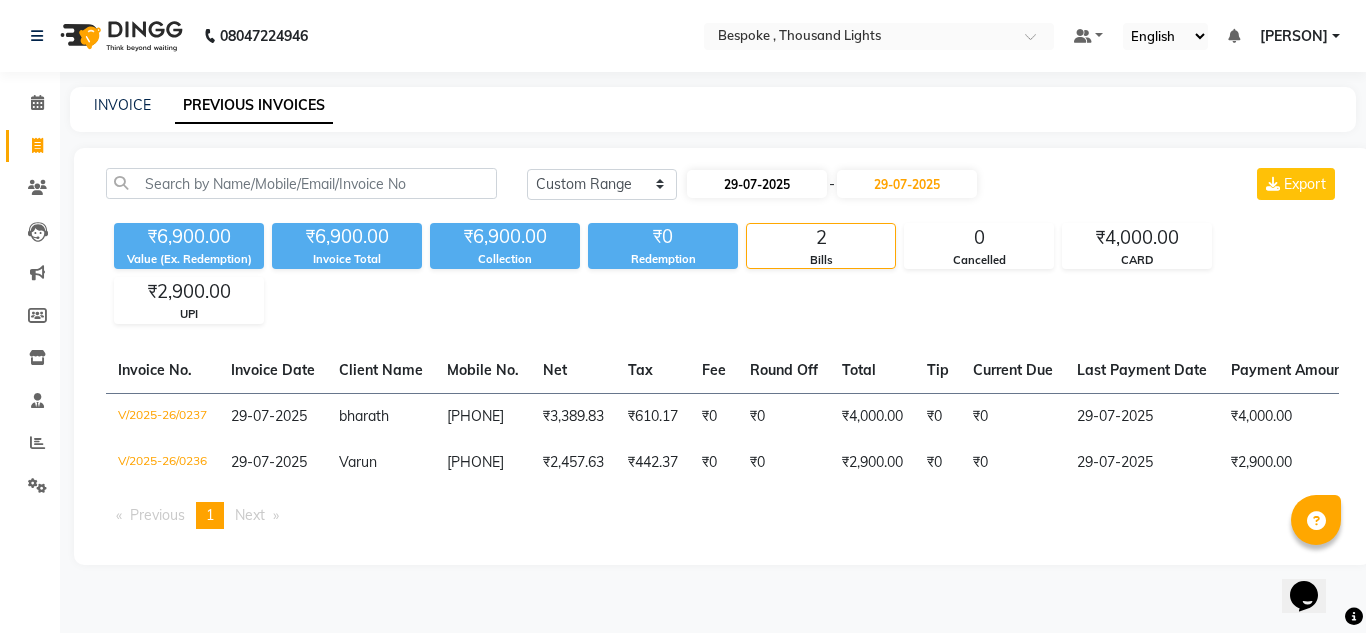 select on "7" 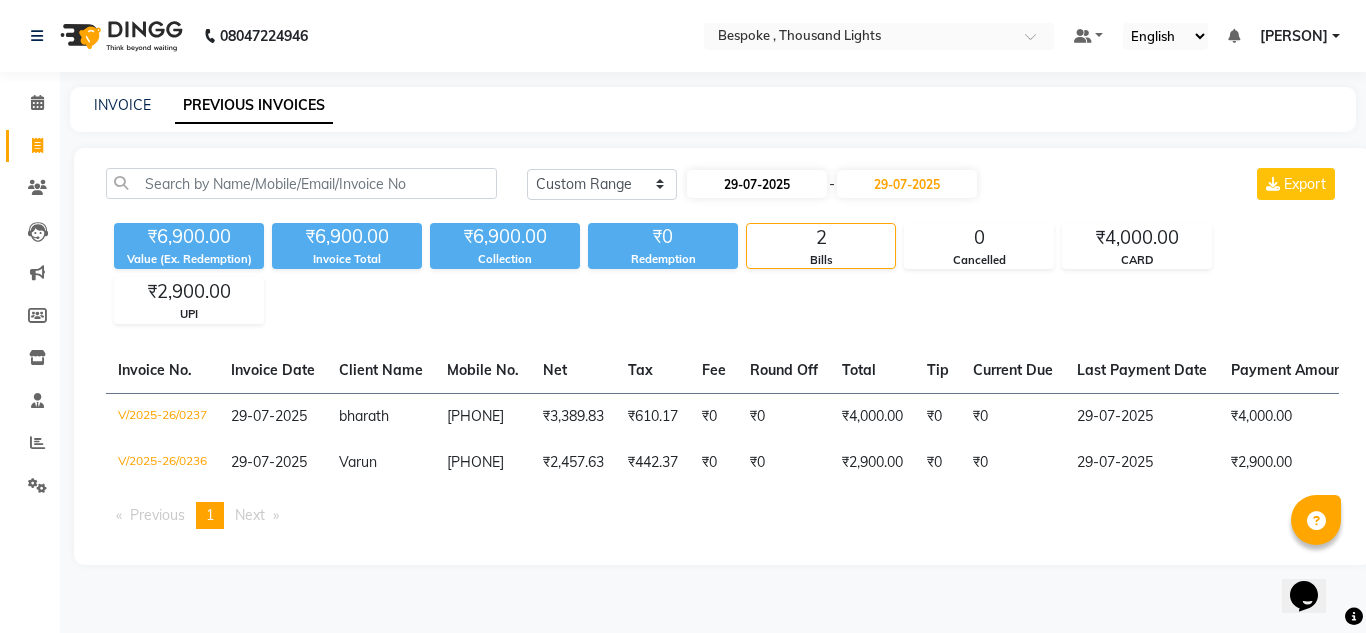 select on "2025" 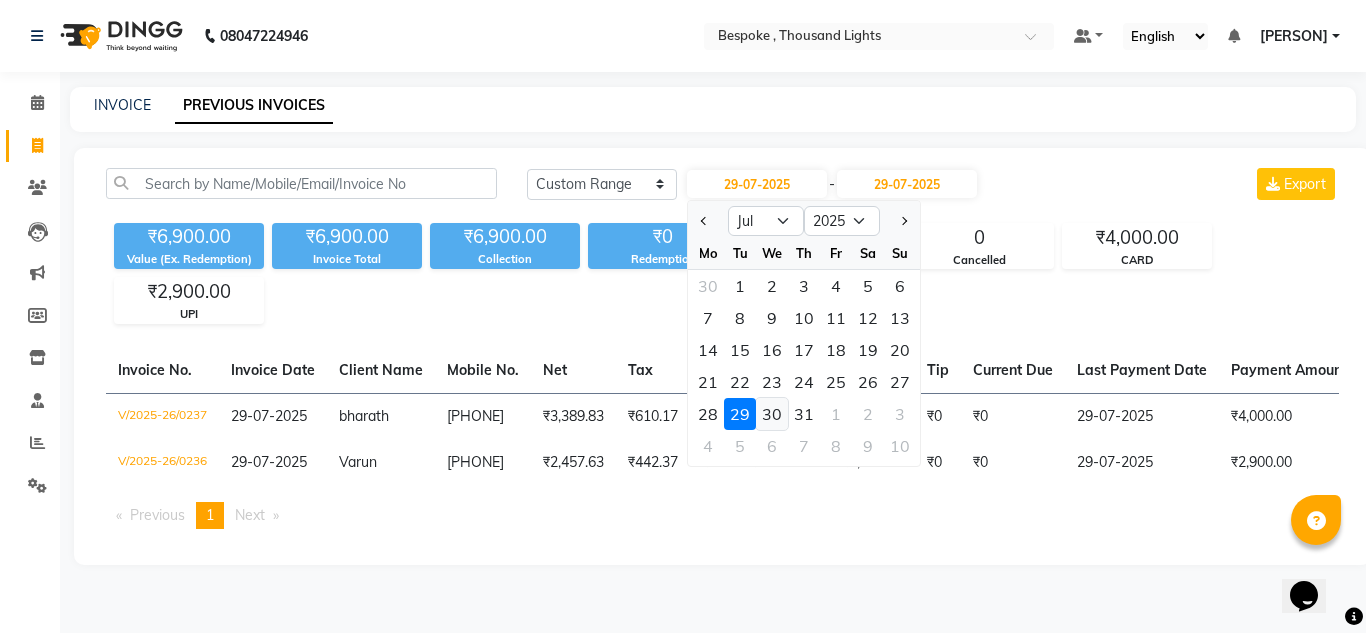click on "30" 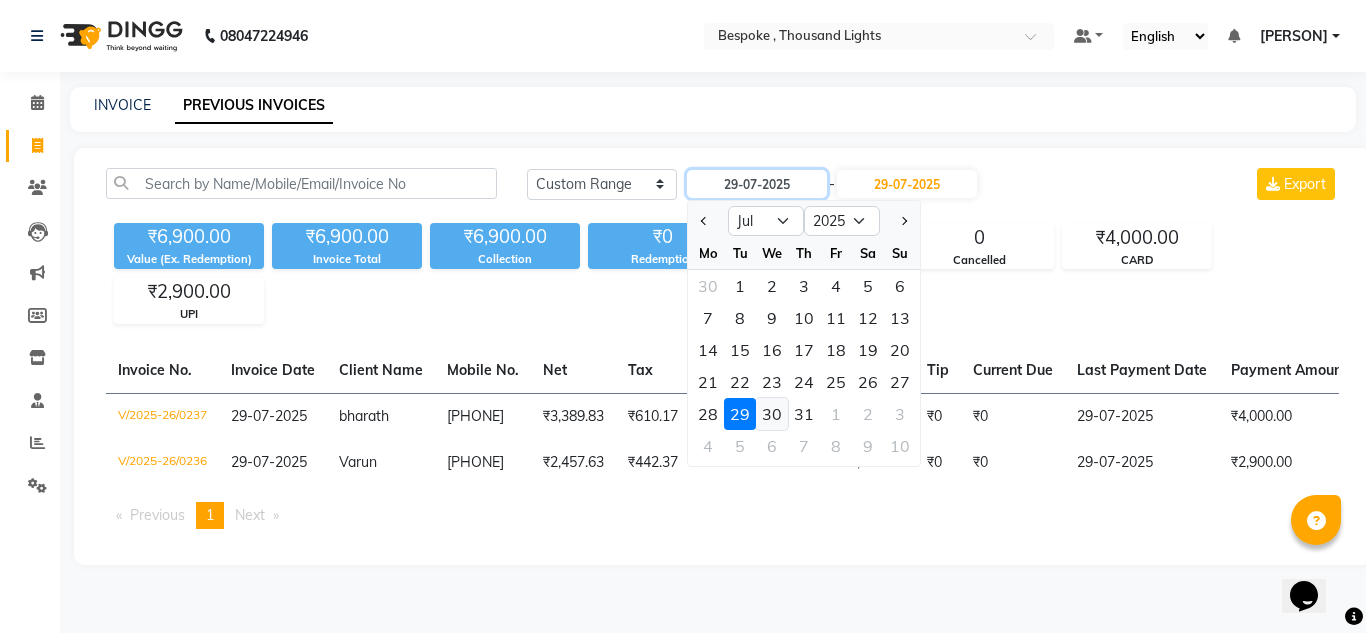 type on "30-07-2025" 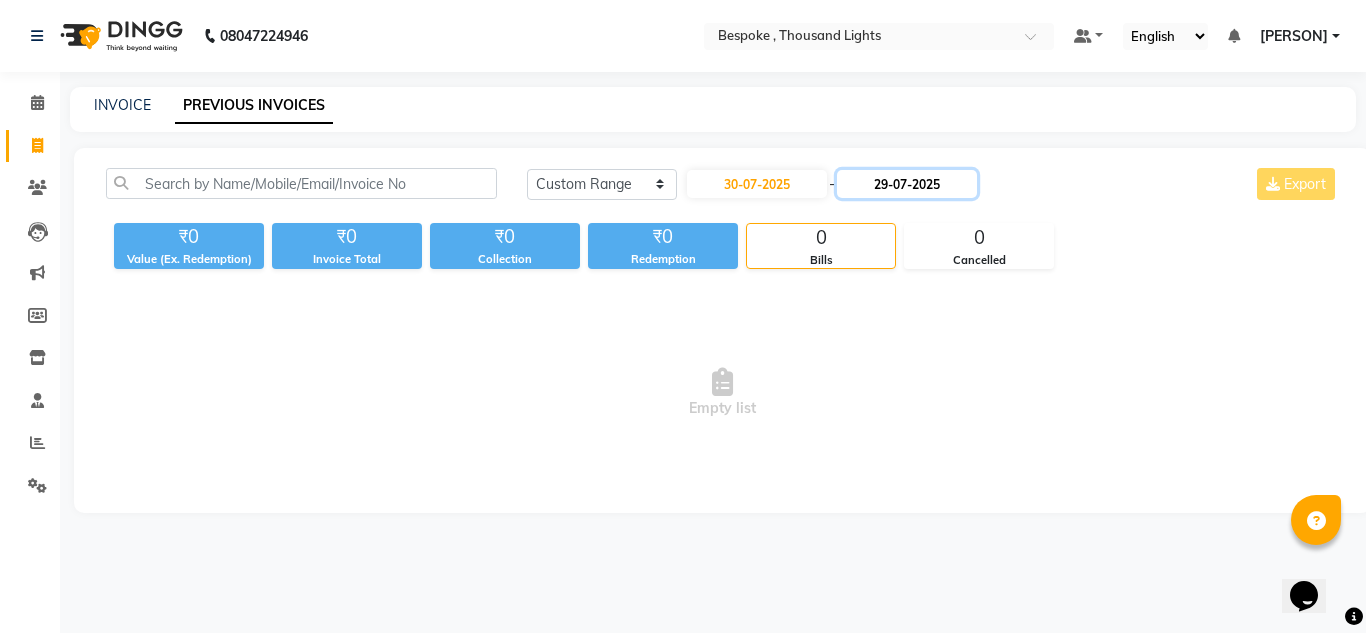 click on "29-07-2025" 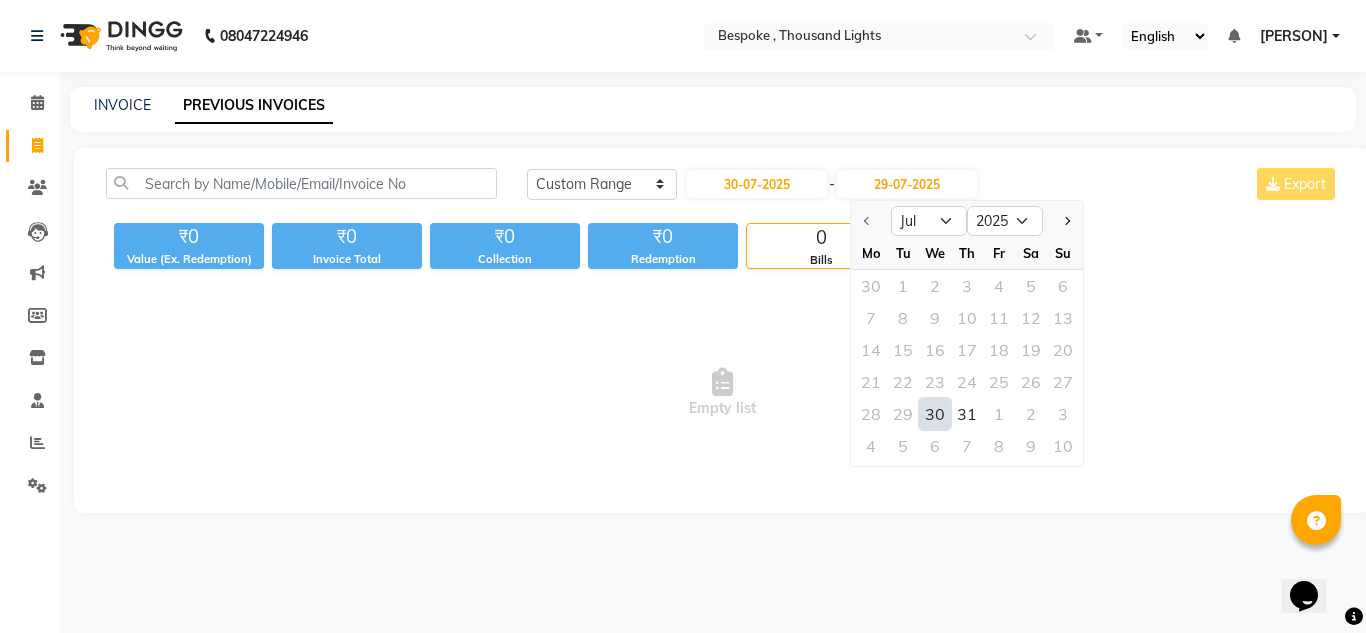 click on "30" 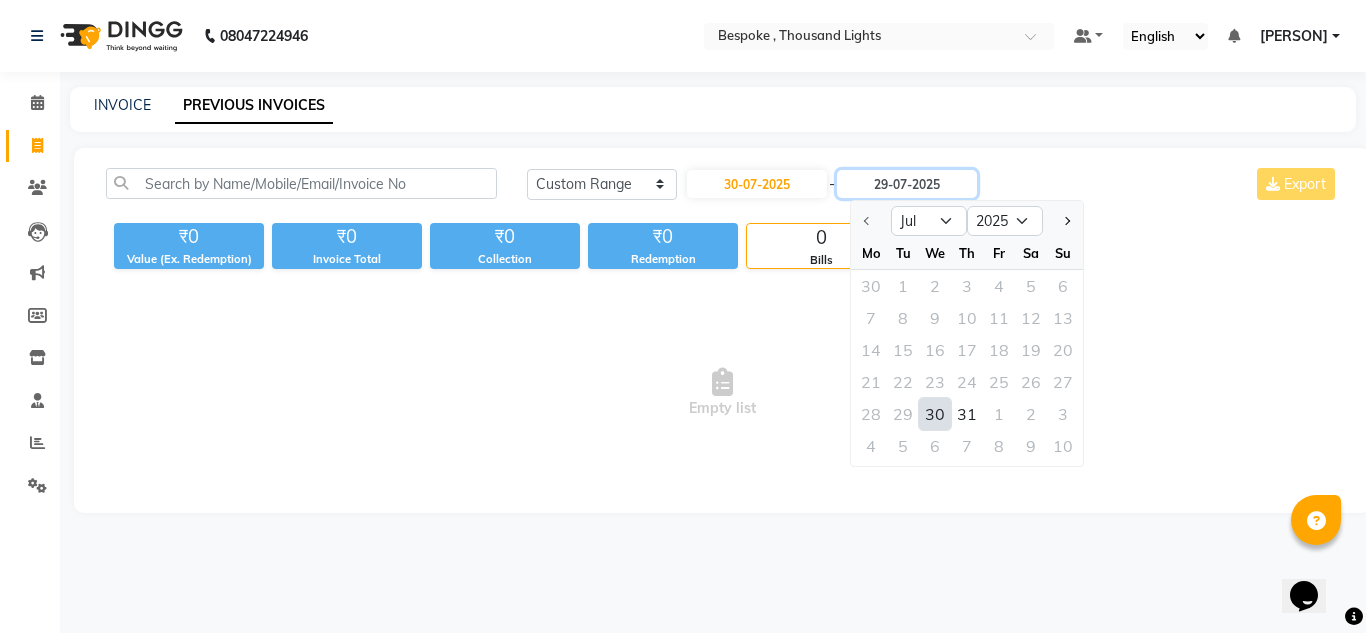 type on "30-07-2025" 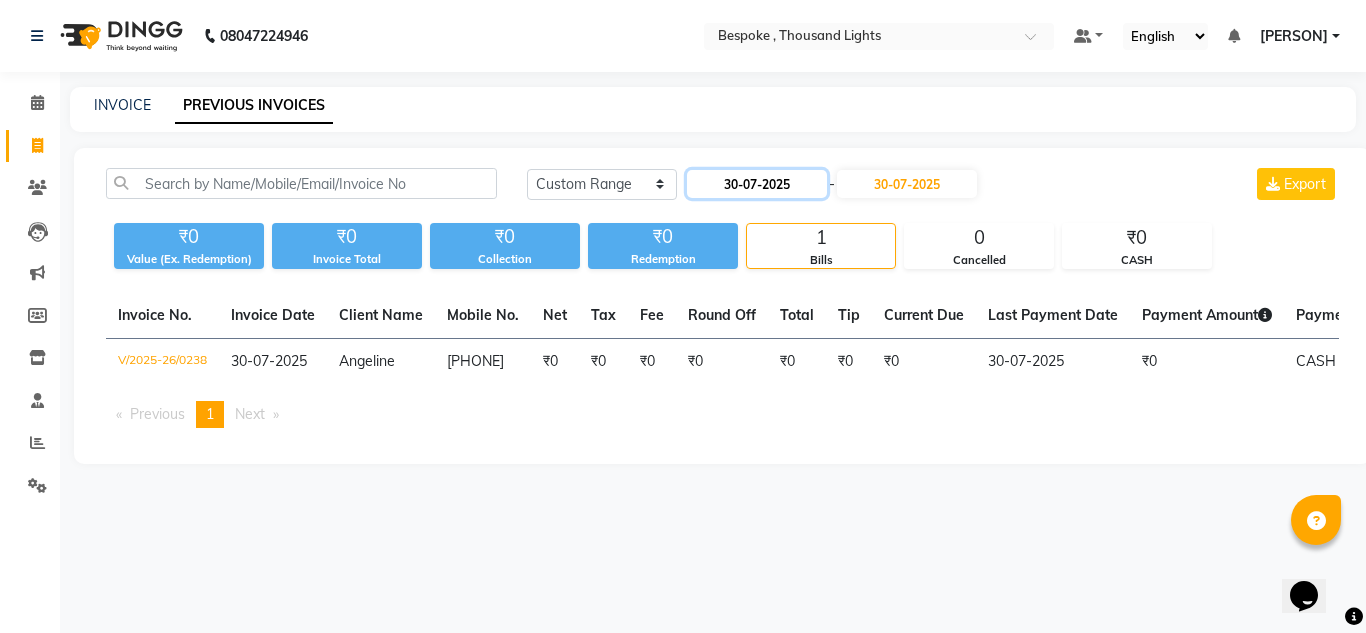 click on "30-07-2025" 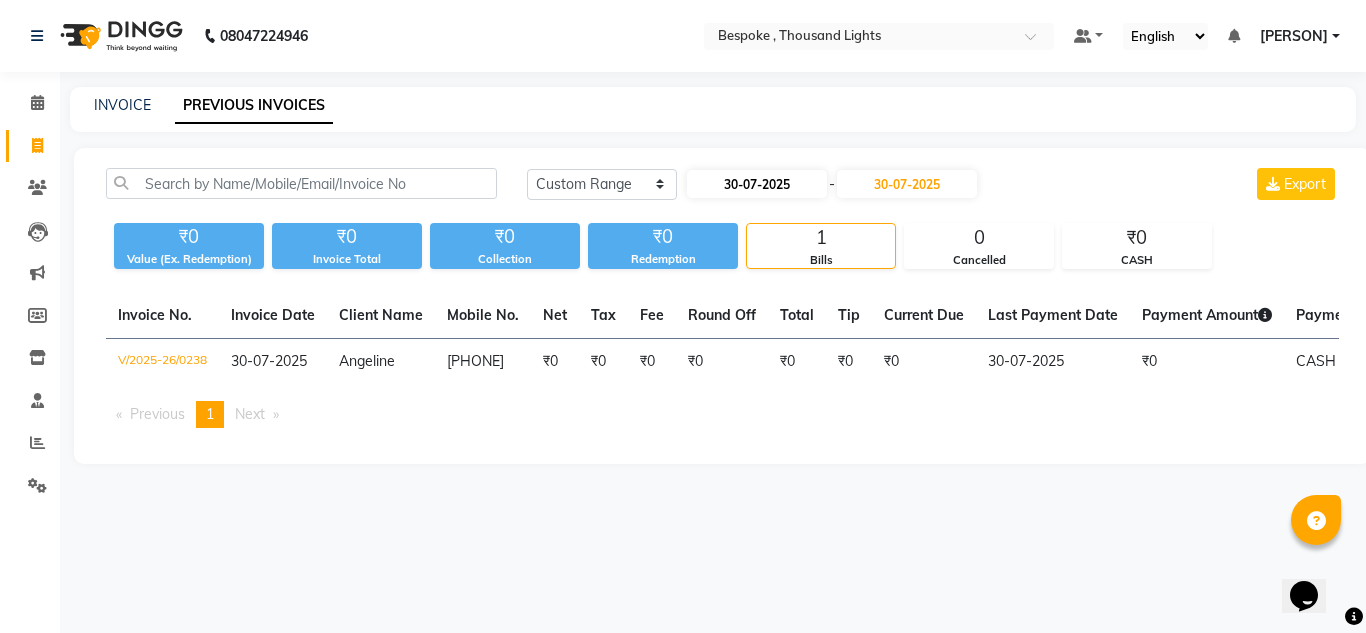 select on "7" 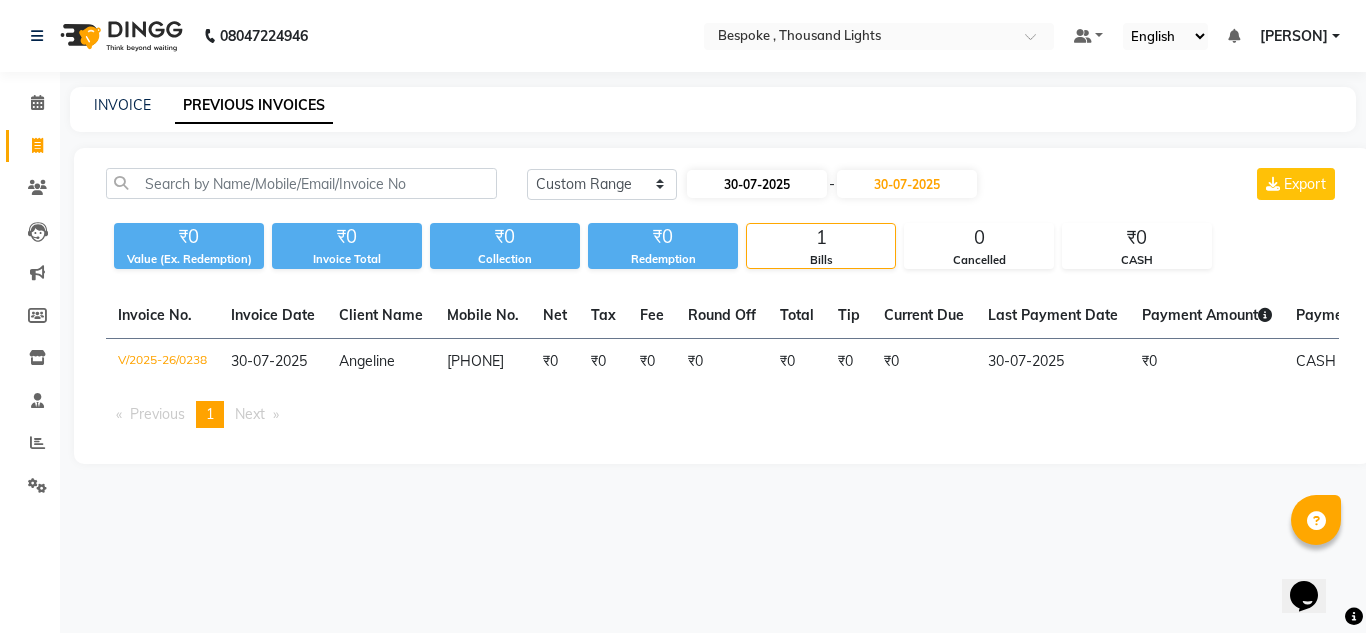select on "2025" 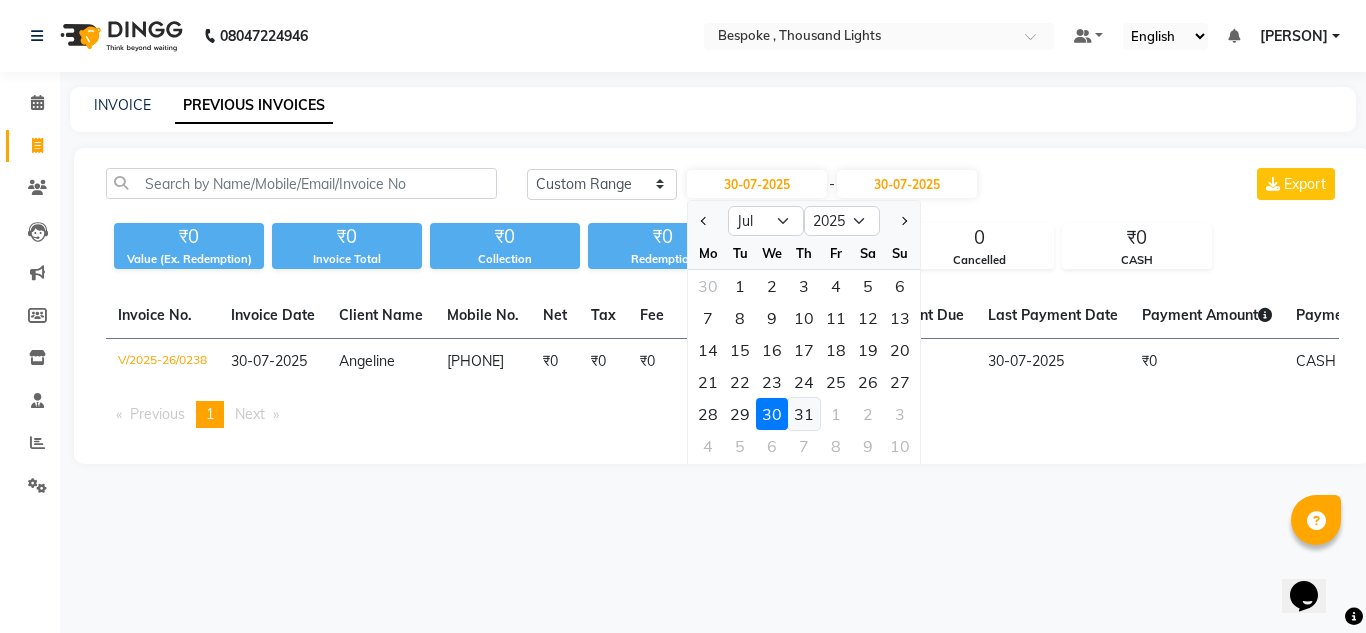 click on "31" 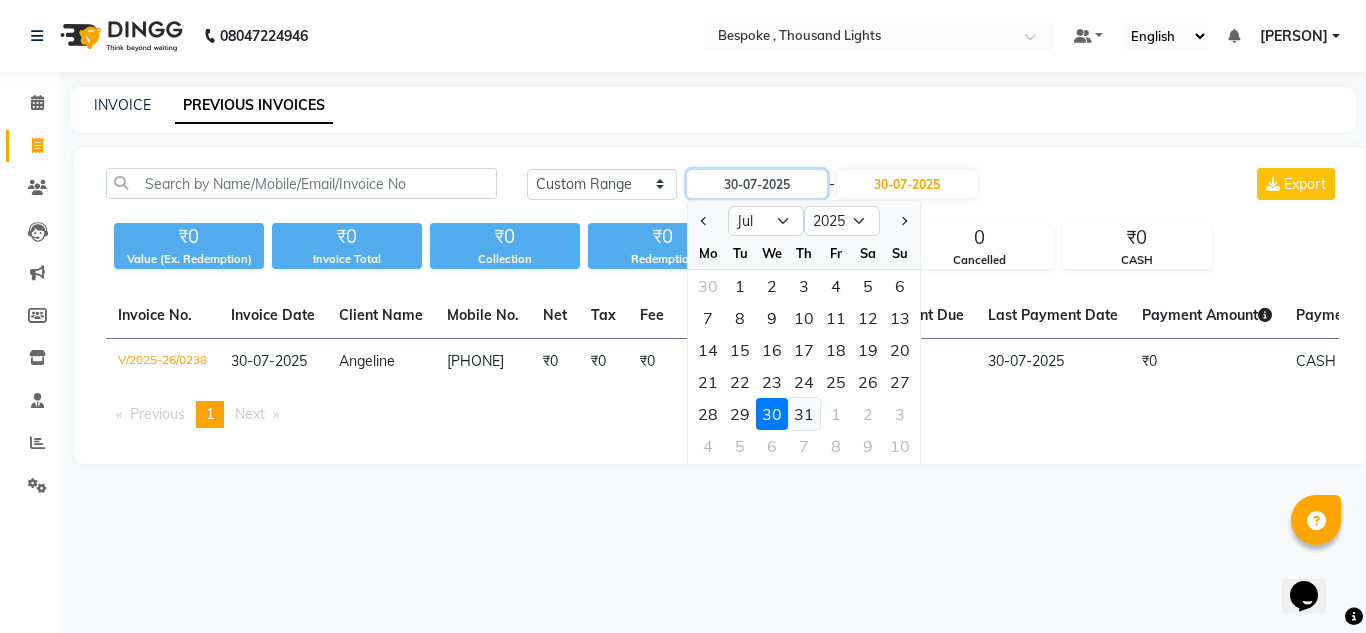 type on "31-07-2025" 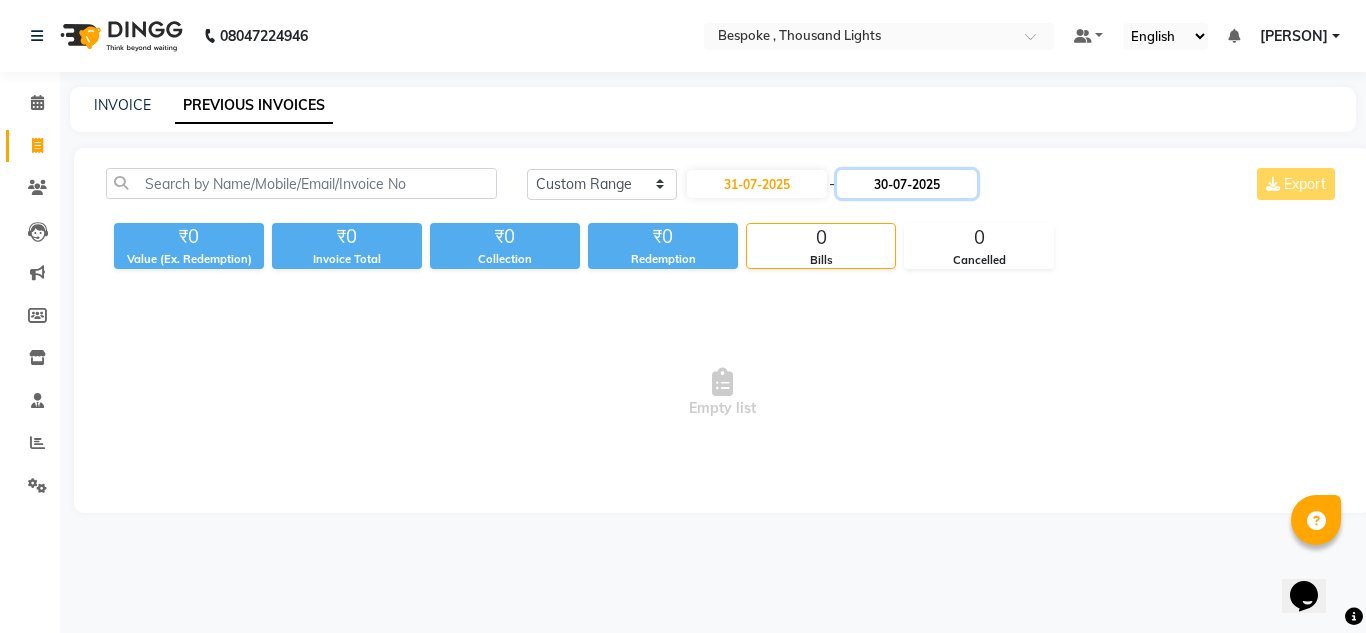 click on "30-07-2025" 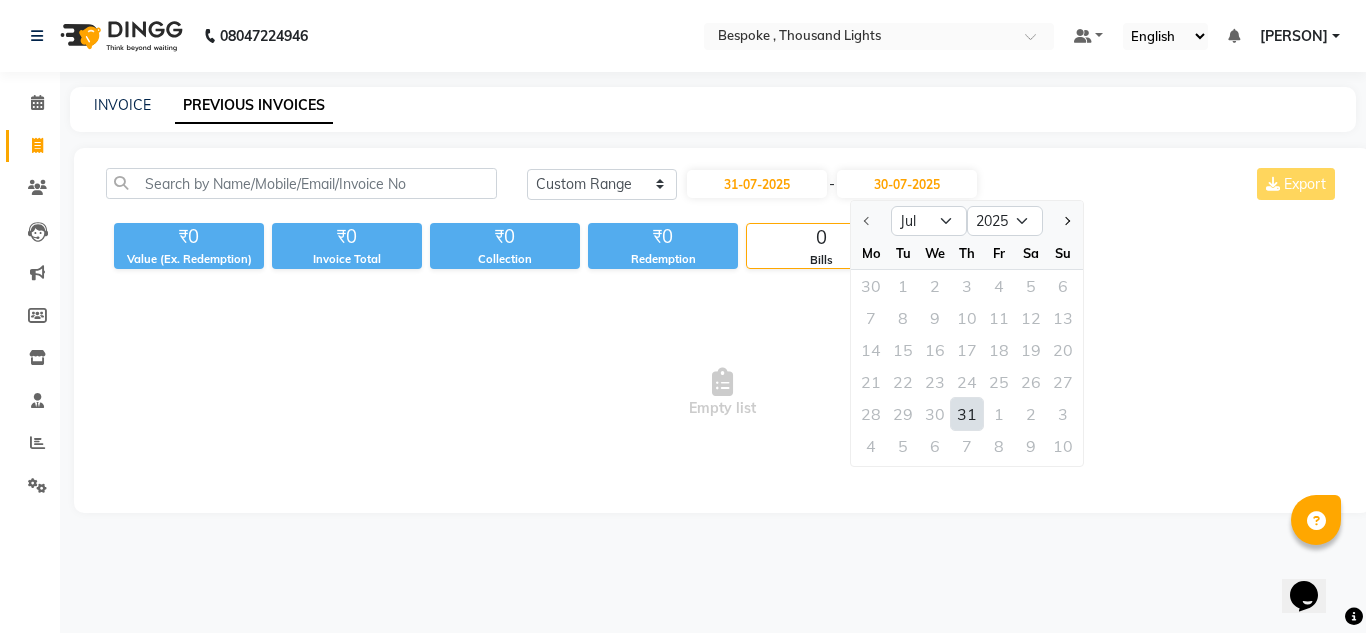 click on "31" 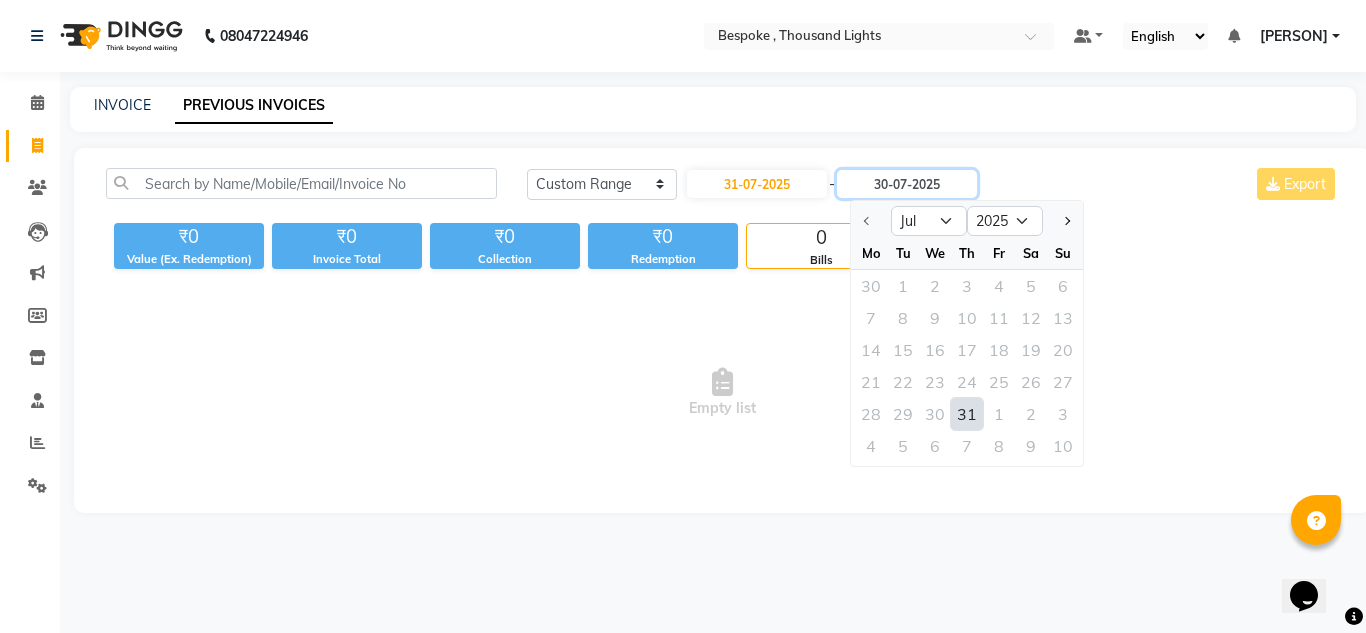 type on "31-07-2025" 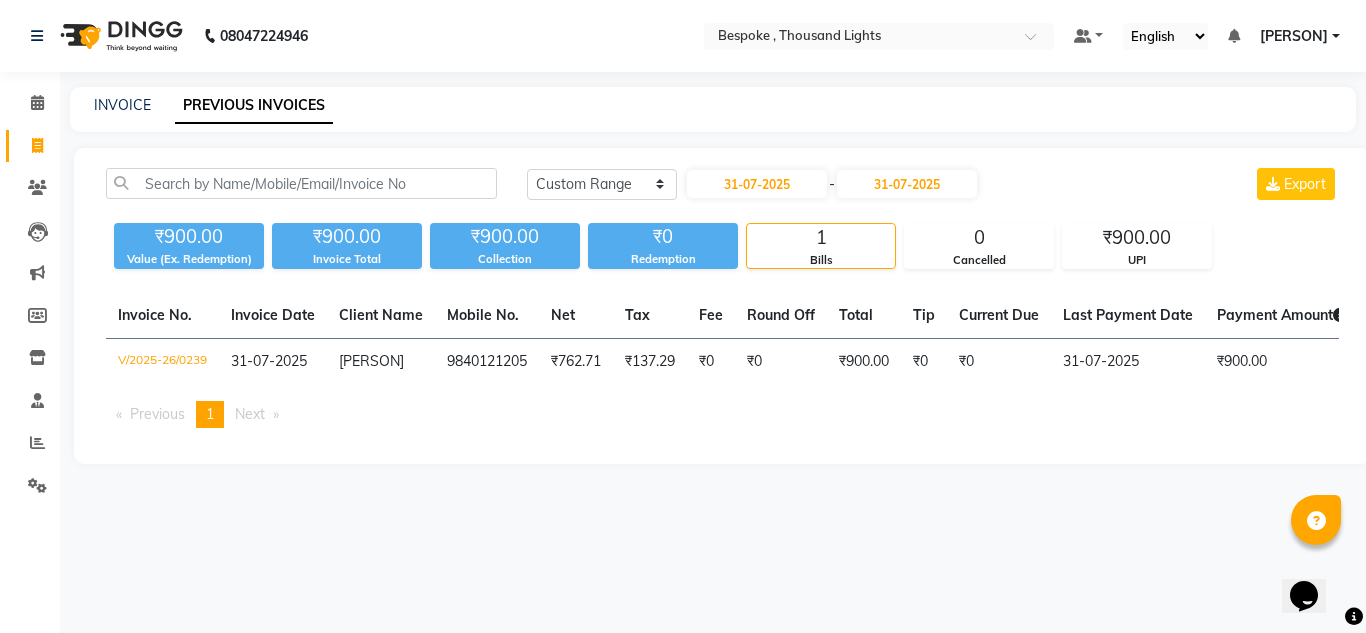 click 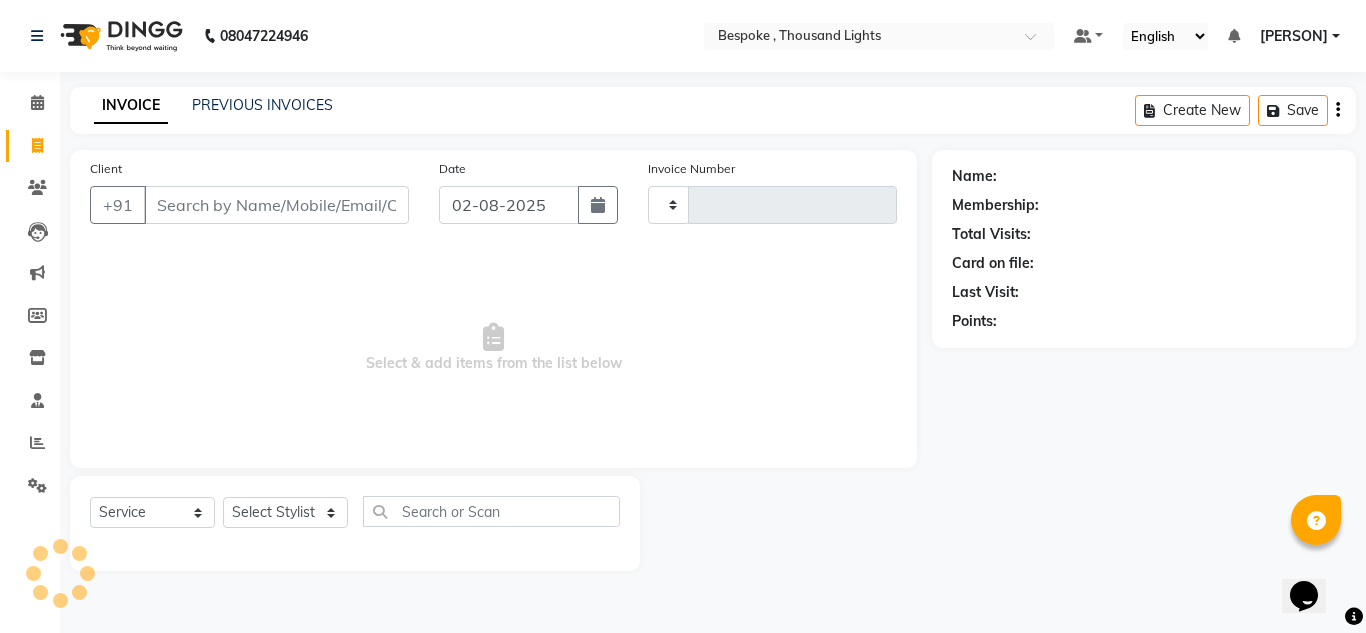type on "0248" 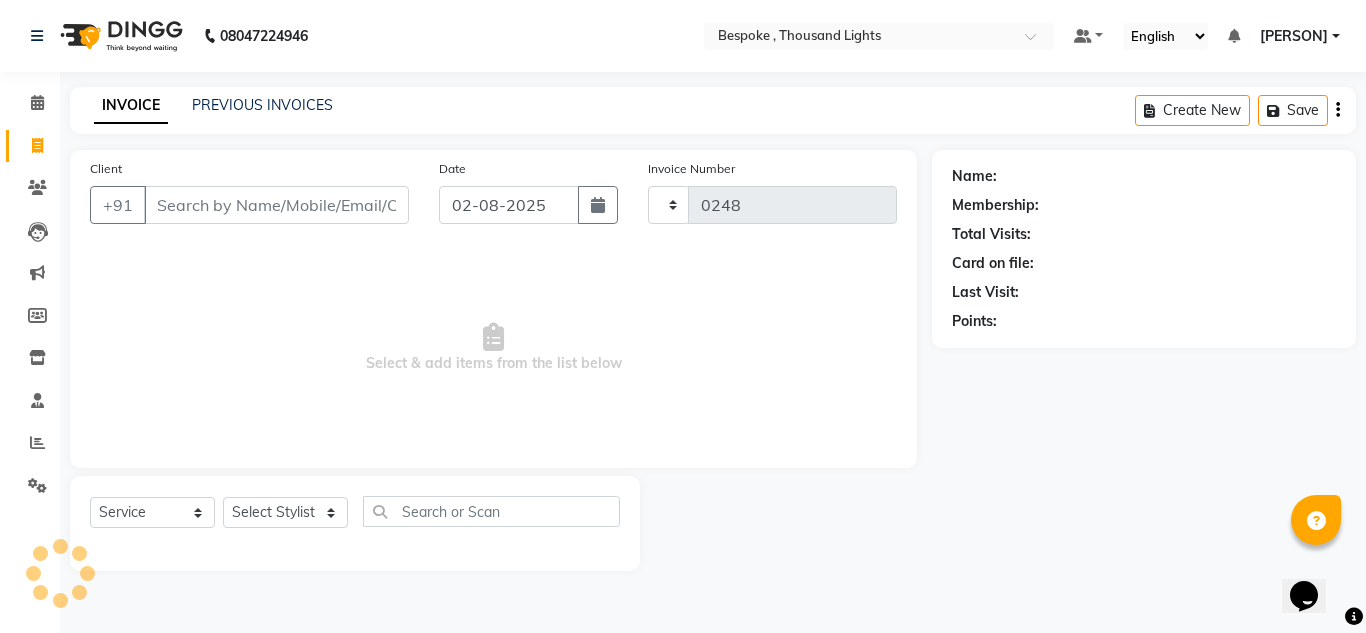select on "8177" 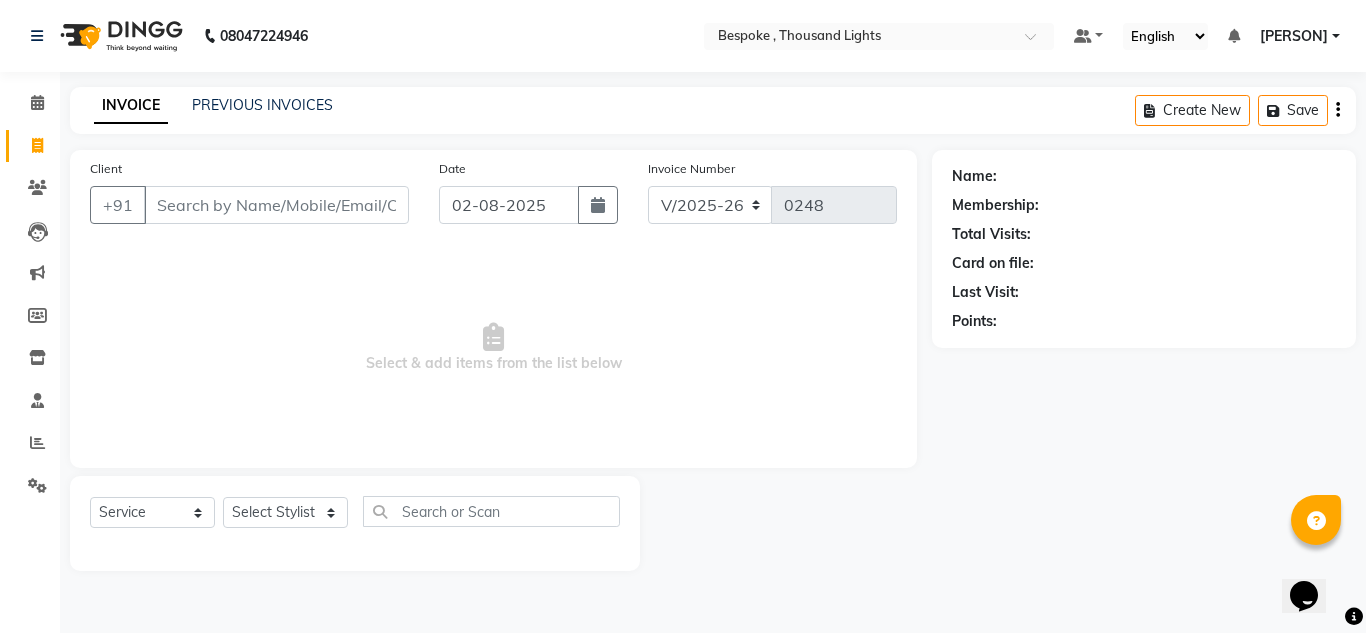 click on "Select & add items from the list below" at bounding box center (493, 348) 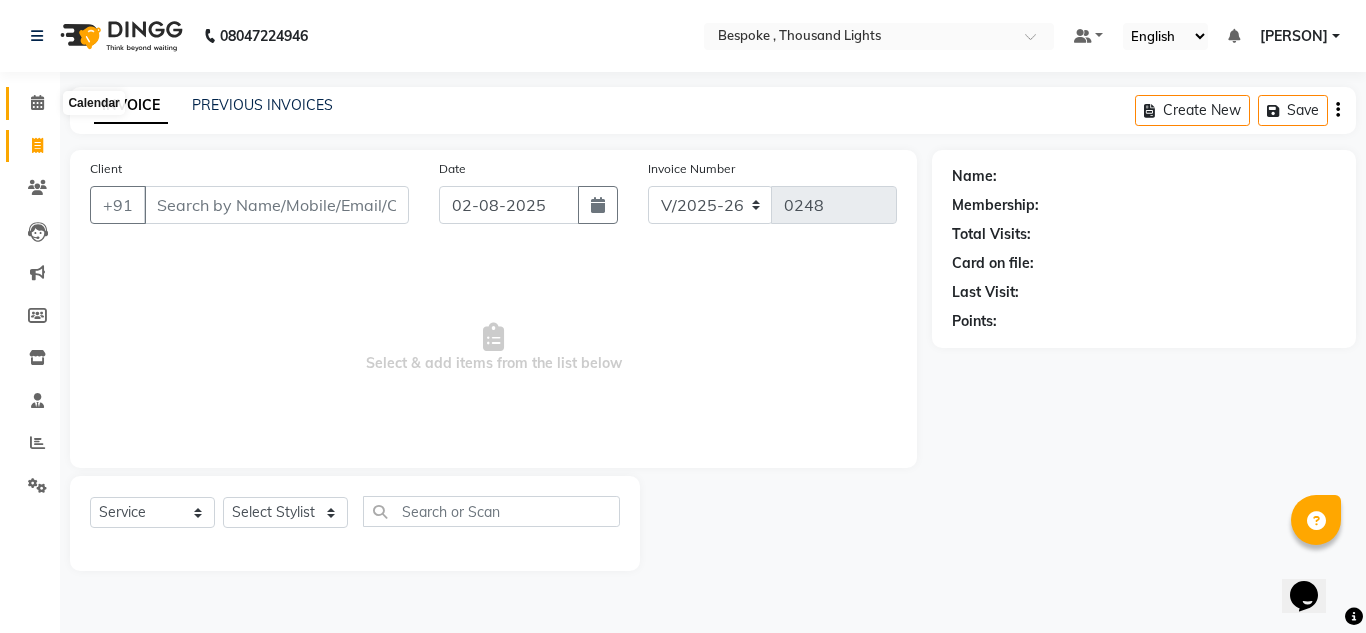 click 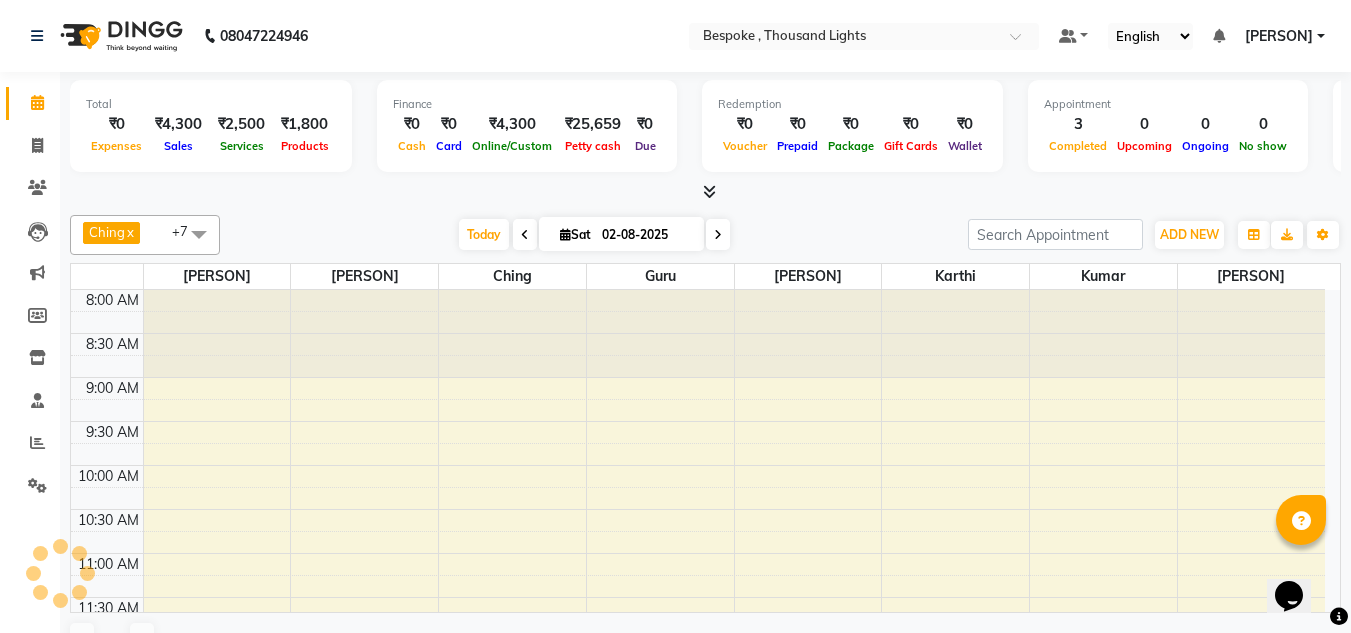 scroll, scrollTop: 0, scrollLeft: 0, axis: both 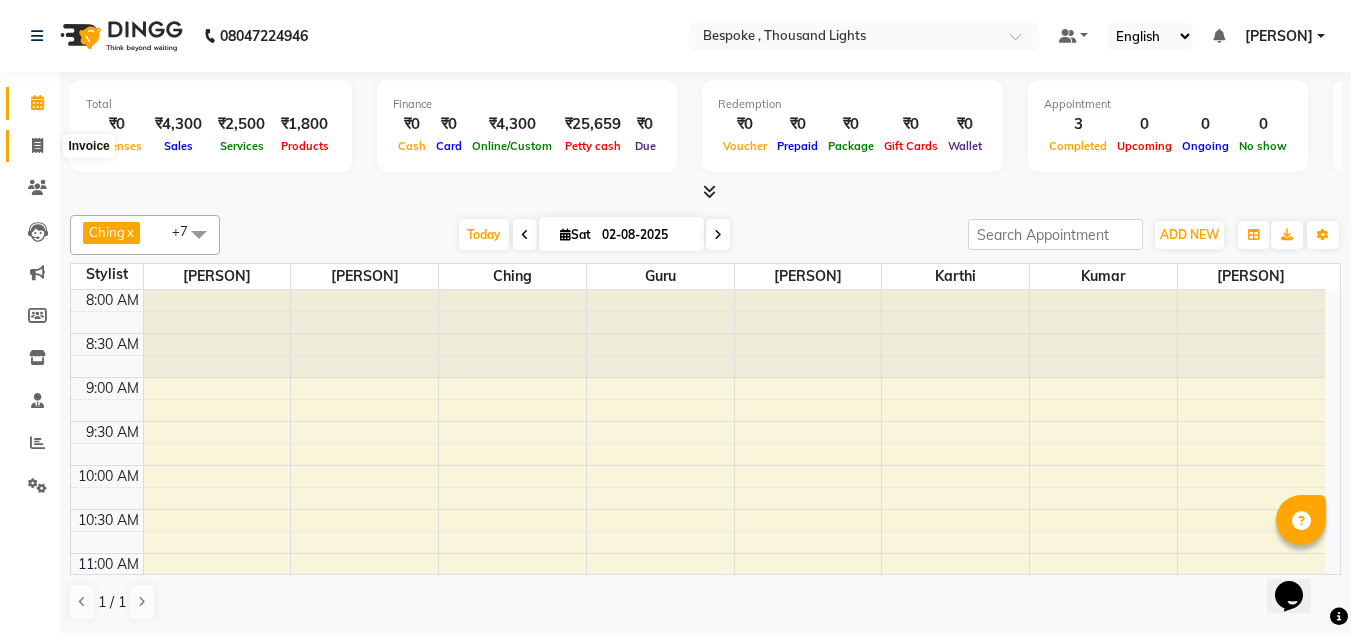 click 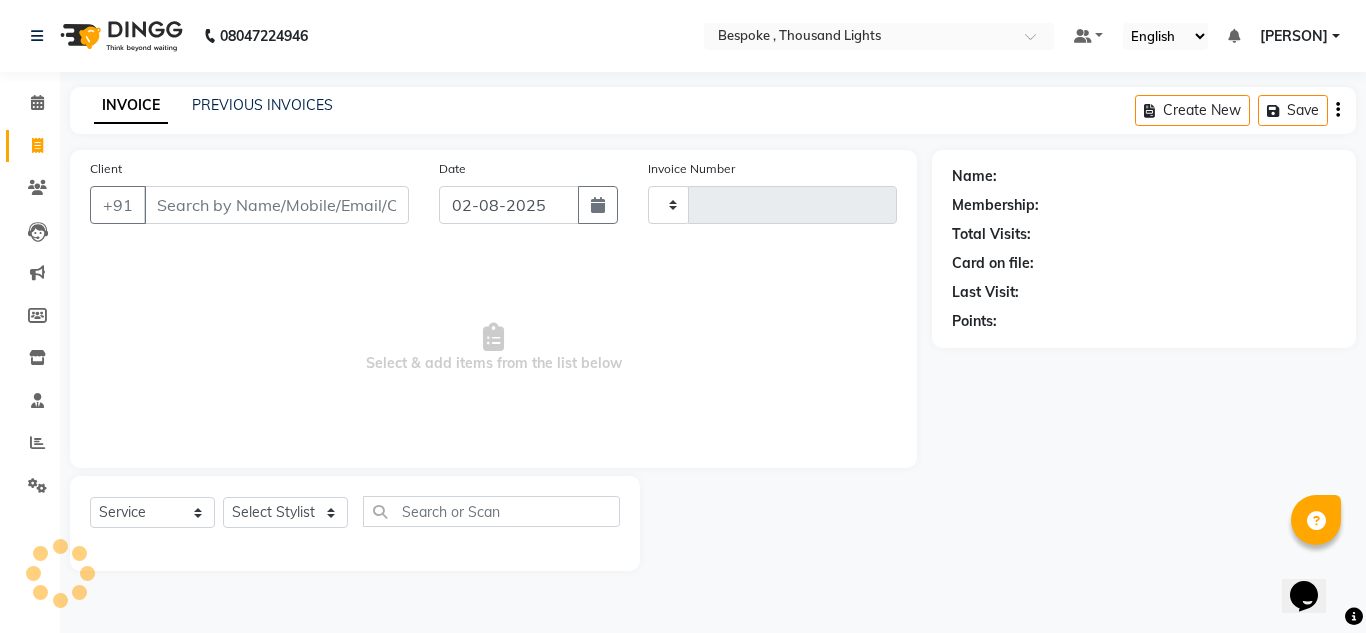 type on "0248" 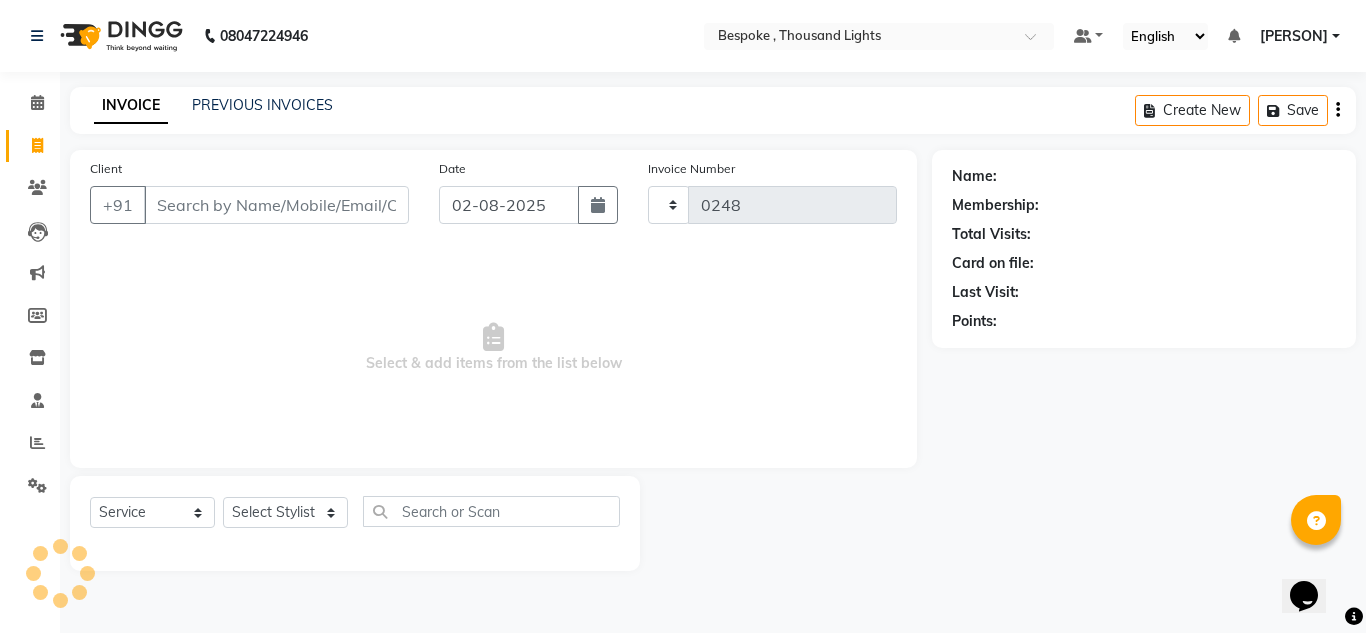 select on "8177" 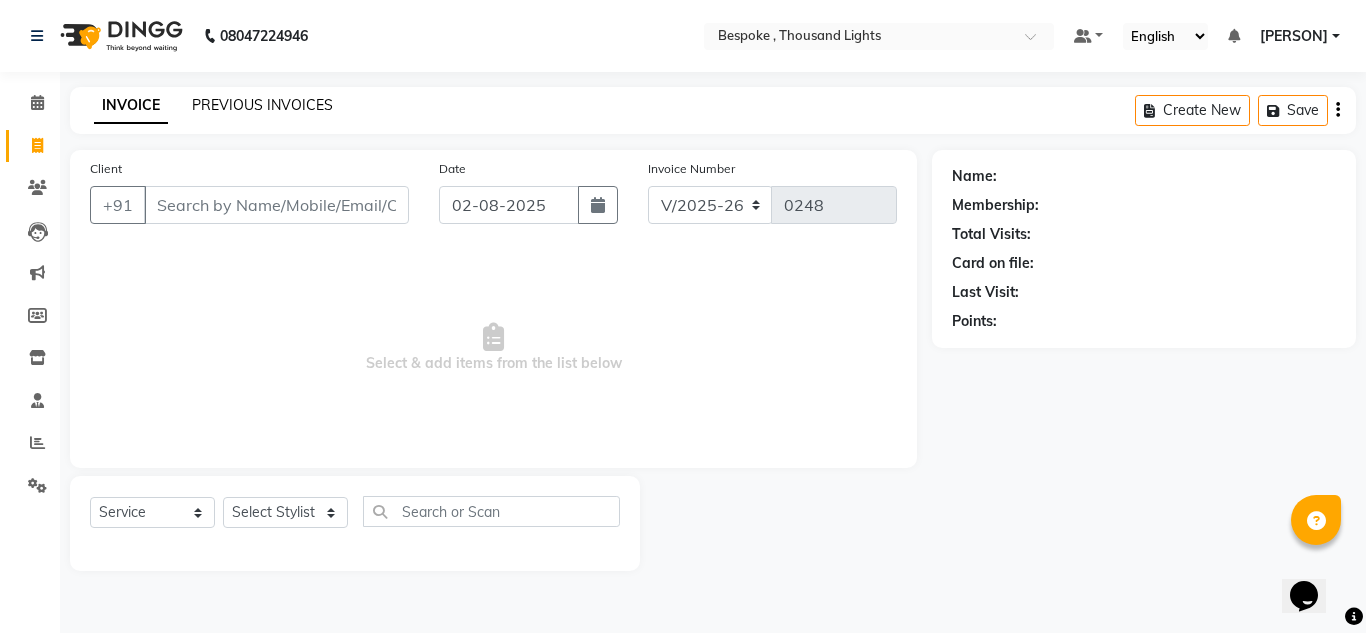 click on "PREVIOUS INVOICES" 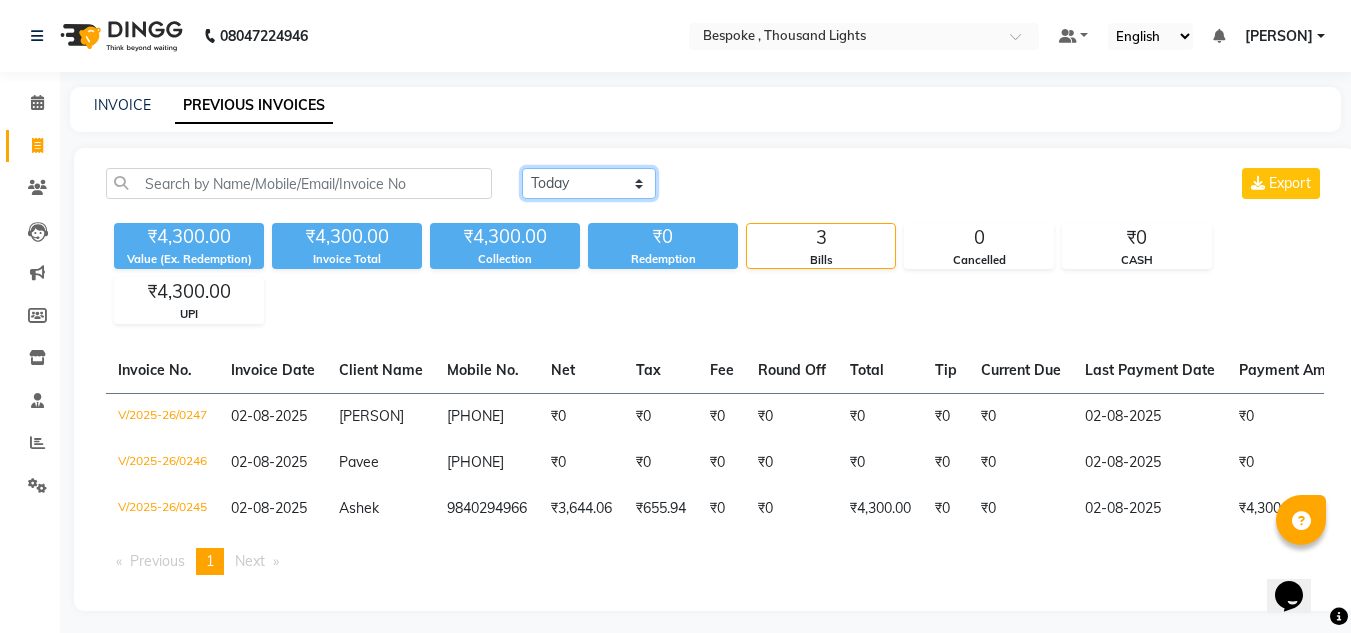 click on "Today Yesterday Custom Range" 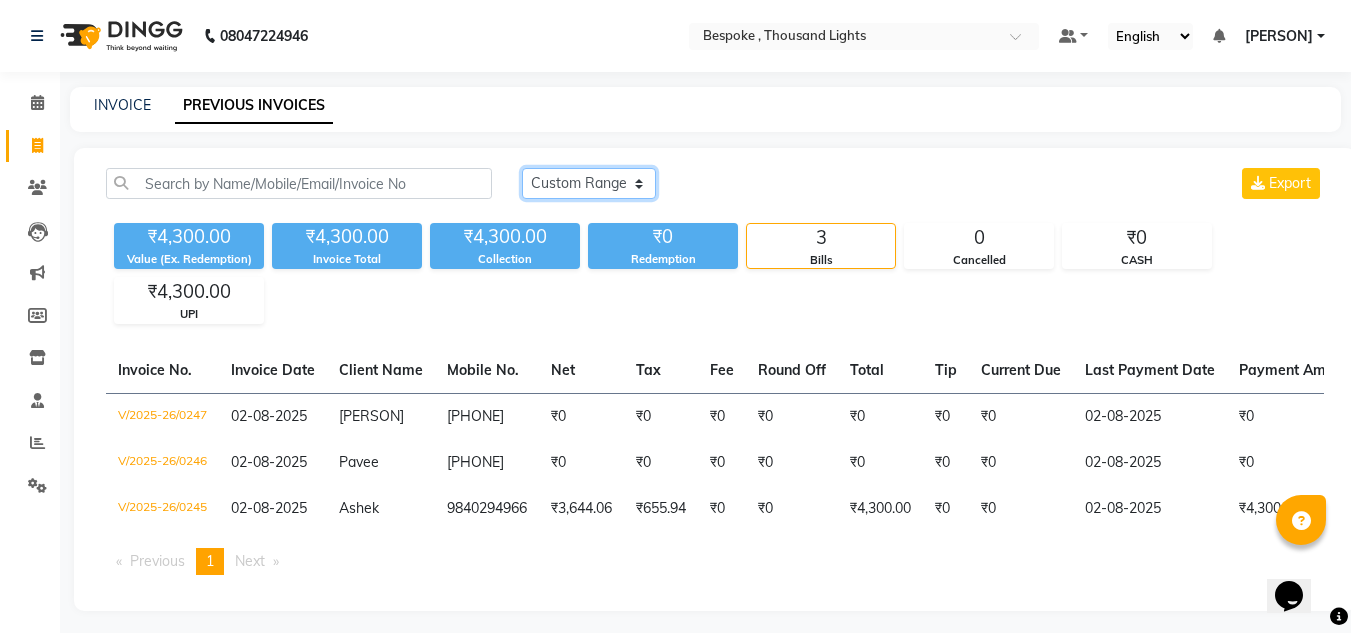 click on "Today Yesterday Custom Range" 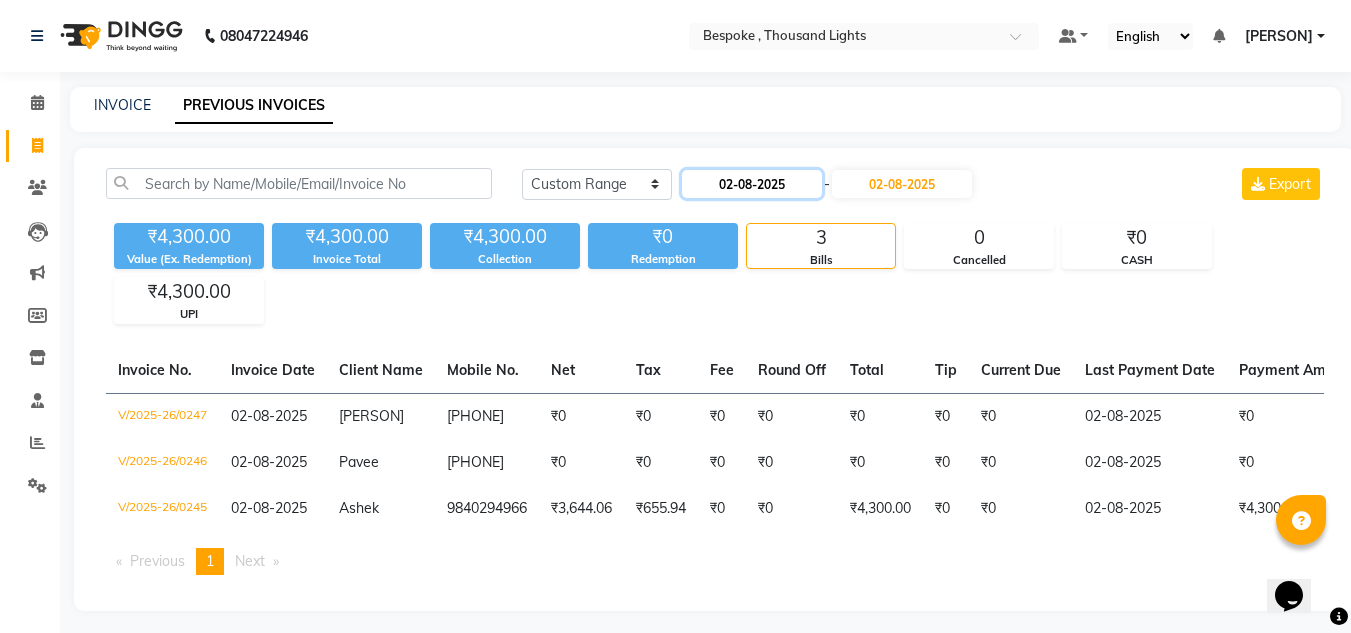 click on "02-08-2025" 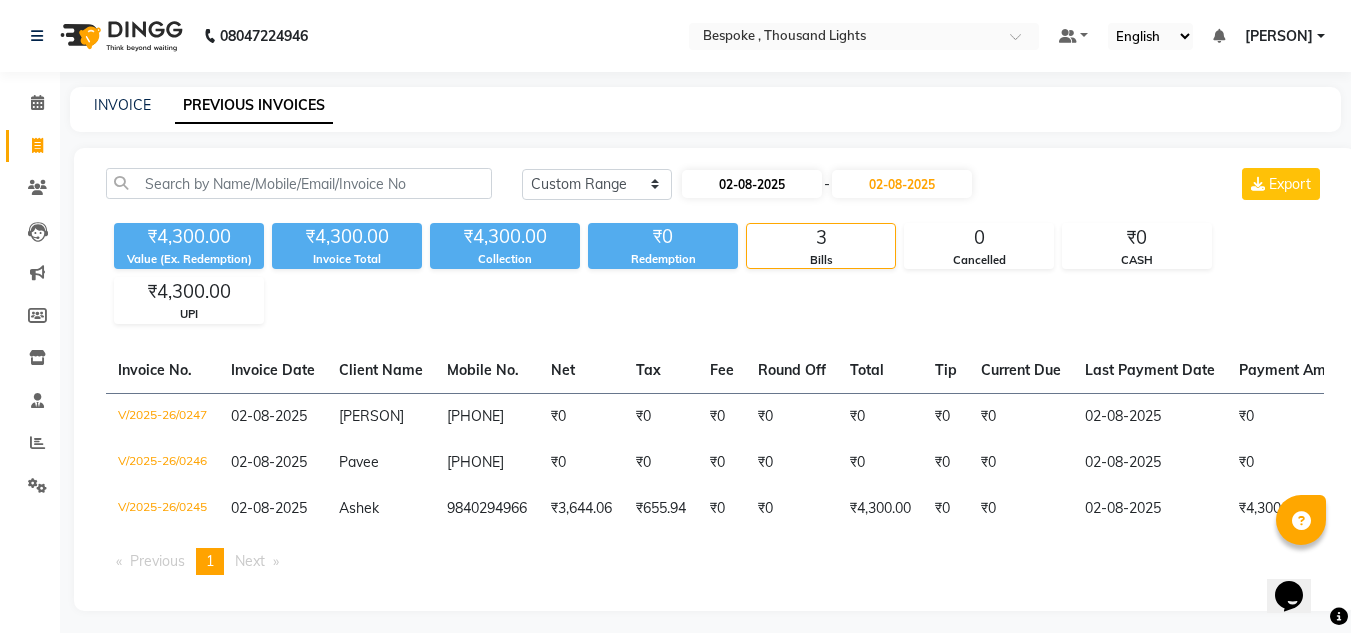 select on "8" 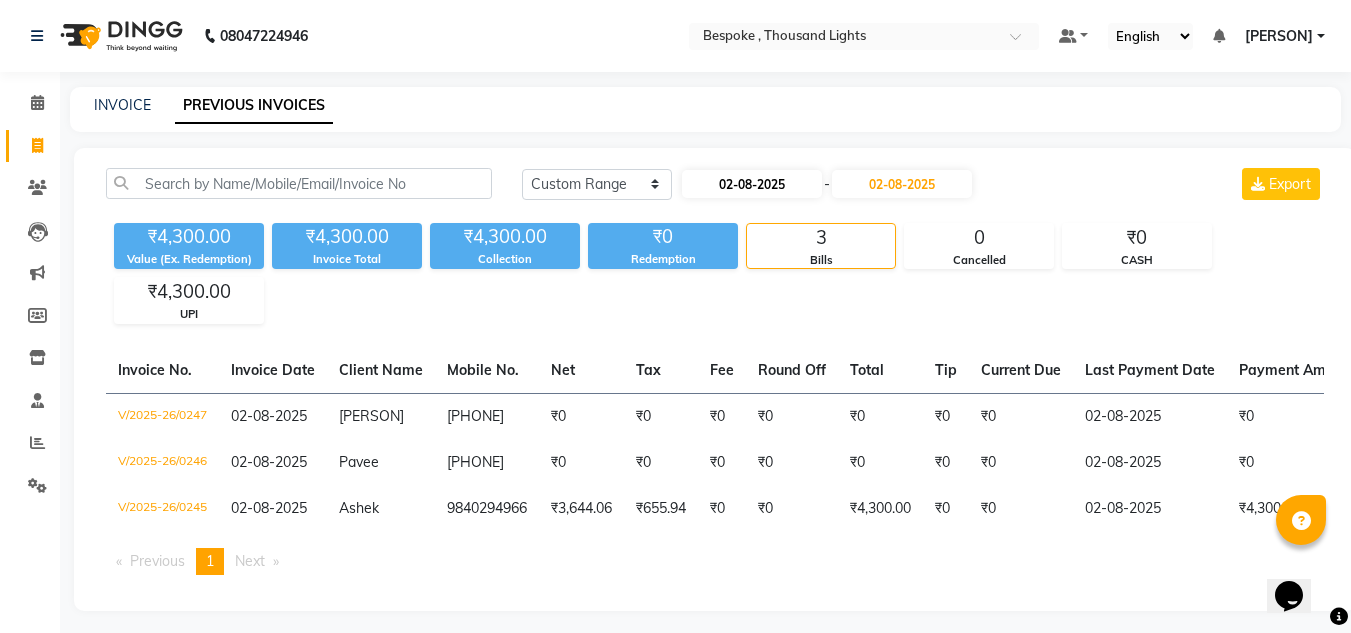 select on "2025" 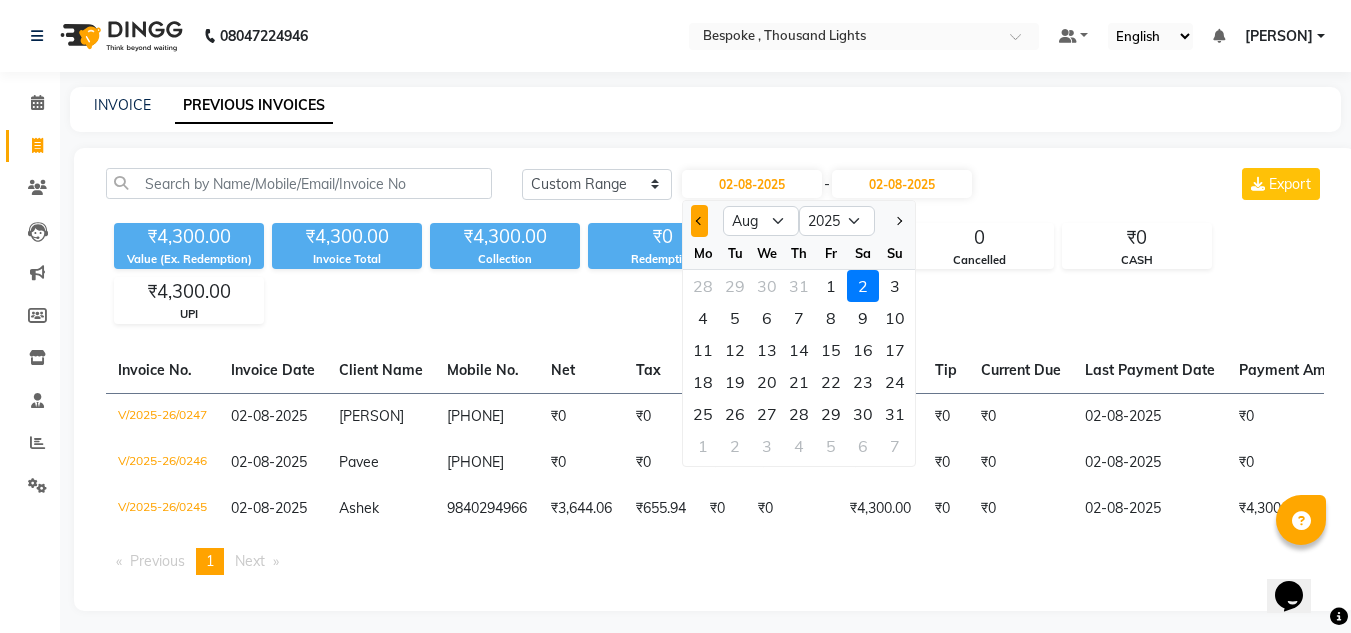 click 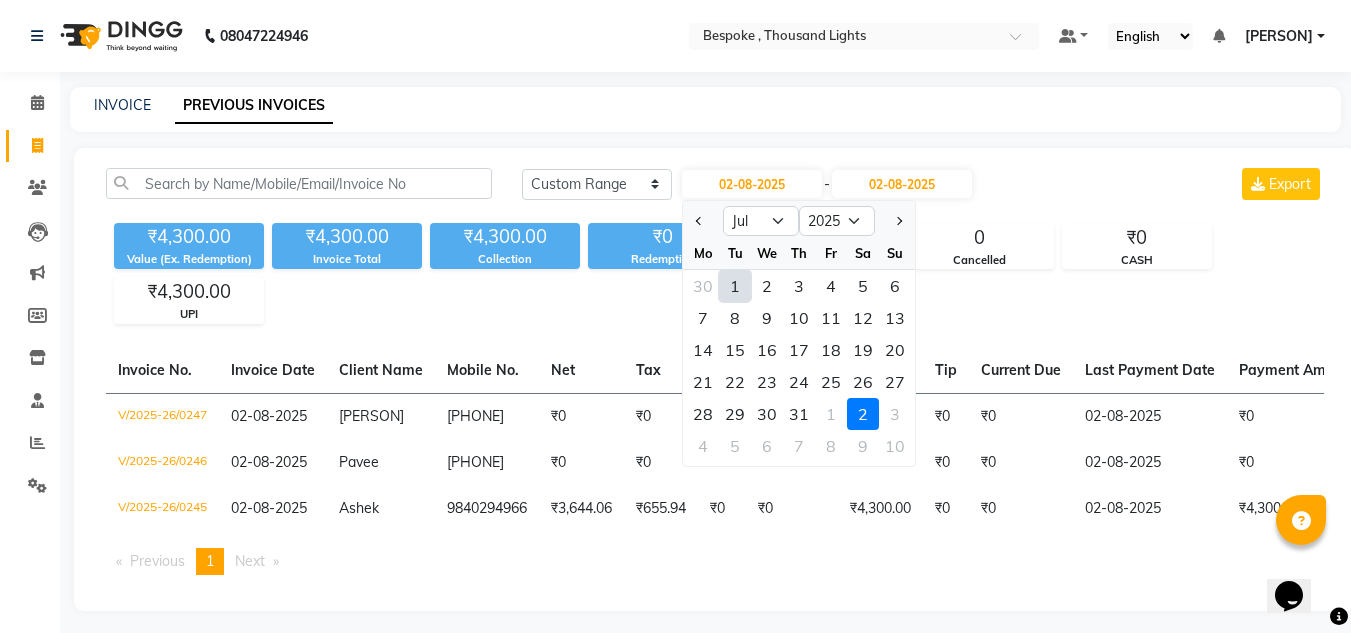 click on "1" 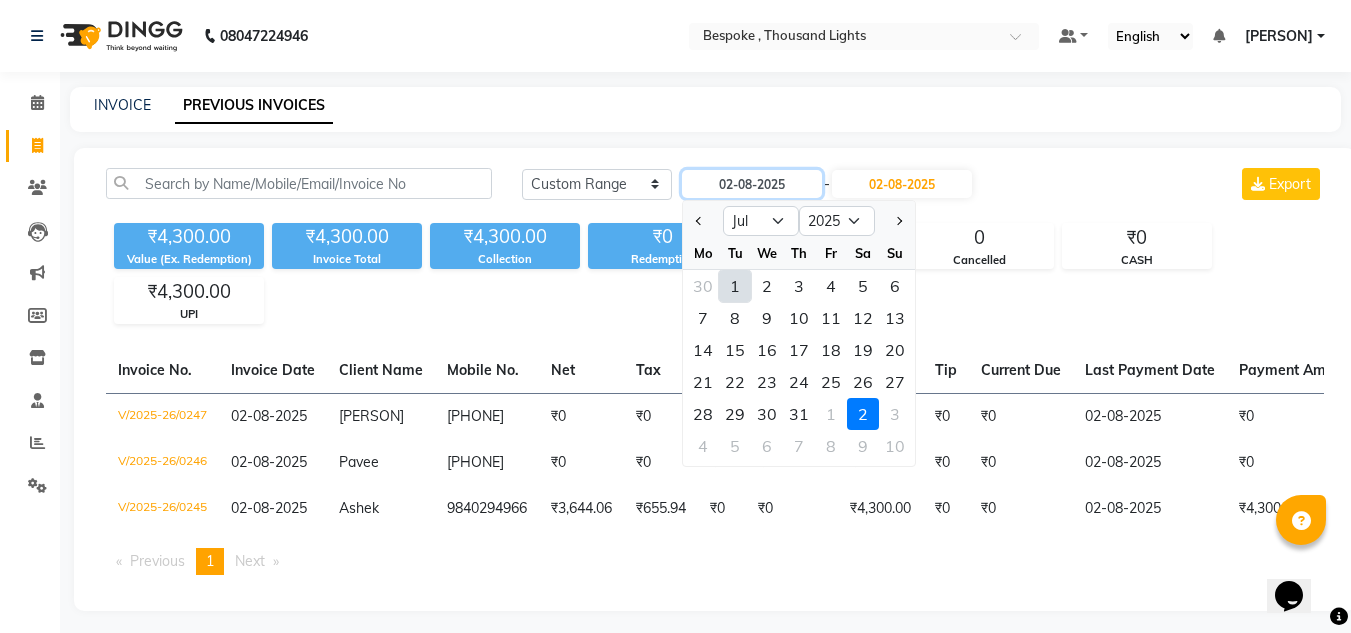 type on "01-07-2025" 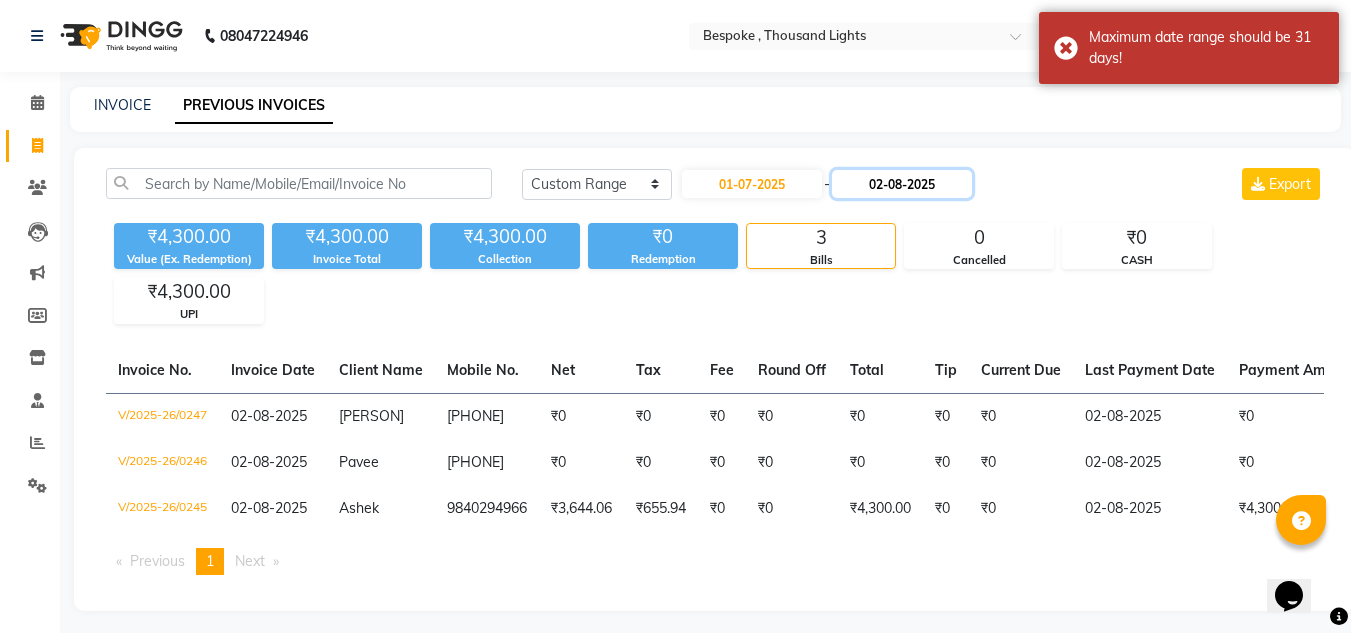 click on "02-08-2025" 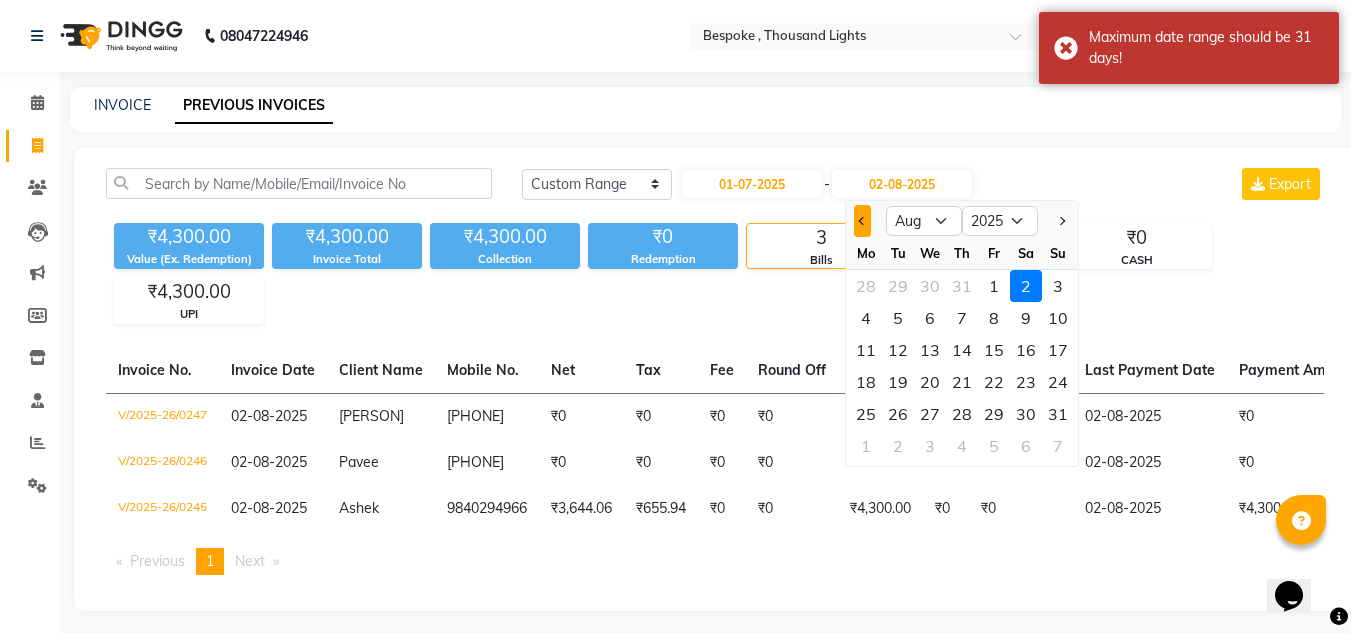 click 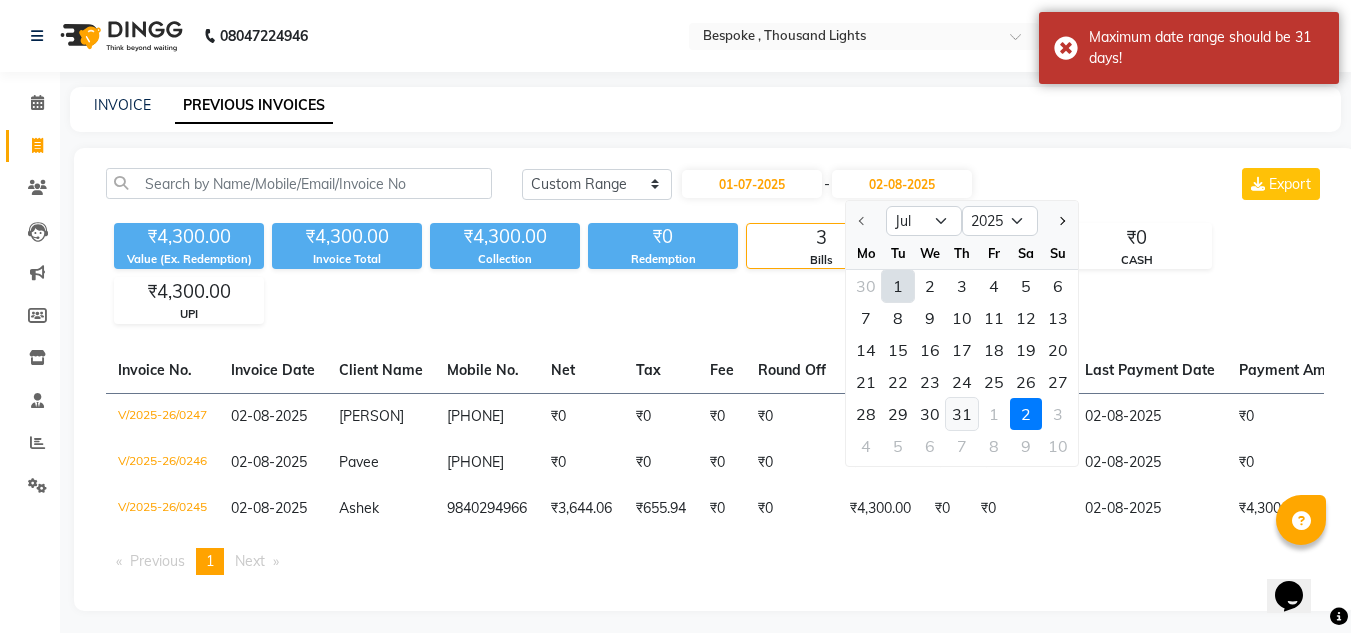 click on "31" 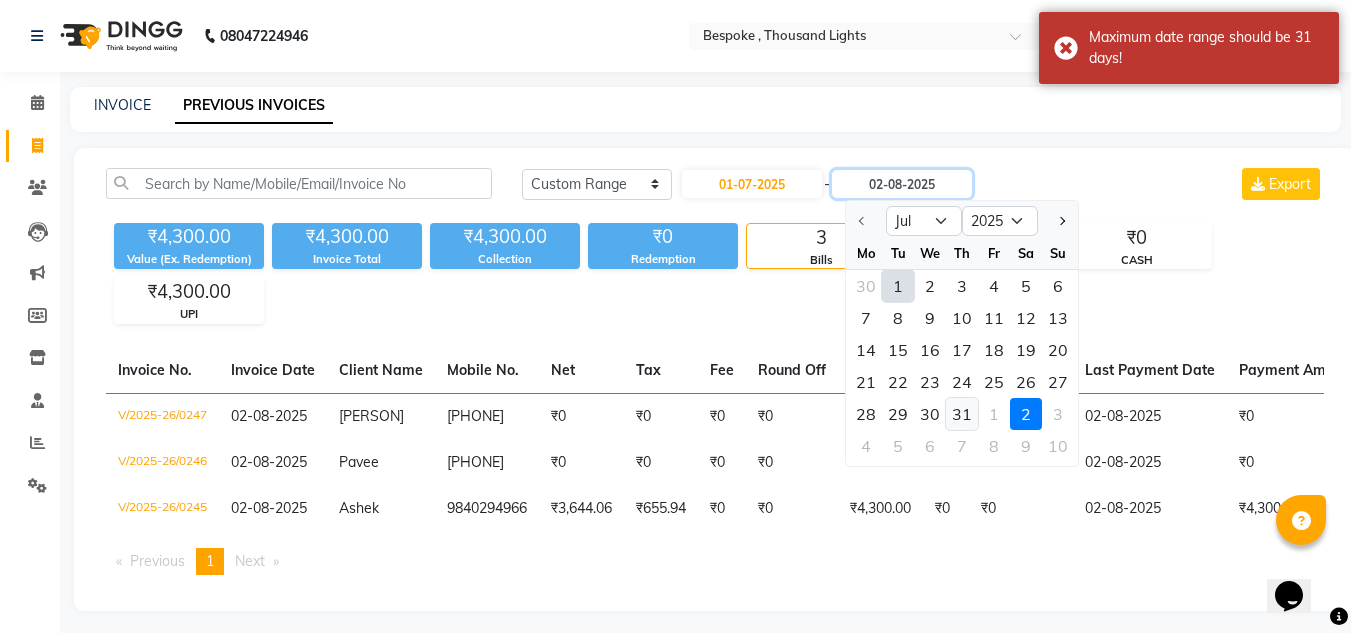 type on "31-07-2025" 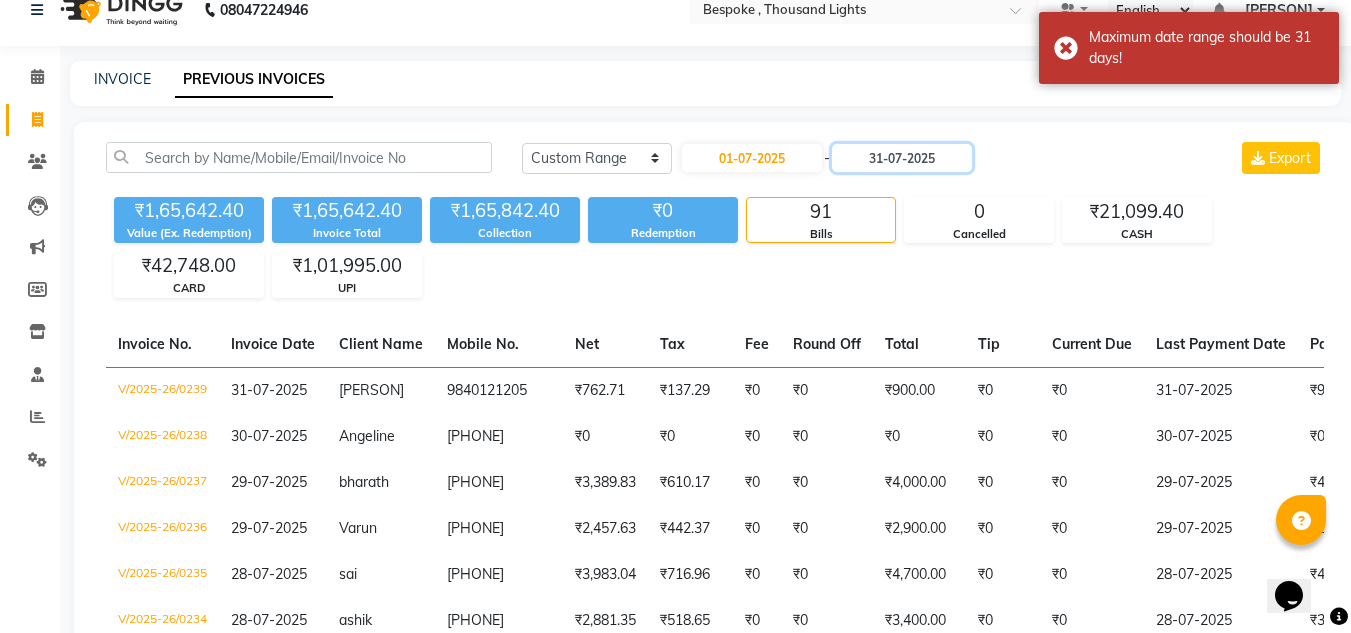 scroll, scrollTop: 0, scrollLeft: 0, axis: both 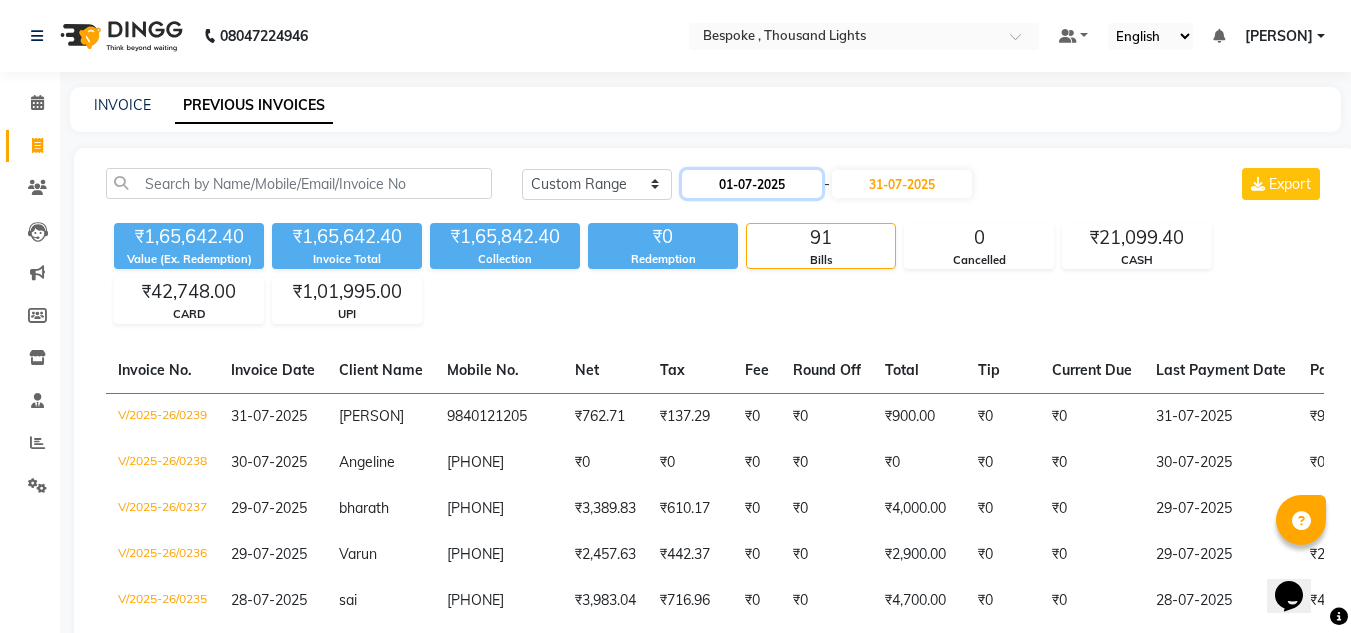 click on "01-07-2025" 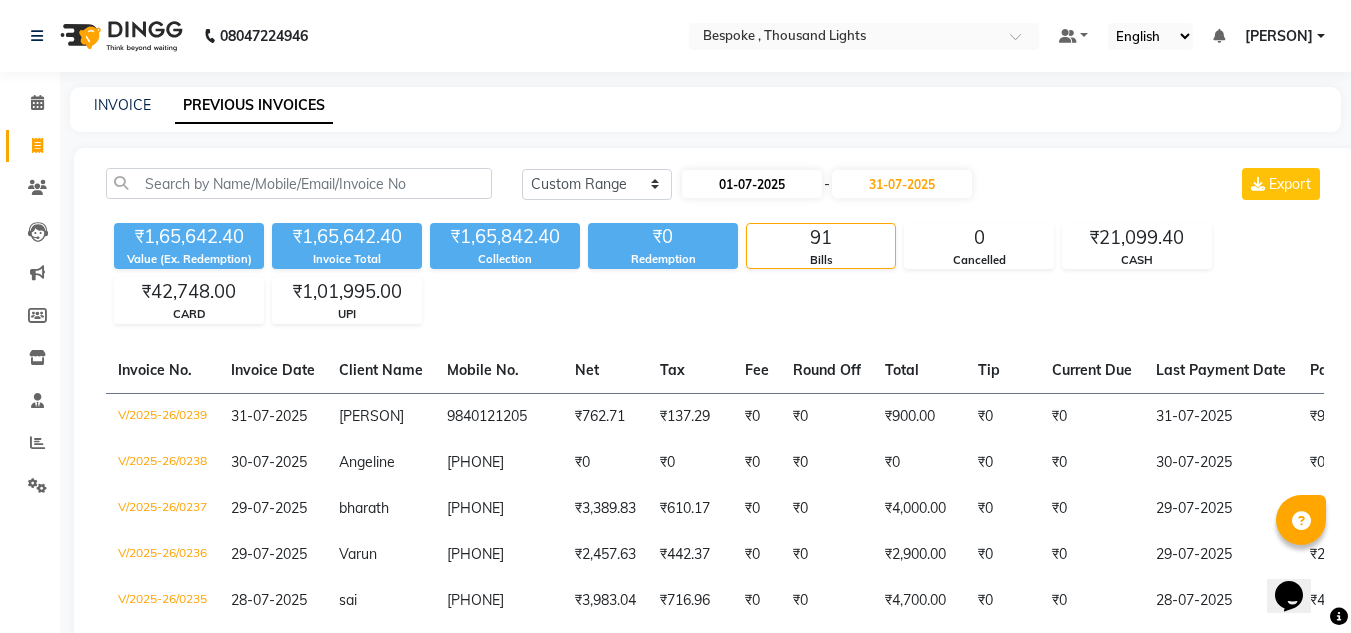 select on "7" 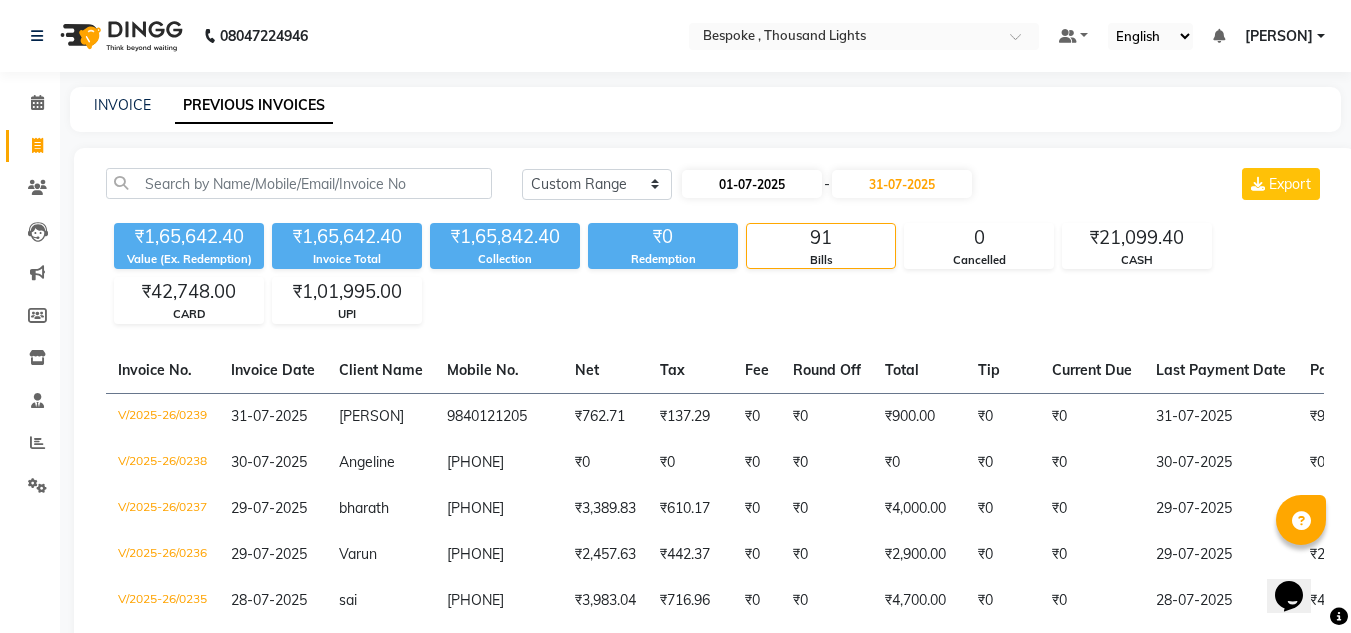 select on "2025" 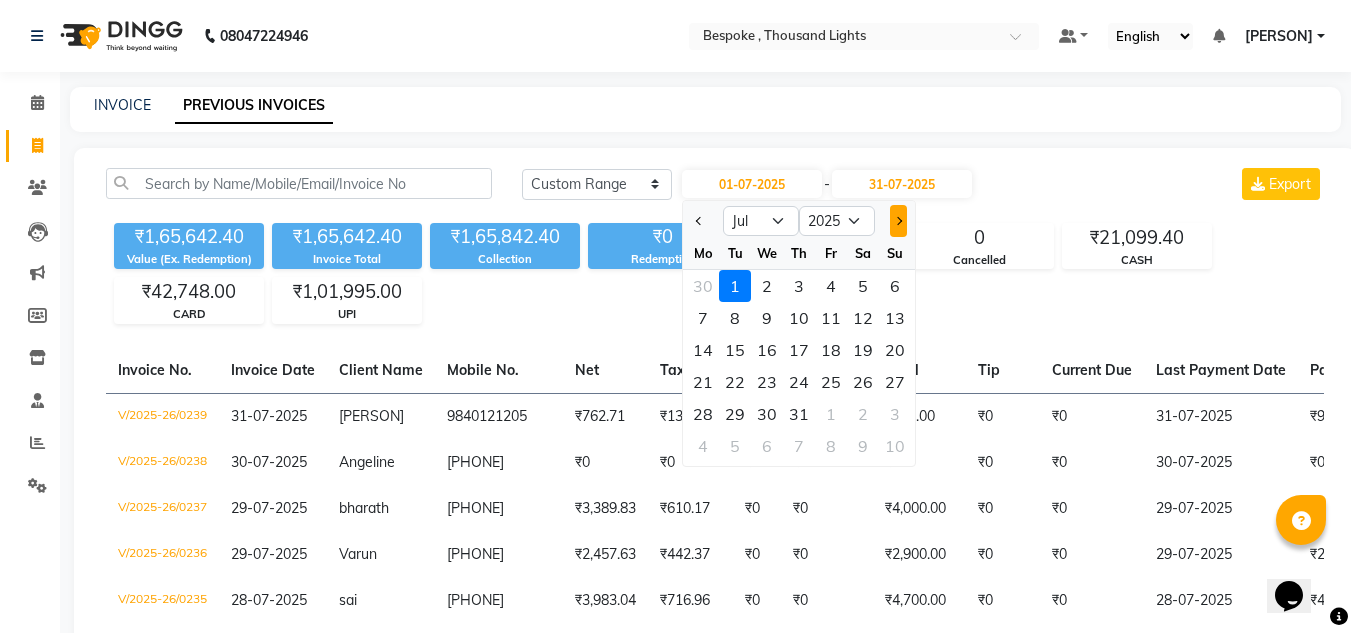 click 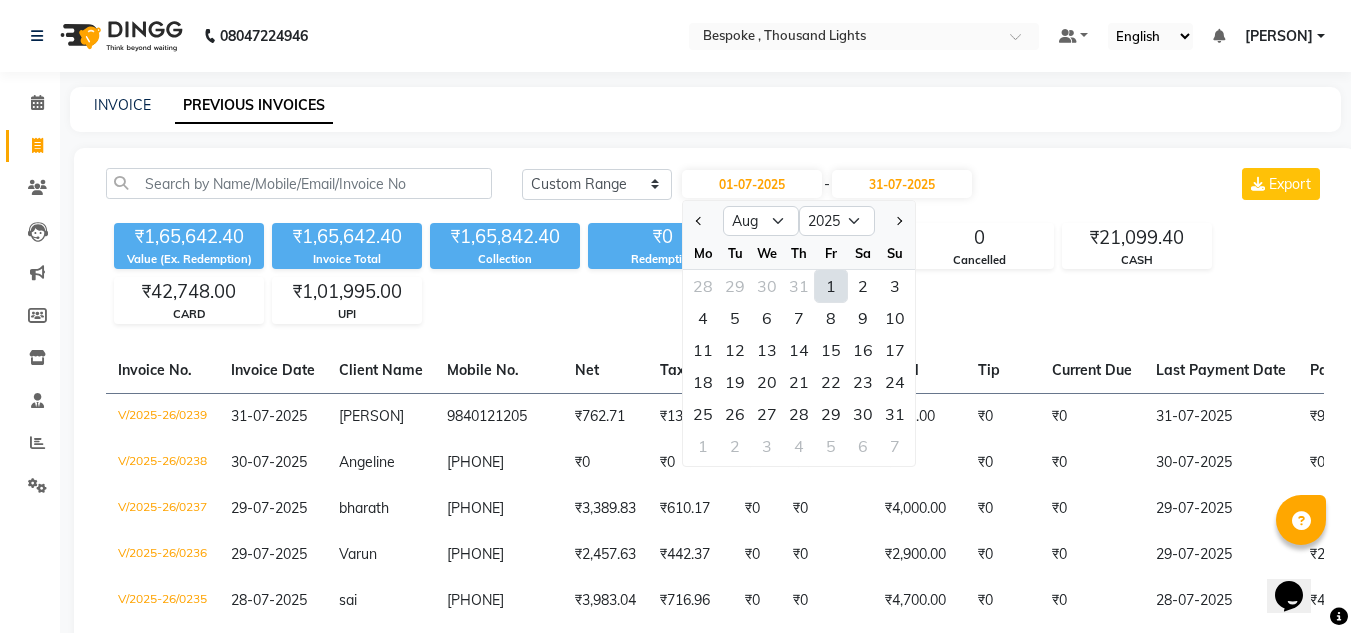 click on "1" 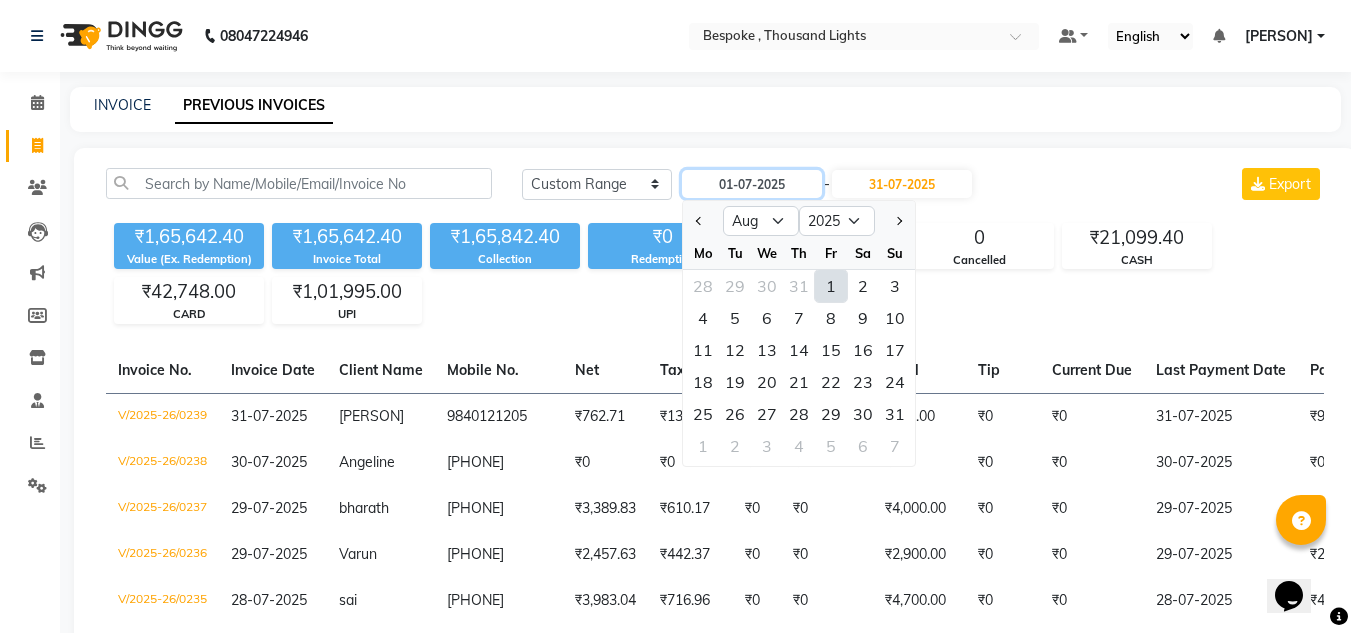 type on "01-08-2025" 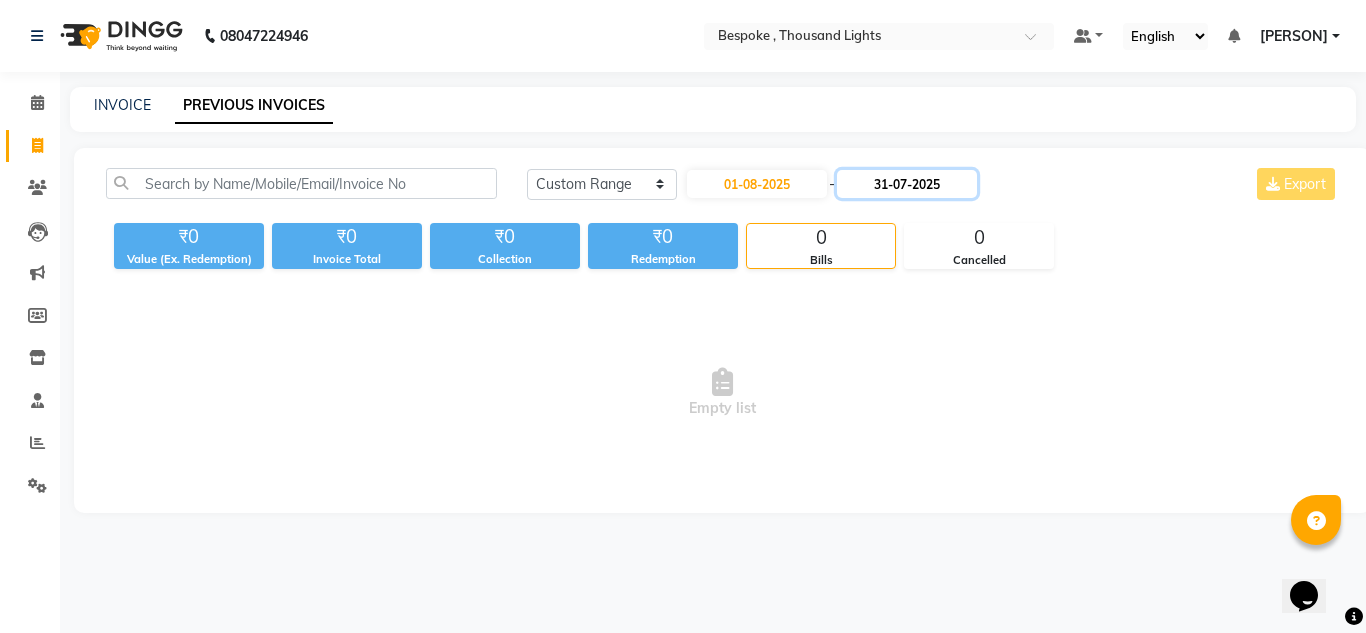 click on "31-07-2025" 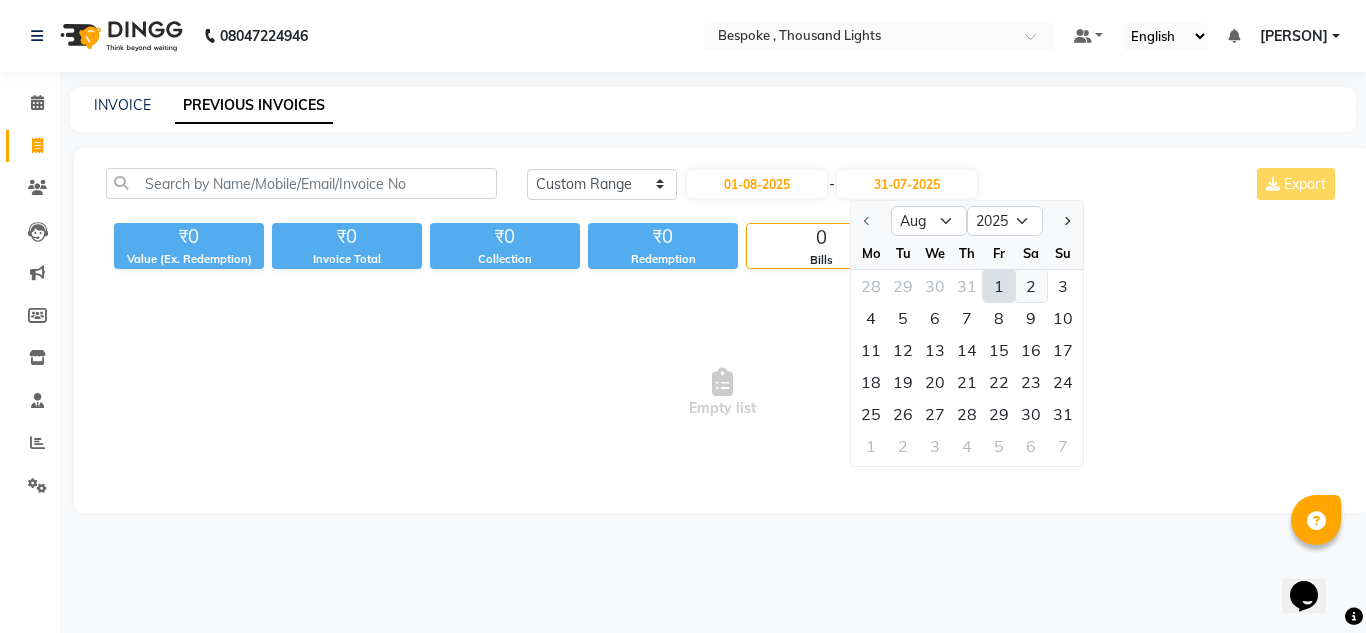 click on "2" 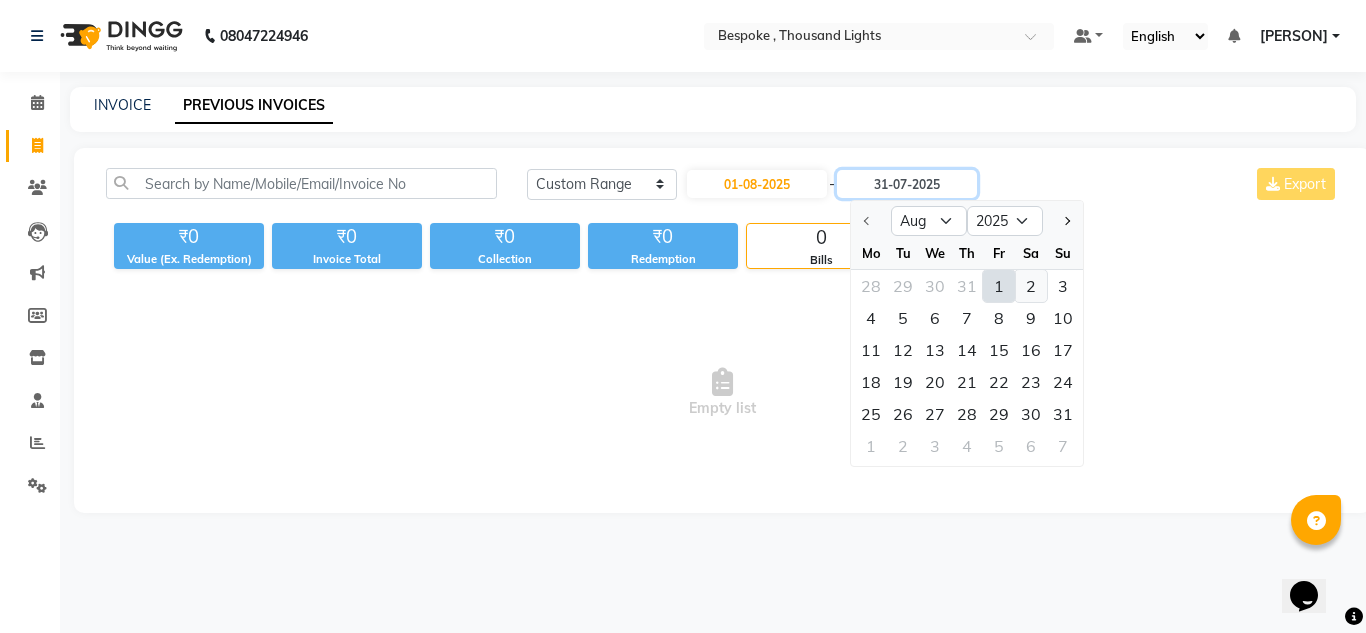 type on "02-08-2025" 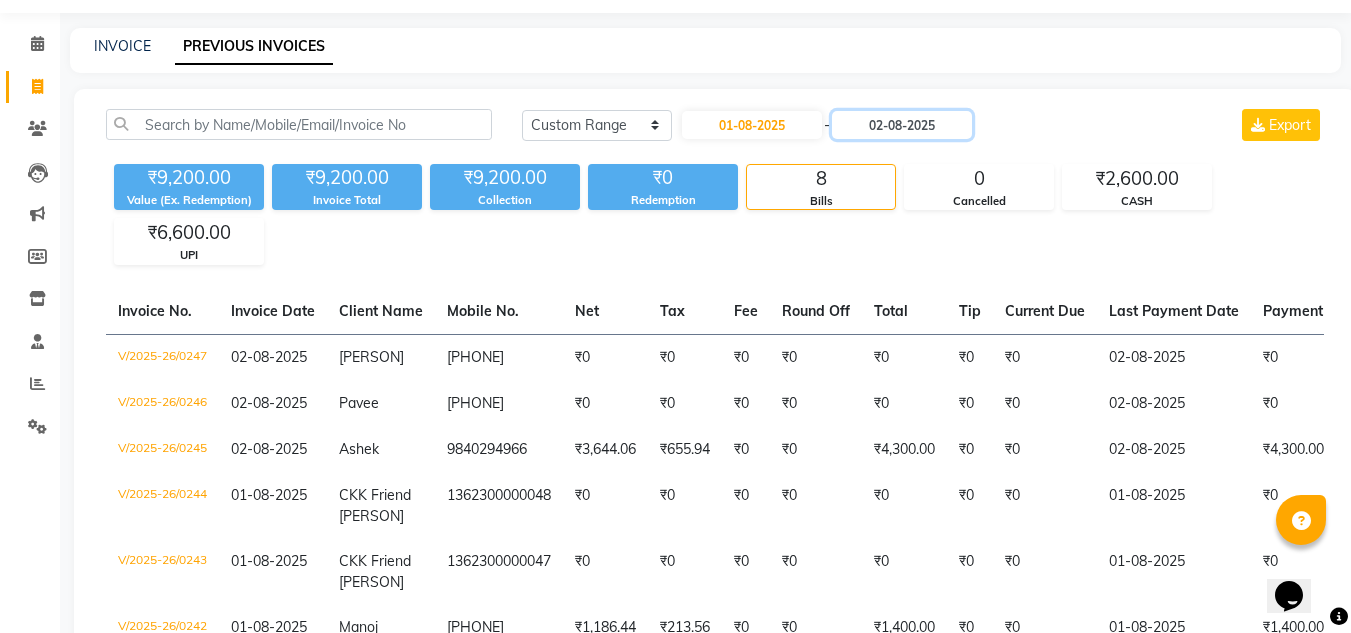 scroll, scrollTop: 64, scrollLeft: 0, axis: vertical 